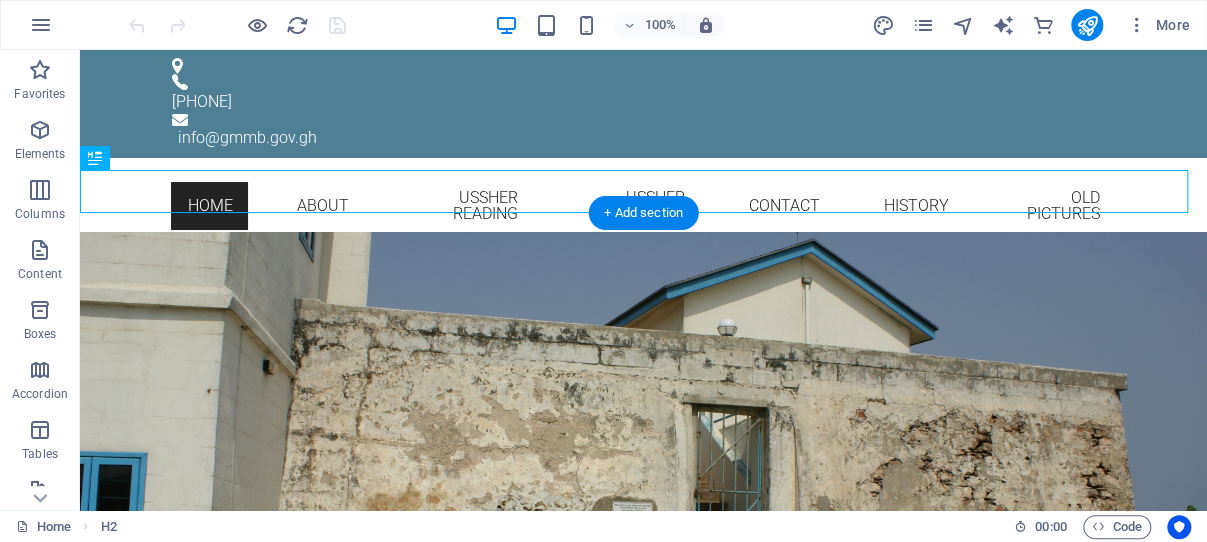 scroll, scrollTop: 0, scrollLeft: 0, axis: both 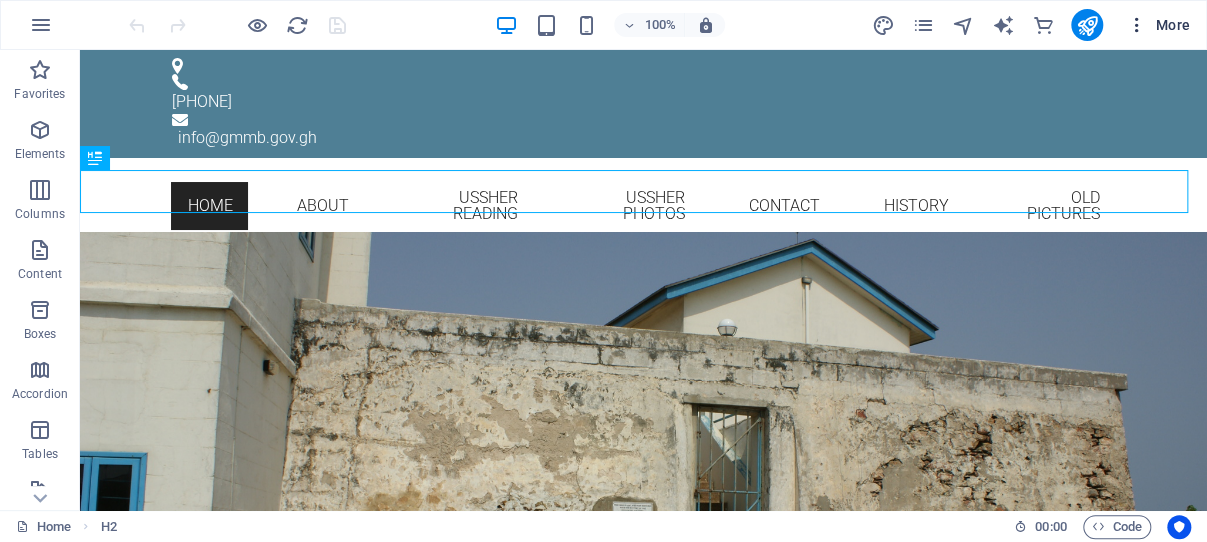 click at bounding box center (1137, 25) 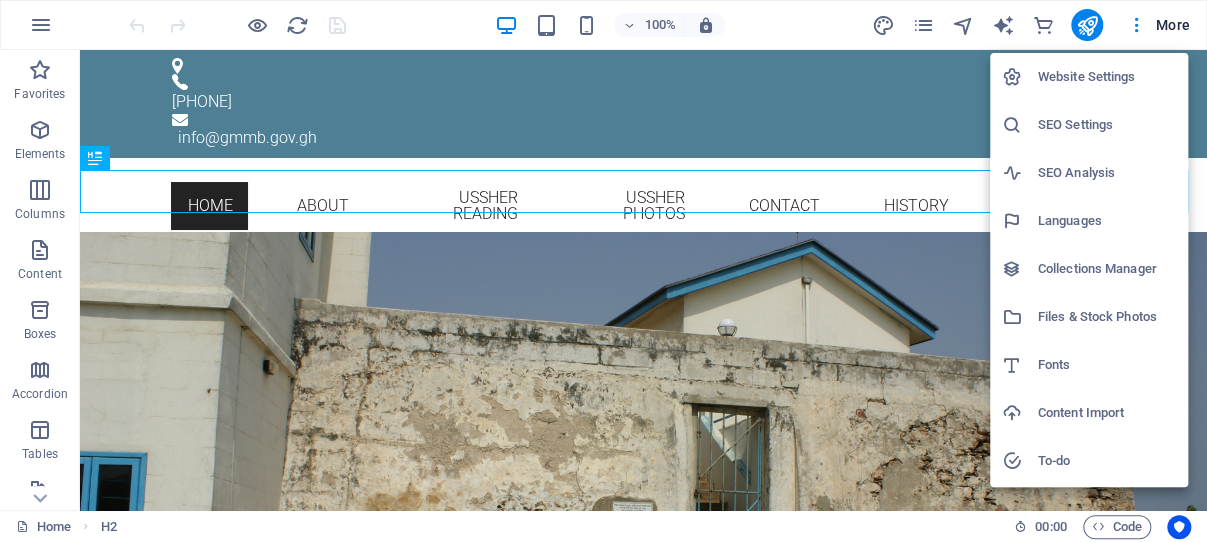 click on "SEO Settings" at bounding box center (1107, 125) 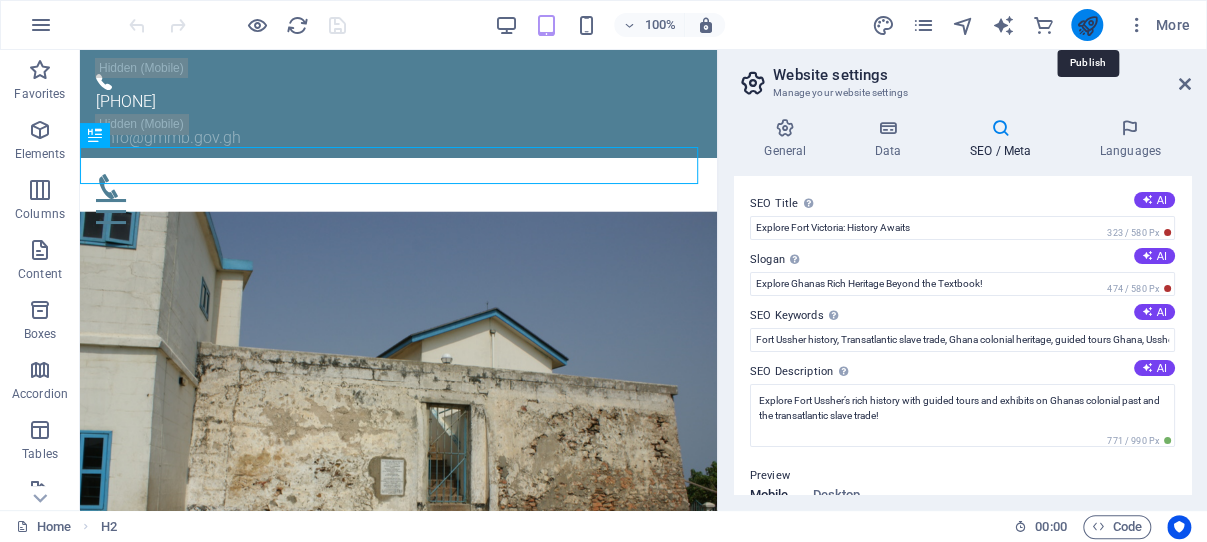 click at bounding box center (1086, 25) 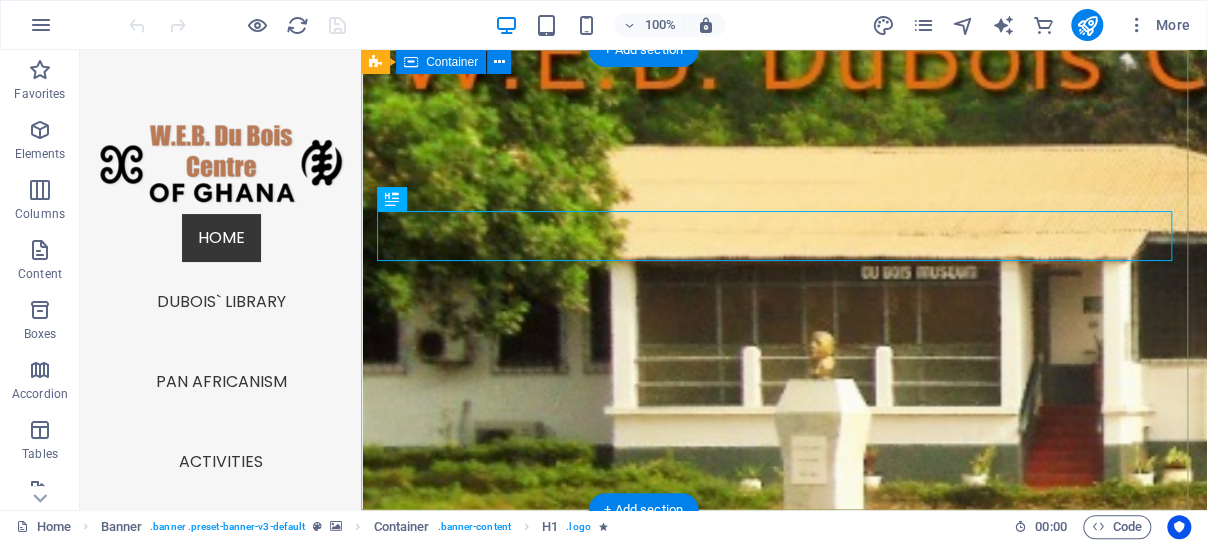 scroll, scrollTop: 0, scrollLeft: 0, axis: both 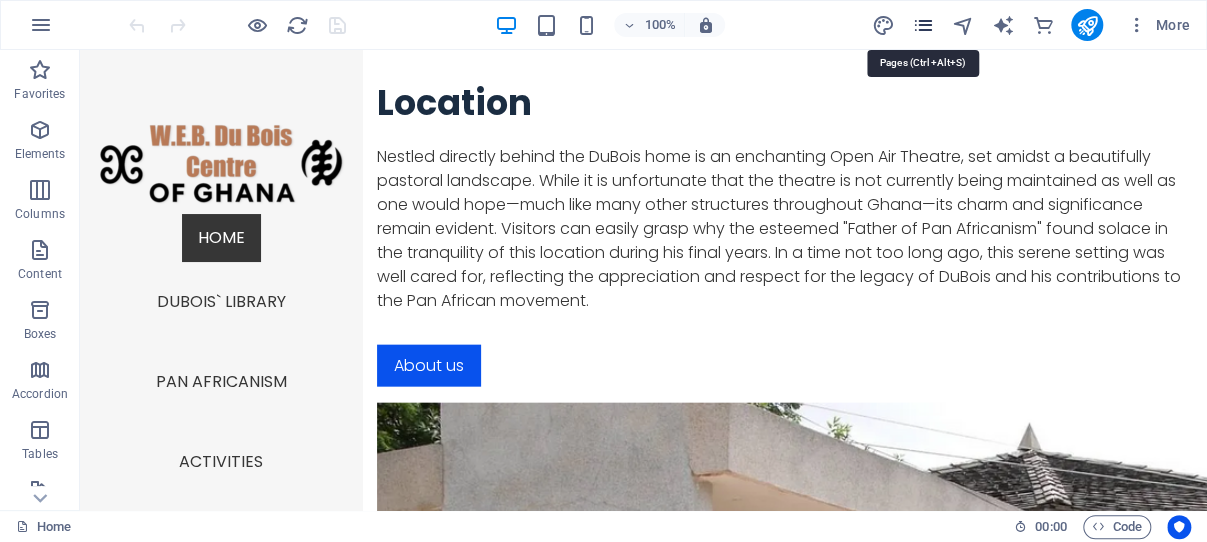 click at bounding box center (922, 25) 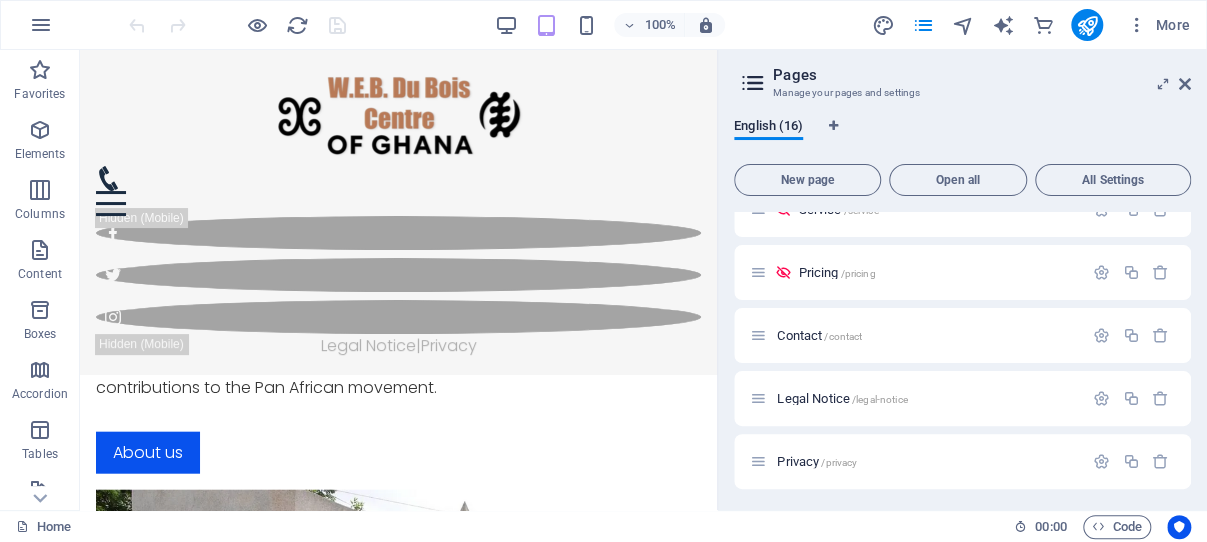 scroll, scrollTop: 725, scrollLeft: 0, axis: vertical 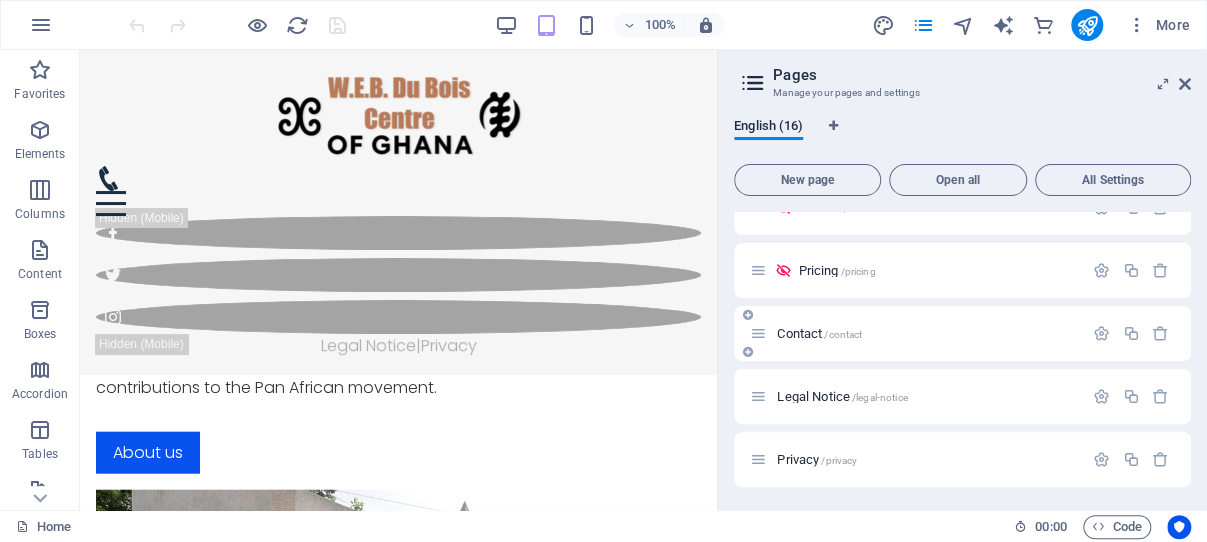 click on "/contact" at bounding box center (843, 334) 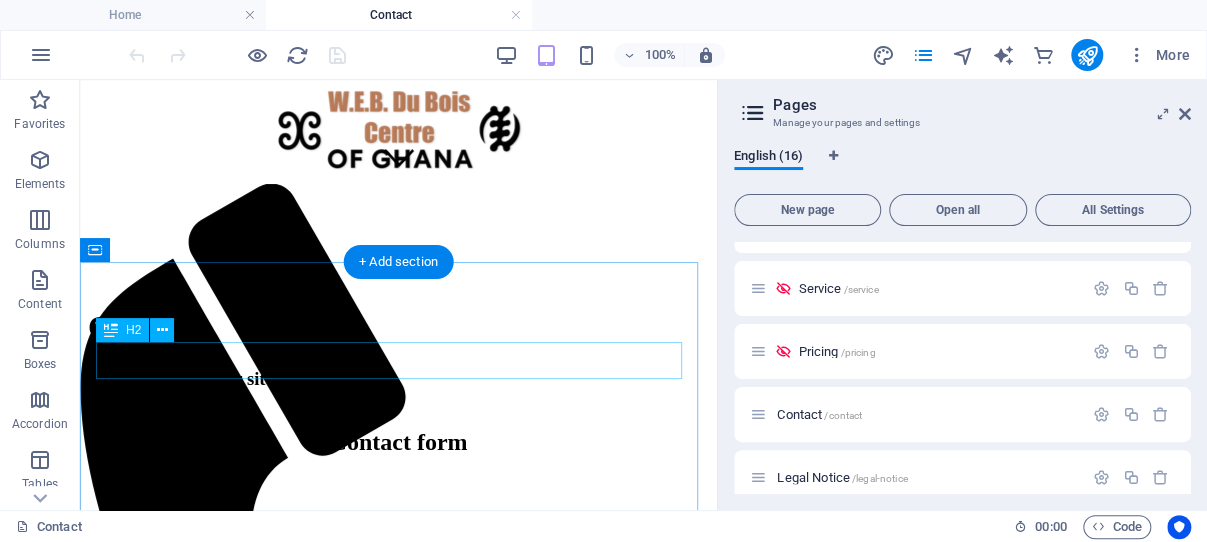 scroll, scrollTop: 424, scrollLeft: 0, axis: vertical 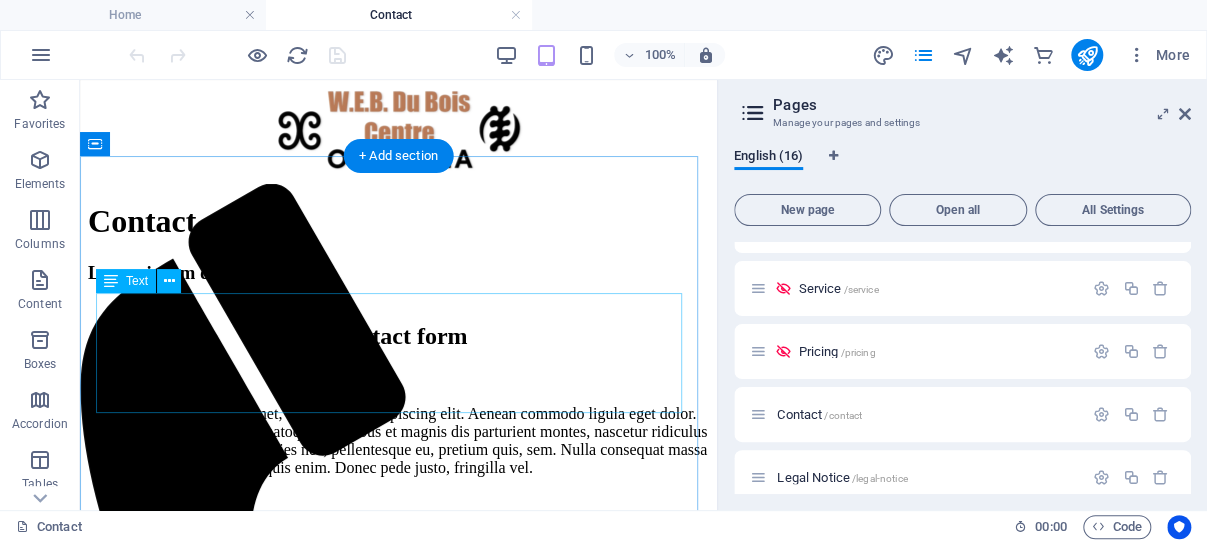 click on "Lorem ipsum dolor sit amet, consectetuer adipiscing elit. Aenean commodo ligula eget dolor. Aenean massa. Cum sociis natoque penatibus et magnis dis parturient montes, nascetur ridiculus mus. Donec quam felis, ultricies nec, pellentesque eu, pretium quis, sem. Nulla consequat massa quis enim. Donec pede justo, fringilla vel." at bounding box center [398, 441] 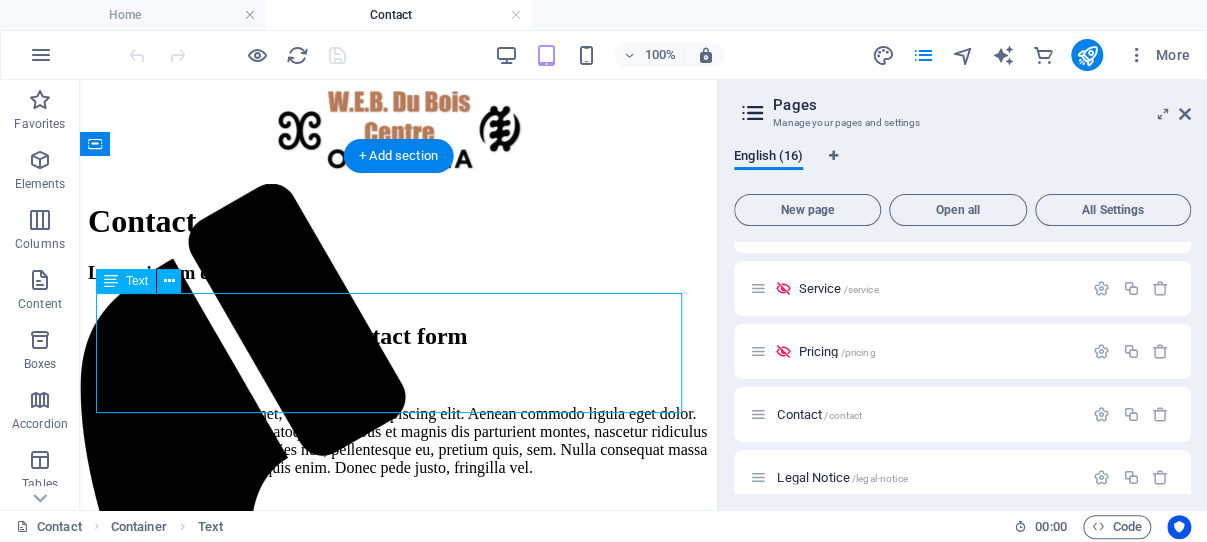 click on "Lorem ipsum dolor sit amet, consectetuer adipiscing elit. Aenean commodo ligula eget dolor. Aenean massa. Cum sociis natoque penatibus et magnis dis parturient montes, nascetur ridiculus mus. Donec quam felis, ultricies nec, pellentesque eu, pretium quis, sem. Nulla consequat massa quis enim. Donec pede justo, fringilla vel." at bounding box center (398, 441) 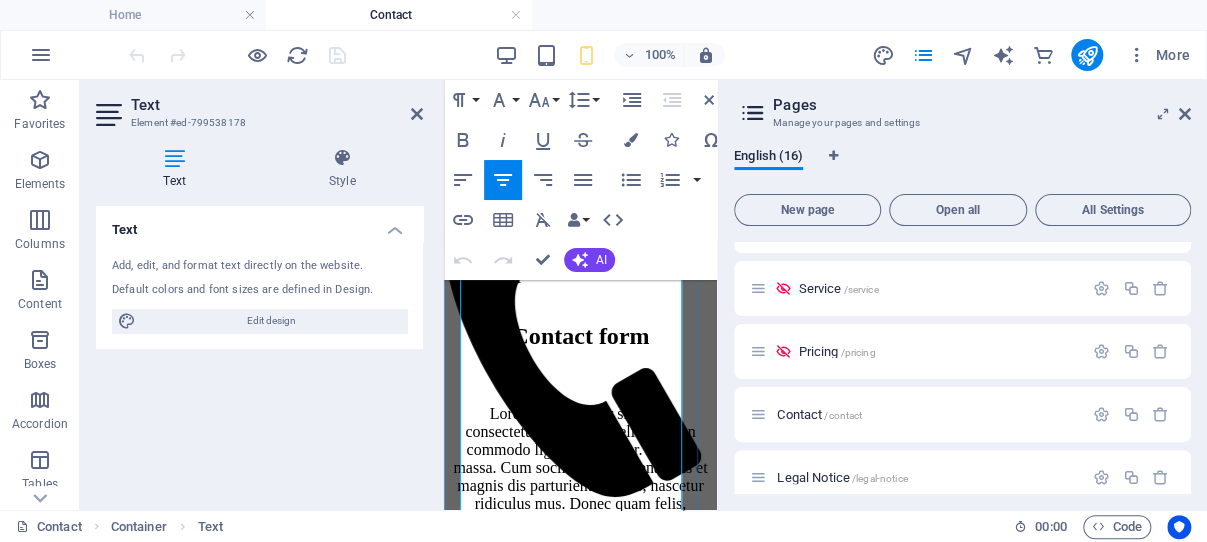 scroll, scrollTop: 530, scrollLeft: 0, axis: vertical 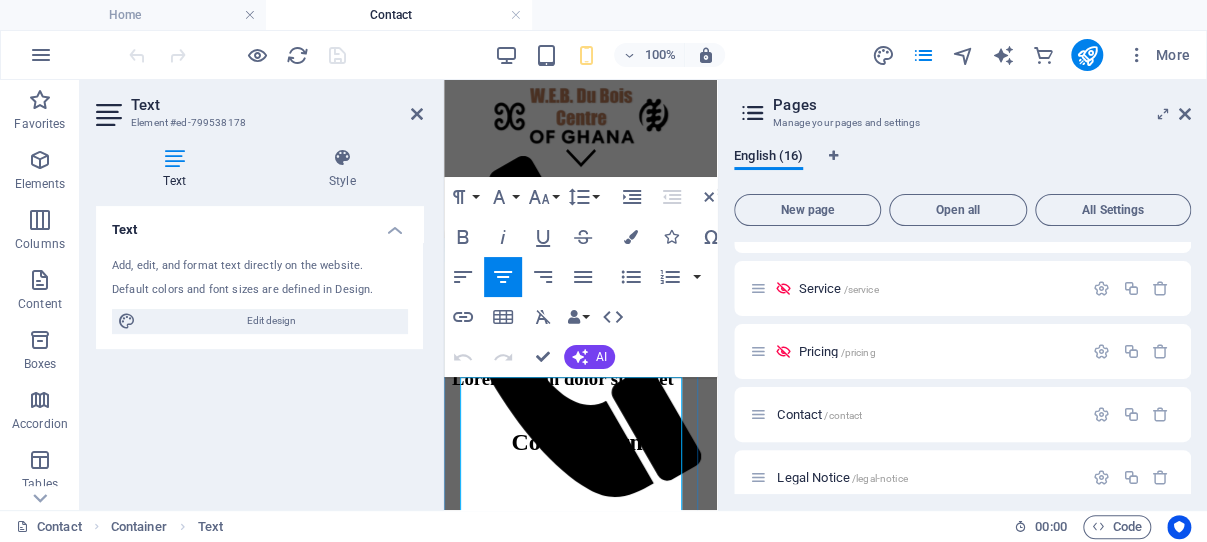 drag, startPoint x: 664, startPoint y: 466, endPoint x: 461, endPoint y: 382, distance: 219.69296 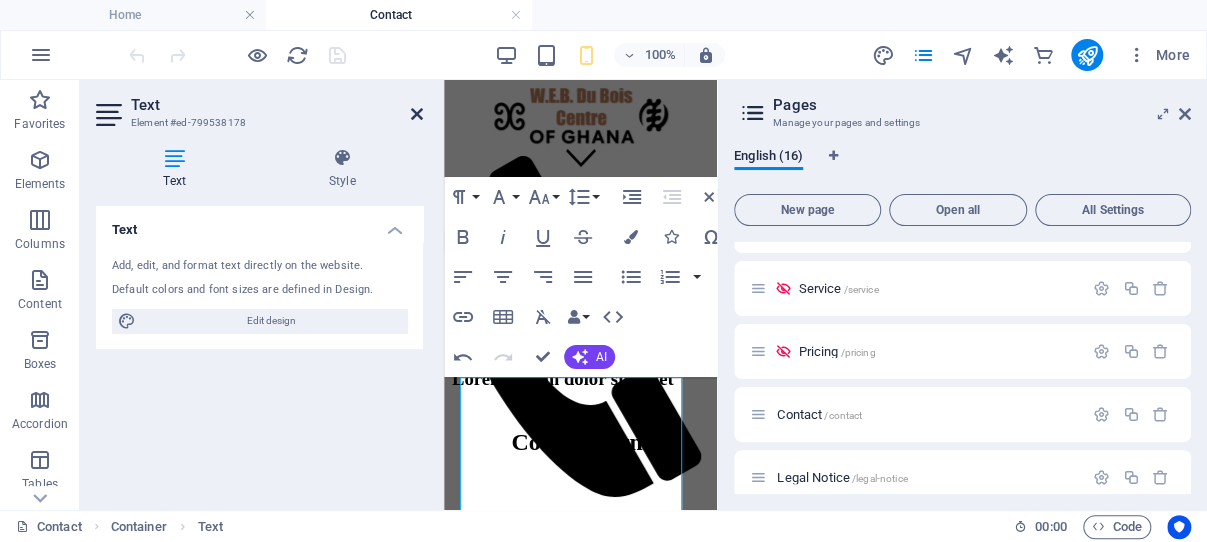click at bounding box center [417, 114] 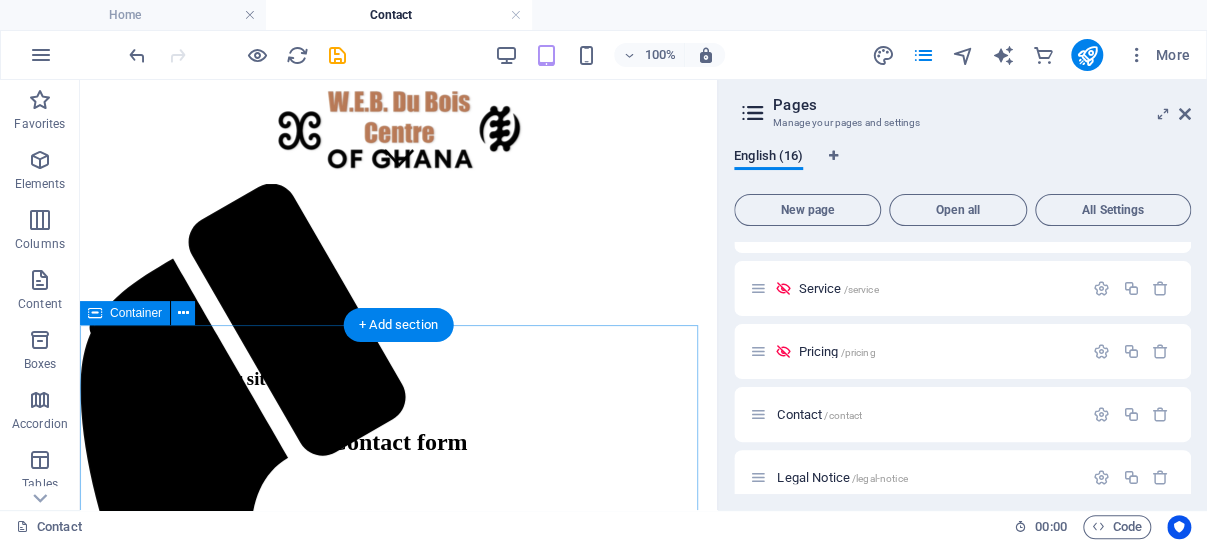 scroll, scrollTop: 106, scrollLeft: 0, axis: vertical 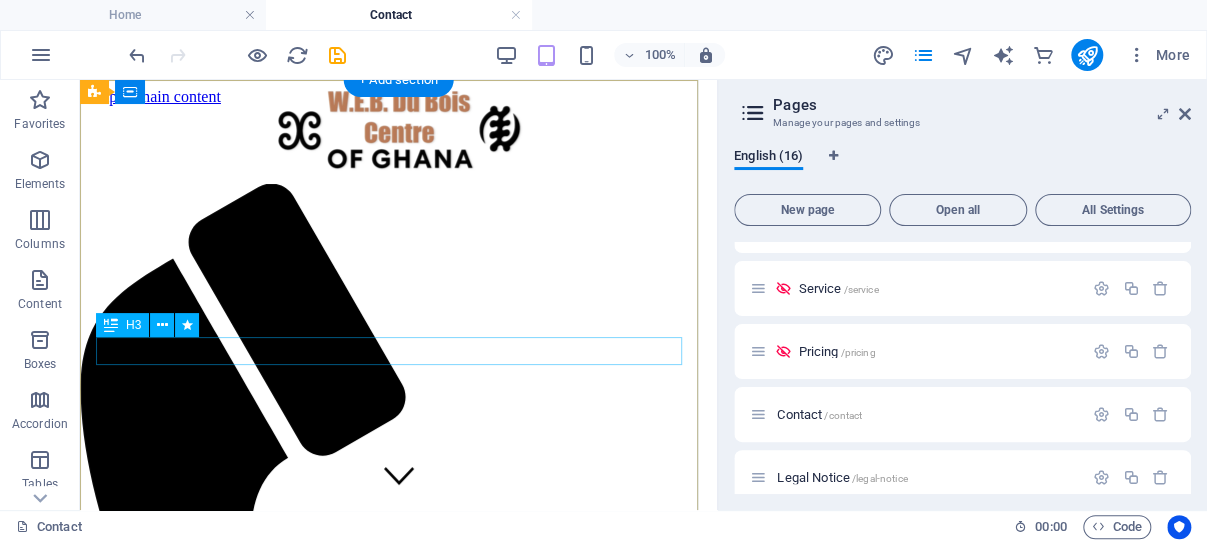 click on "Lorem ipsum dolor sit amet" at bounding box center [398, 697] 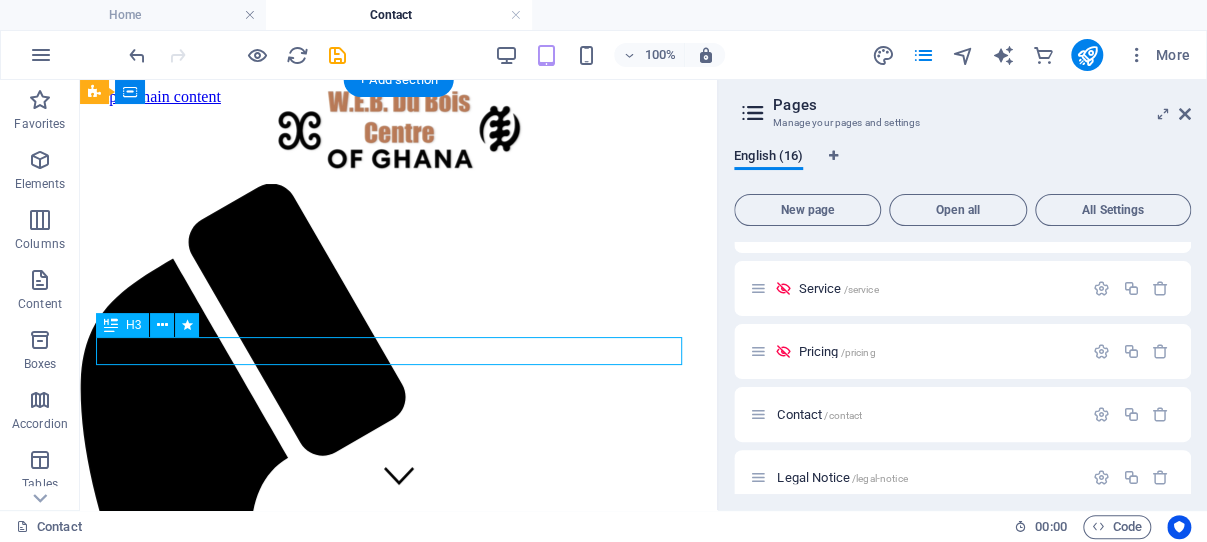 click on "Lorem ipsum dolor sit amet" at bounding box center (398, 697) 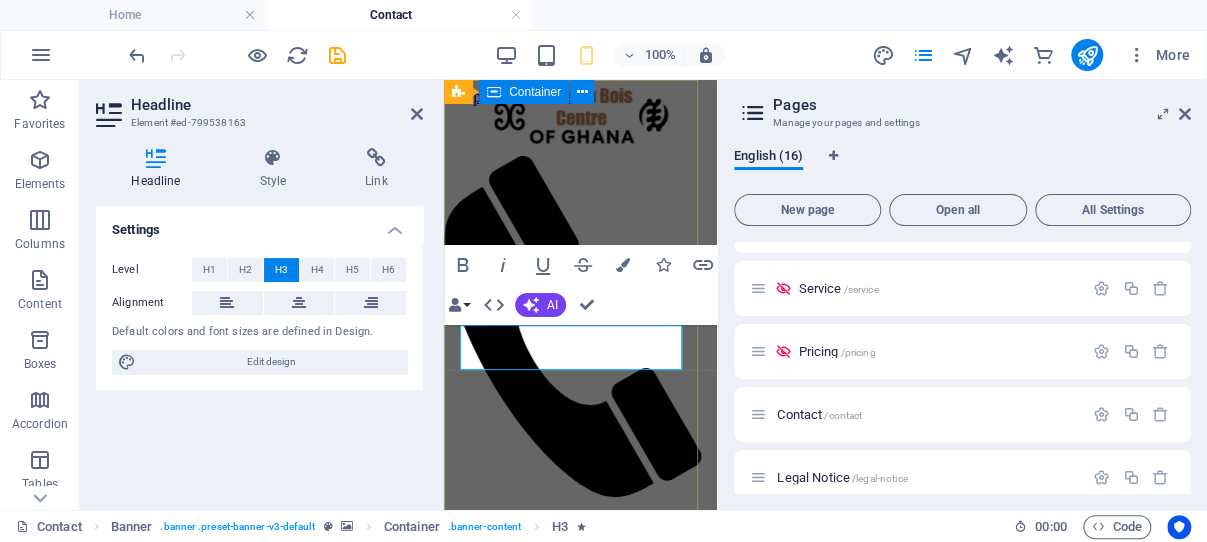 type 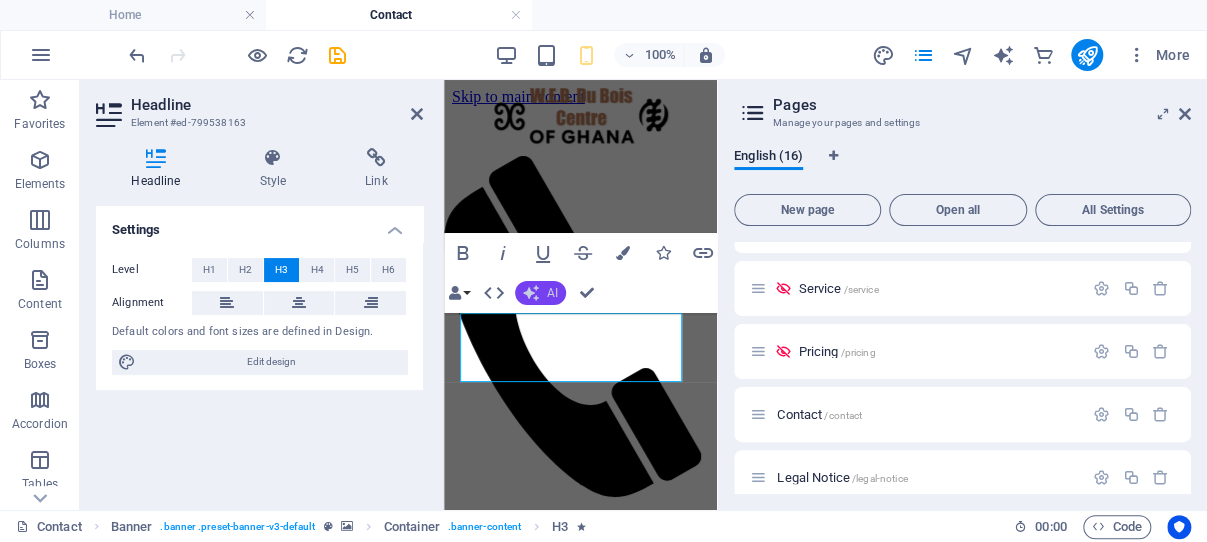 click on "AI" at bounding box center (552, 293) 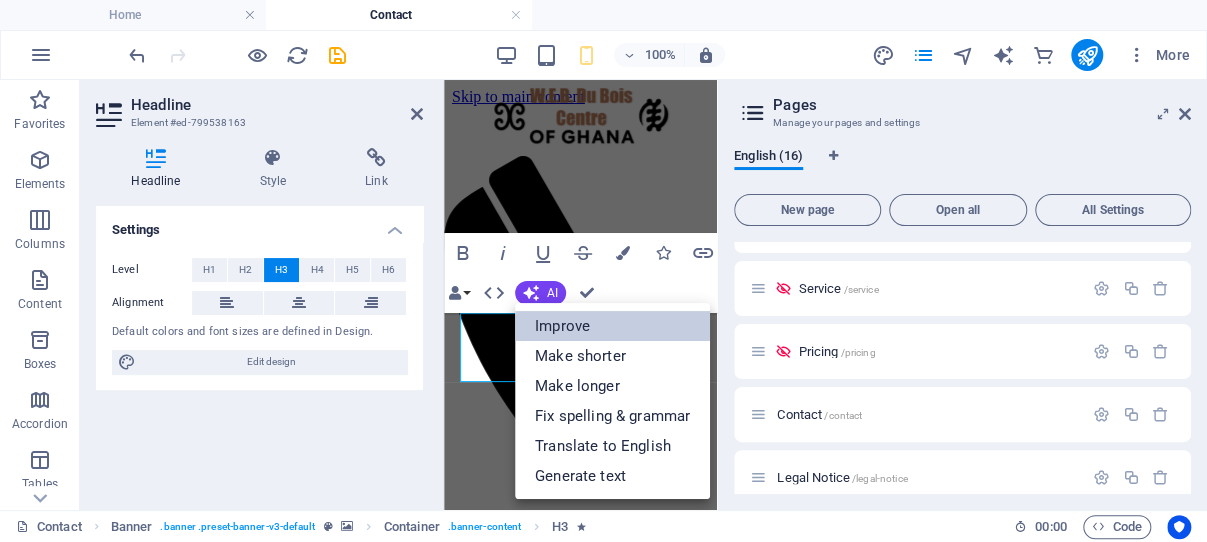 click on "Improve" at bounding box center (612, 326) 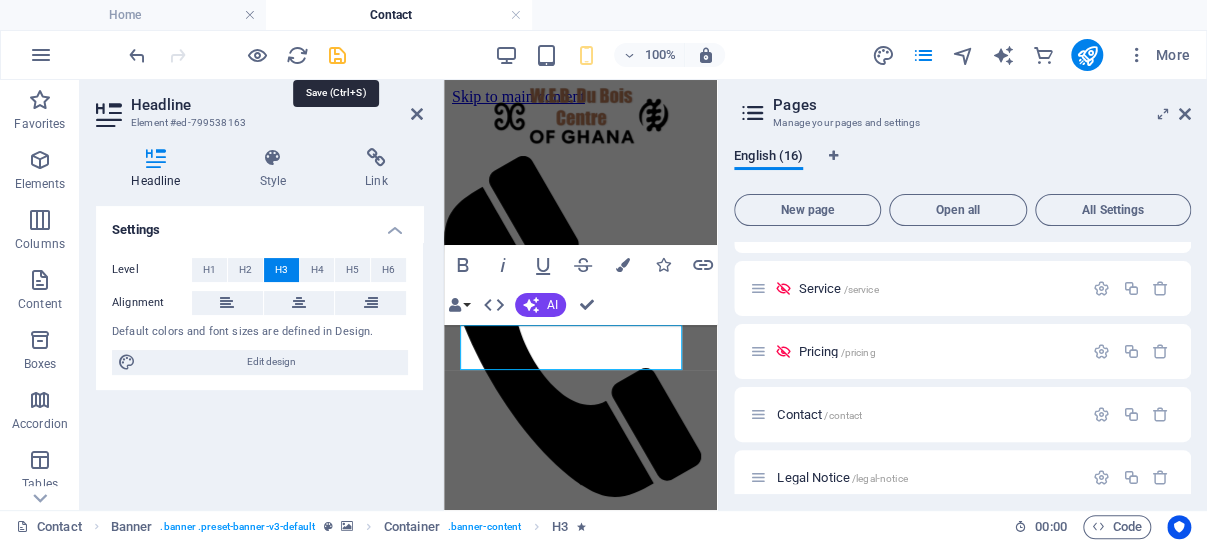 click at bounding box center [337, 55] 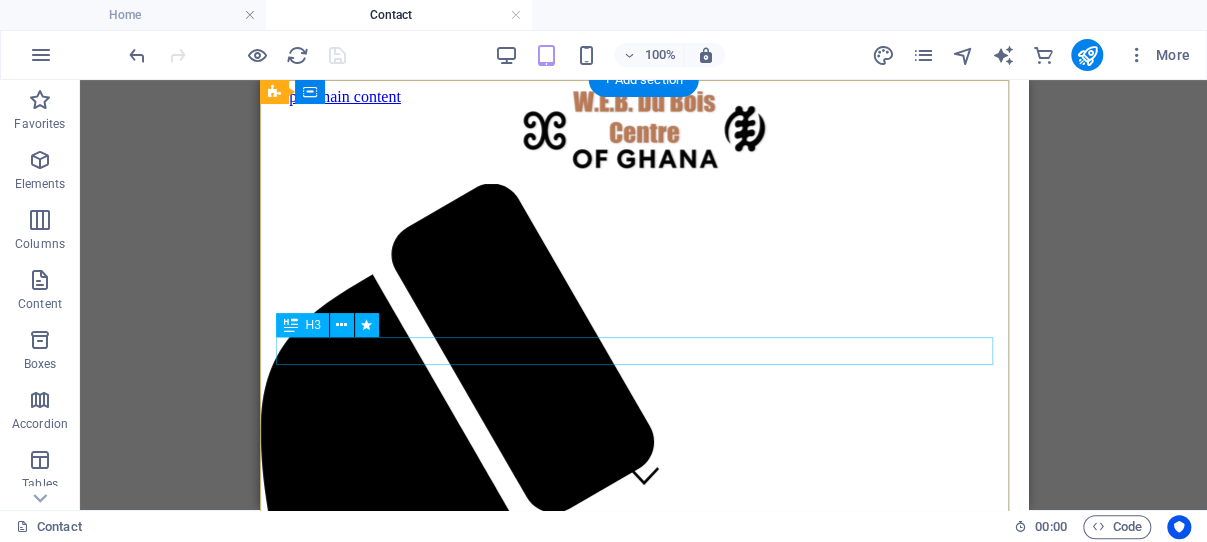 click on "Our goal is to provide prompt responses." at bounding box center (643, 697) 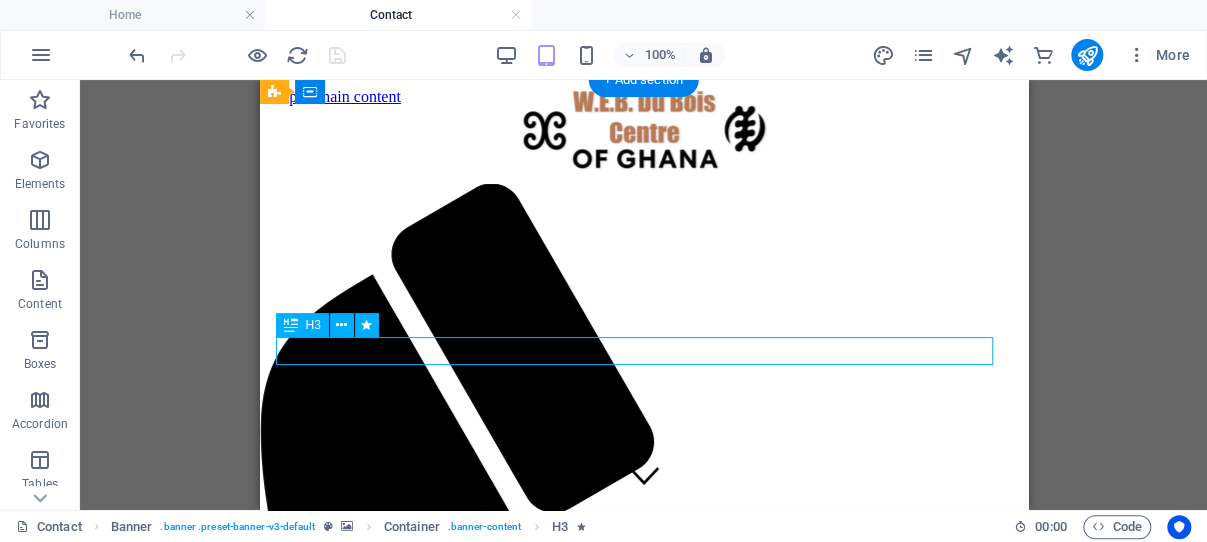 click on "Our goal is to provide prompt responses." at bounding box center [643, 697] 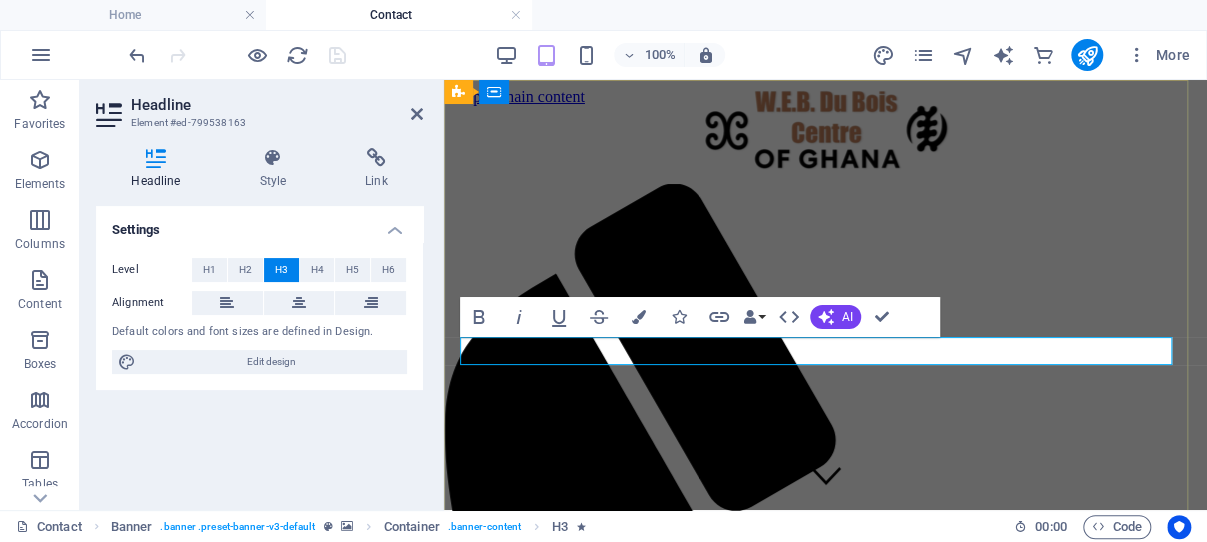click on "Our goal is to provide prompt responses." at bounding box center [825, 697] 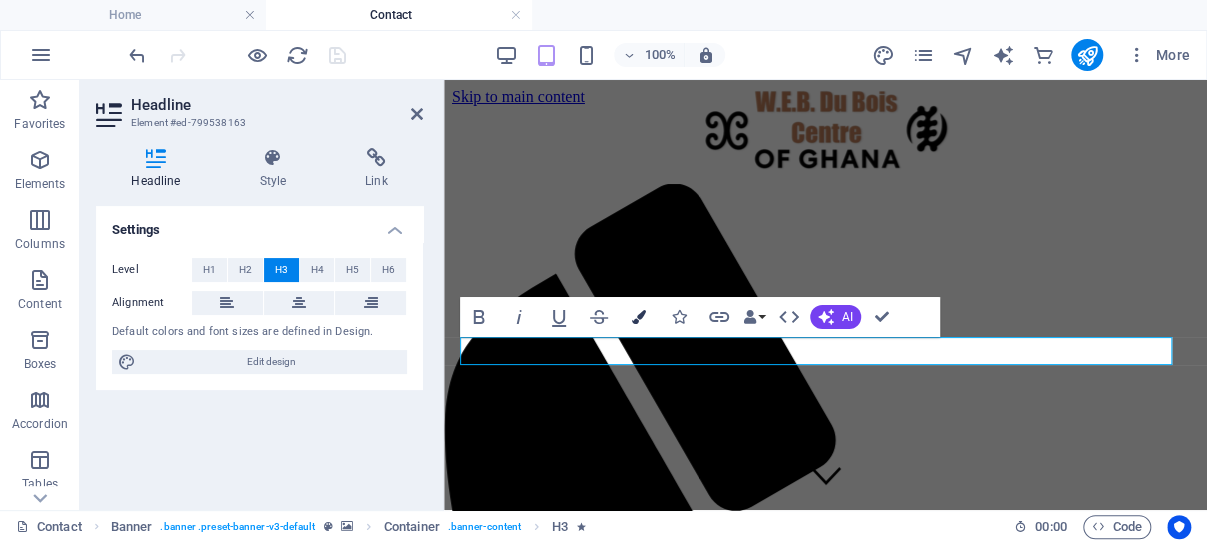 click at bounding box center (639, 317) 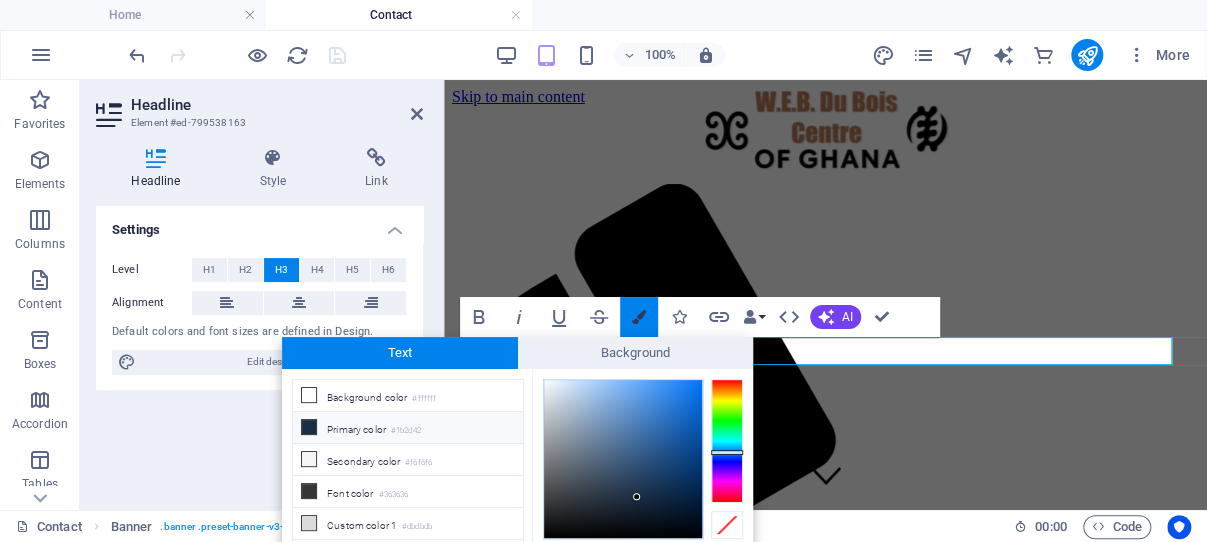 scroll, scrollTop: 24, scrollLeft: 0, axis: vertical 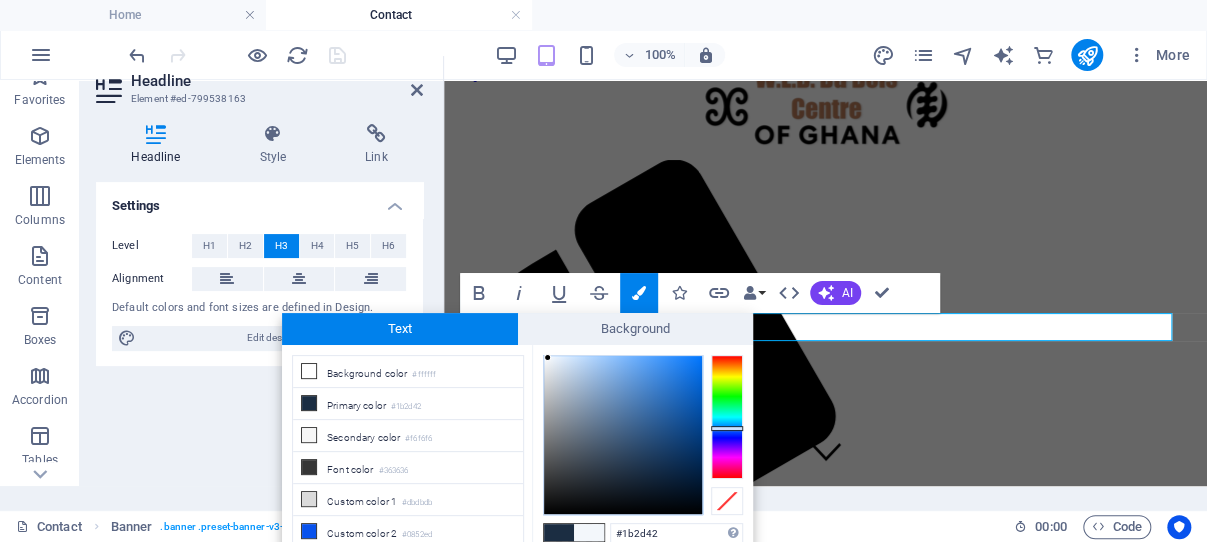 type on "#f3f7fb" 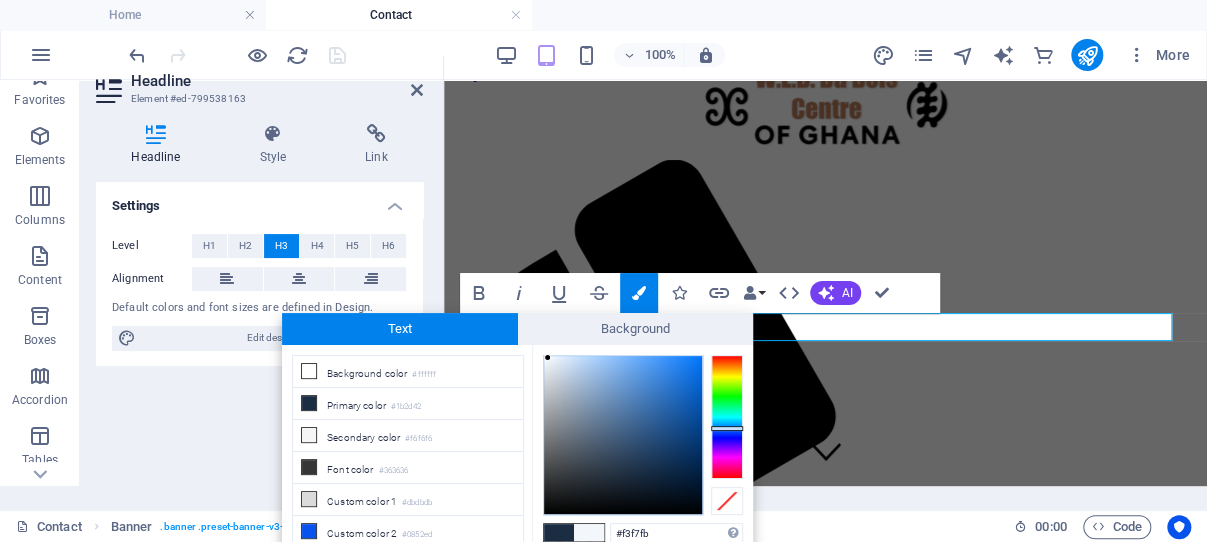 click at bounding box center (623, 435) 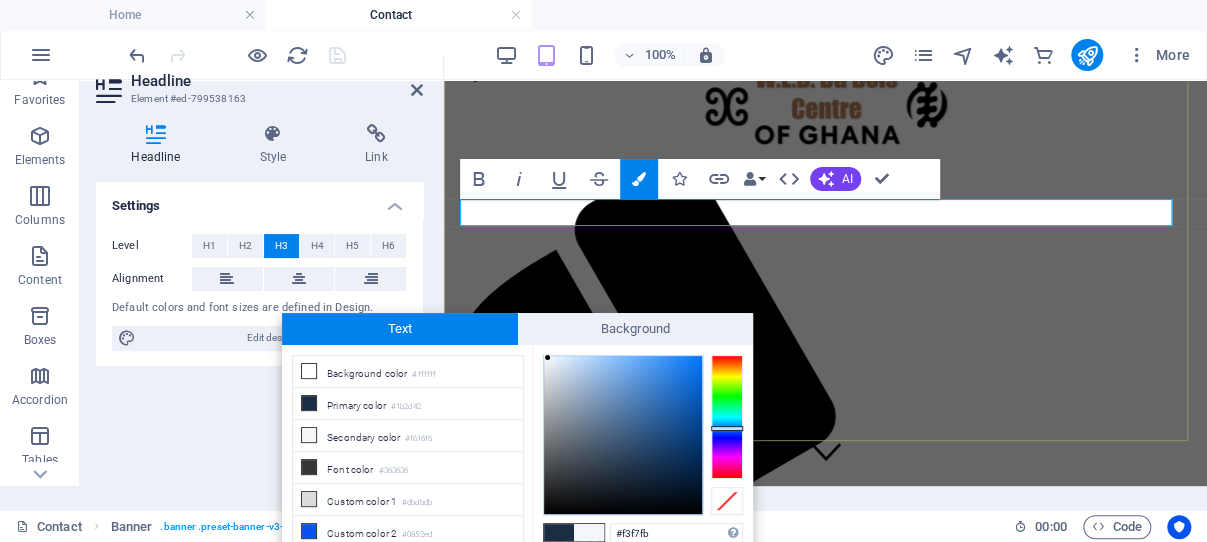 scroll, scrollTop: 212, scrollLeft: 0, axis: vertical 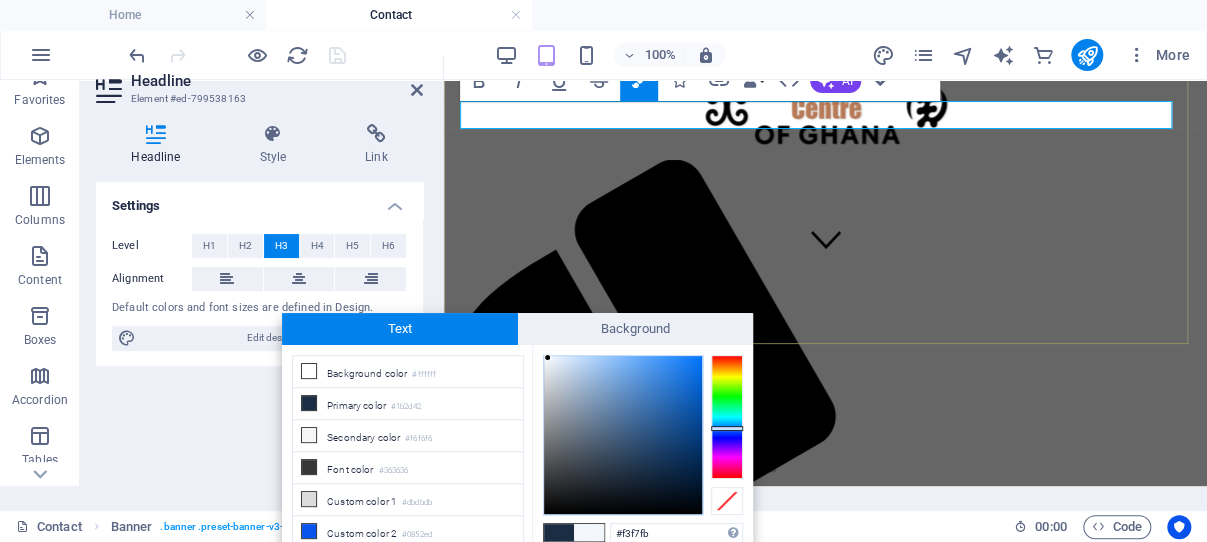 click on "Contact Our goal is to provide prompt responses." at bounding box center [825, 430] 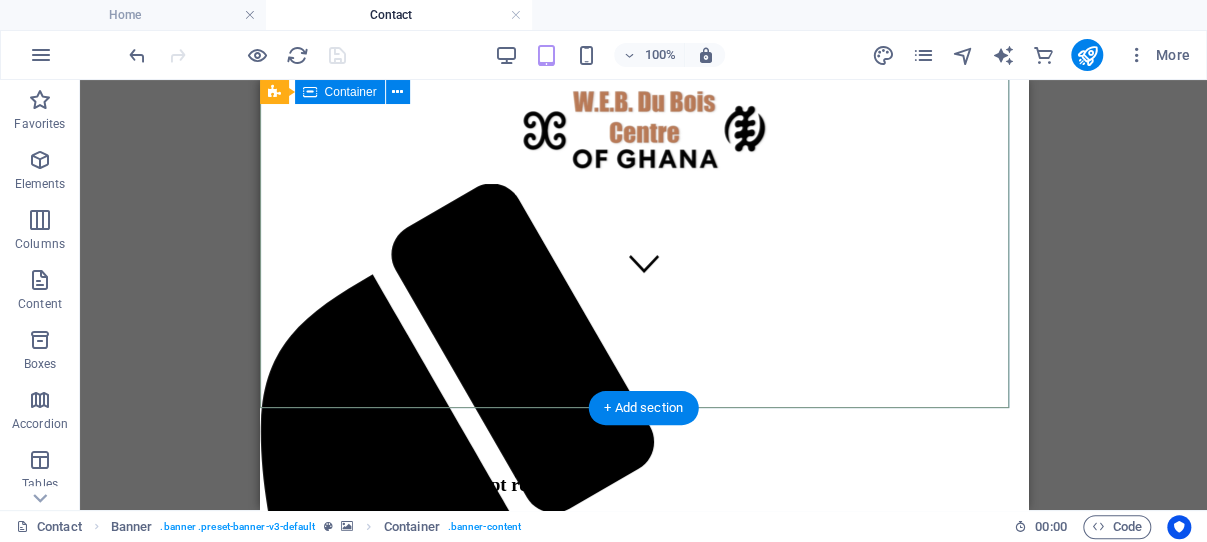 scroll, scrollTop: 0, scrollLeft: 0, axis: both 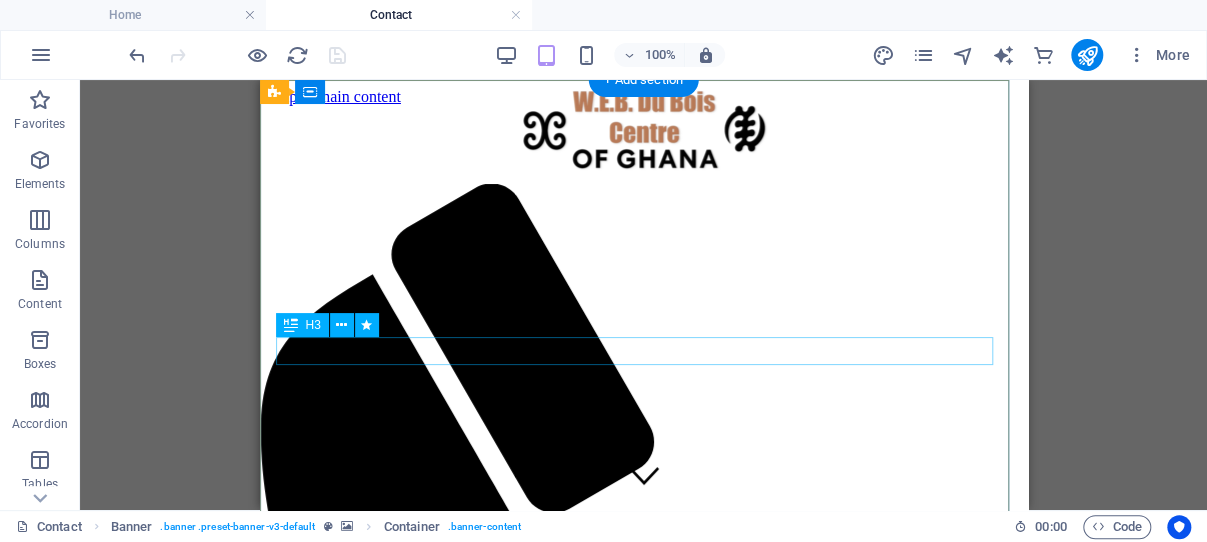 click on "Our goal is to provide prompt responses." at bounding box center [643, 697] 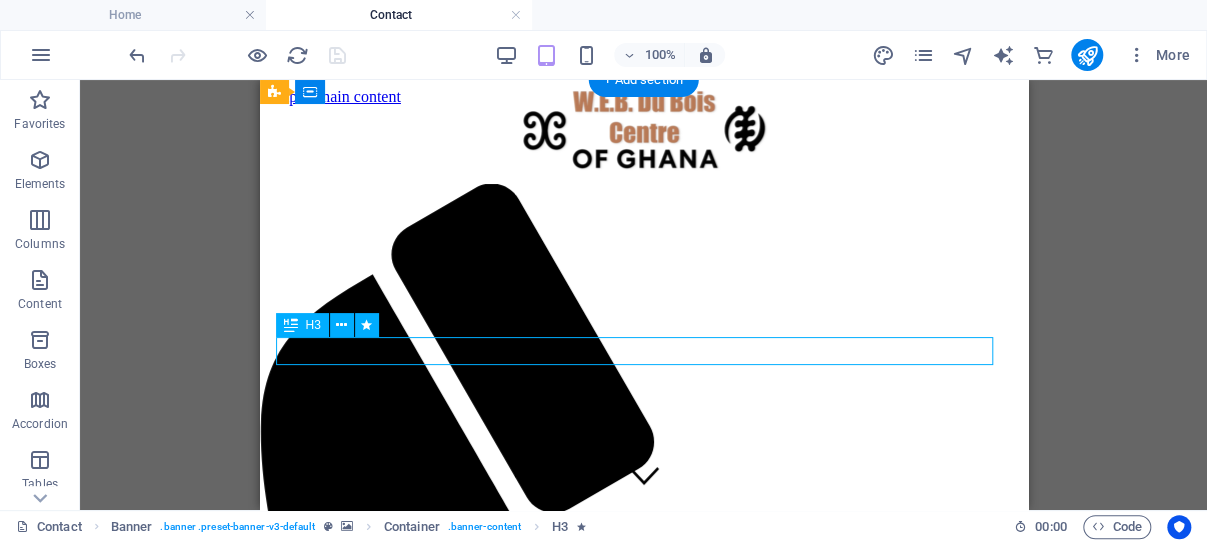click on "Our goal is to provide prompt responses." at bounding box center [643, 697] 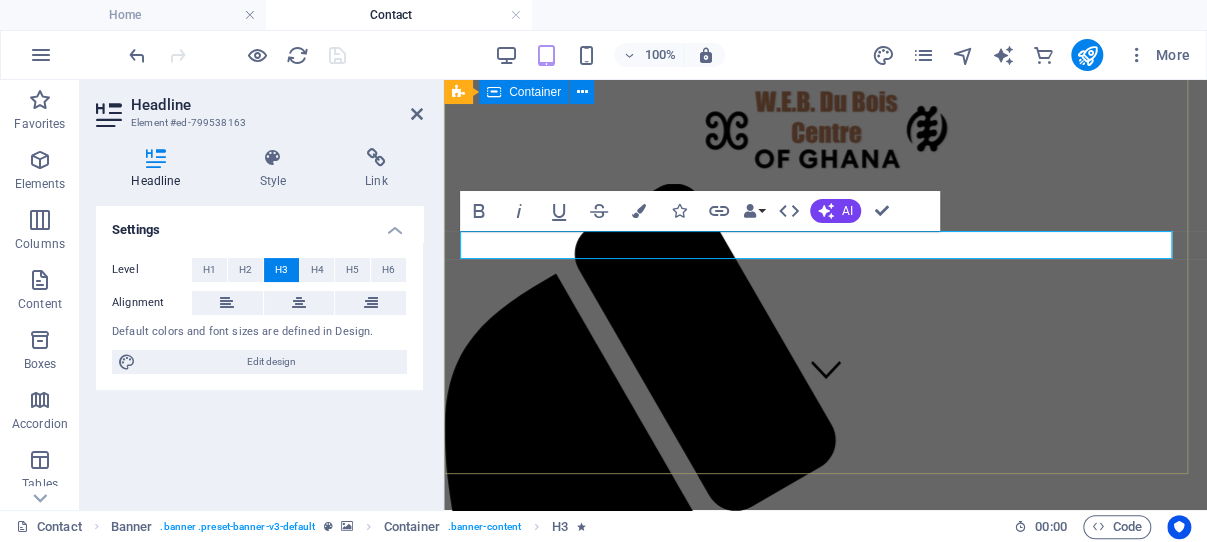 scroll, scrollTop: 0, scrollLeft: 0, axis: both 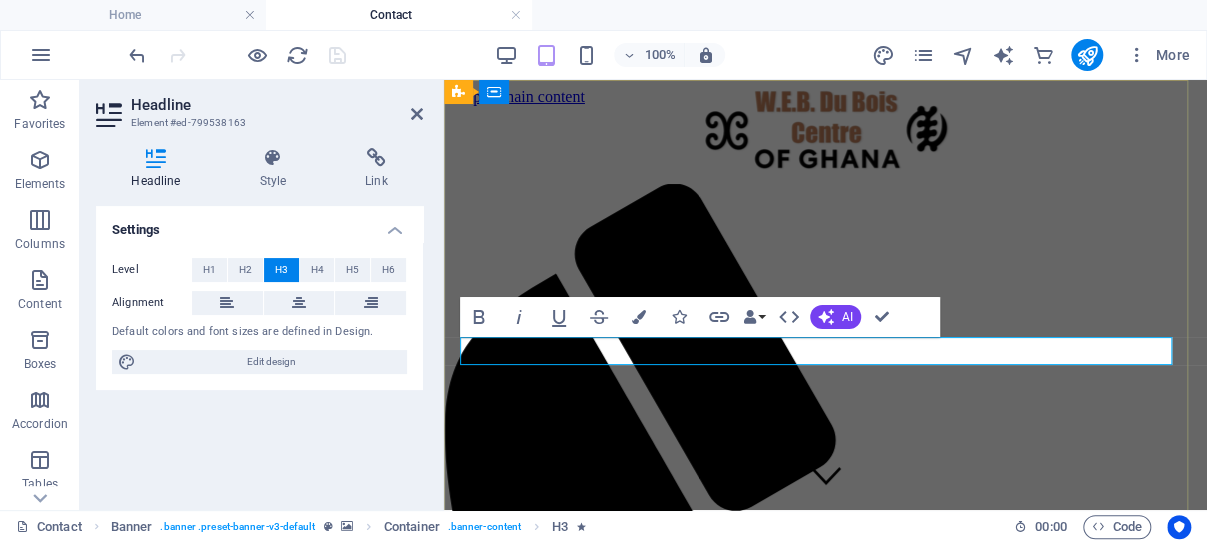 click on "Contact us!" at bounding box center (825, 697) 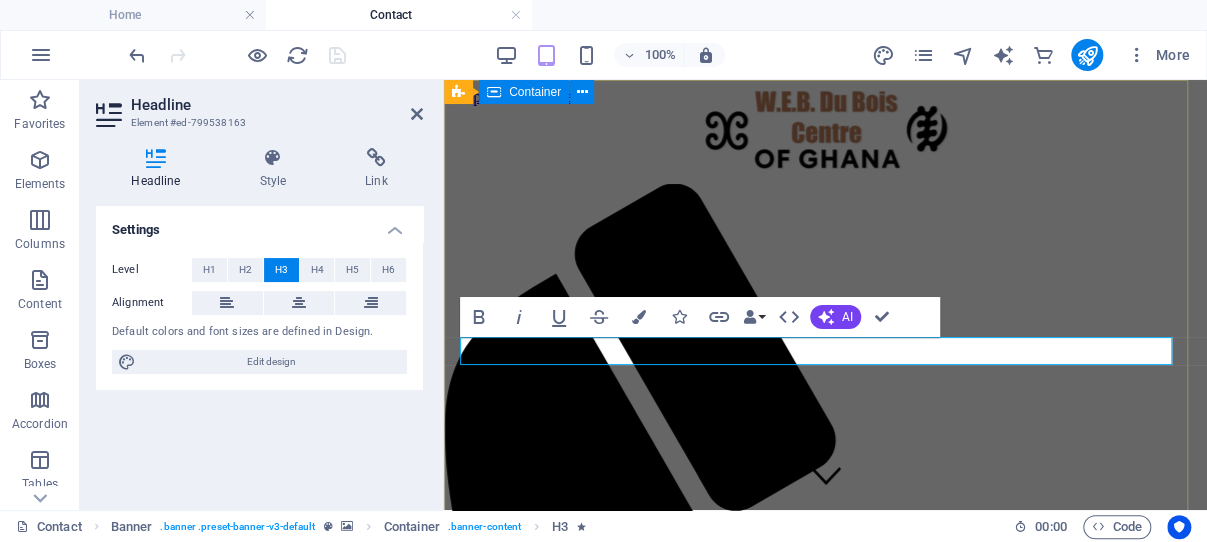 click on "Contact Contact us!" at bounding box center (825, 666) 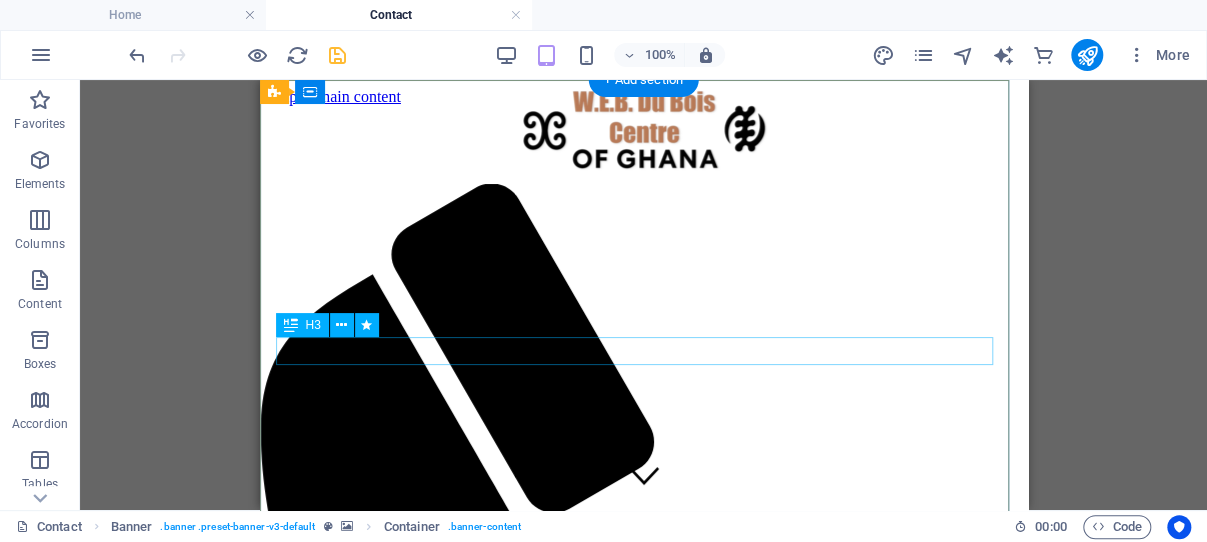click on "Contact us!" at bounding box center (643, 697) 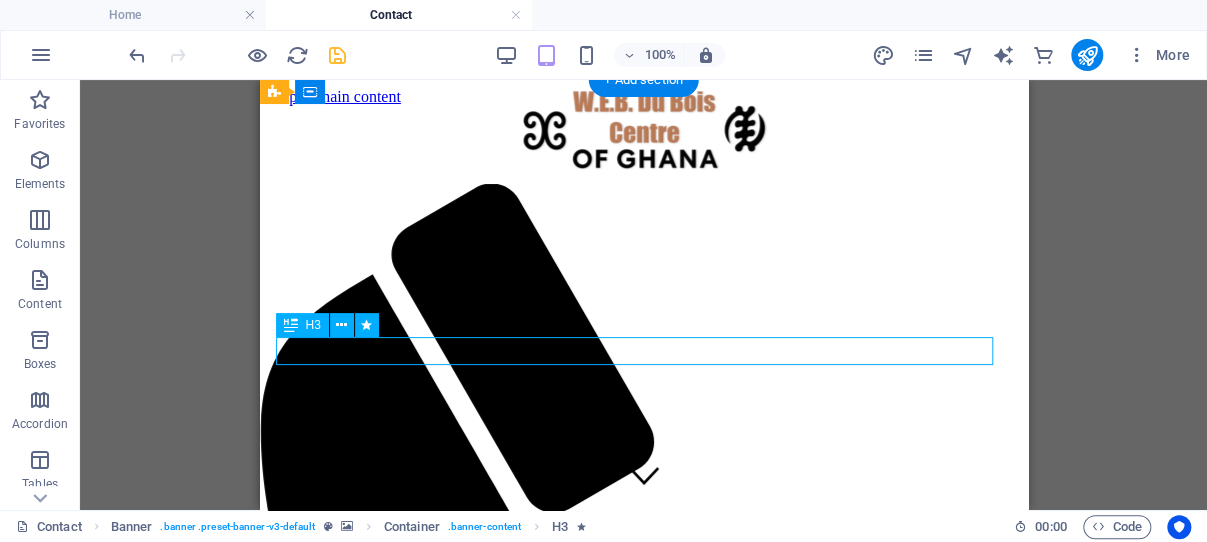 click on "Contact us!" at bounding box center [643, 697] 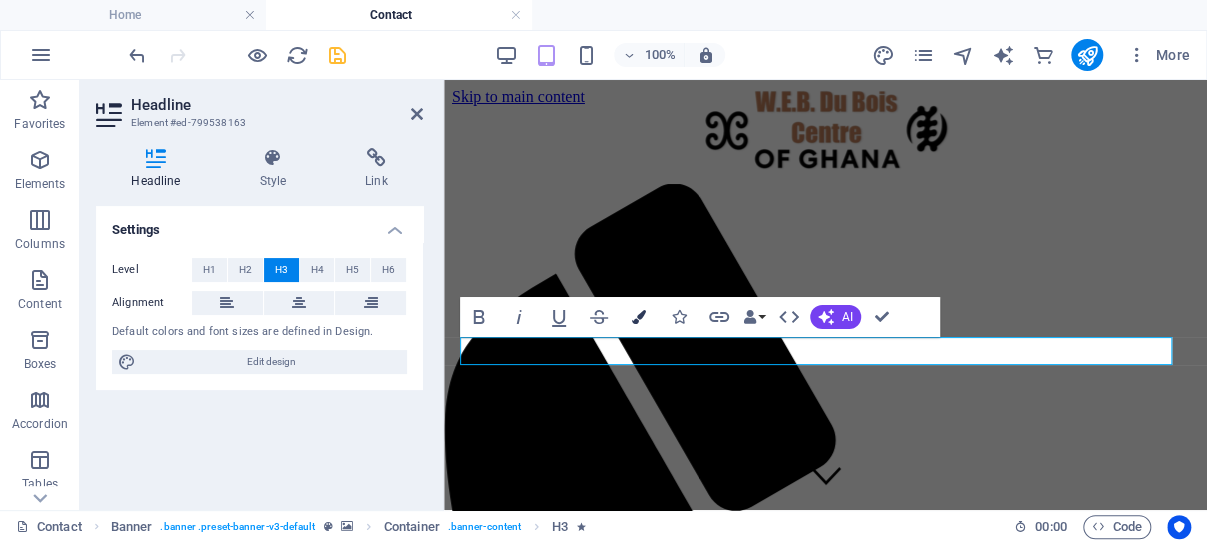 click at bounding box center (639, 317) 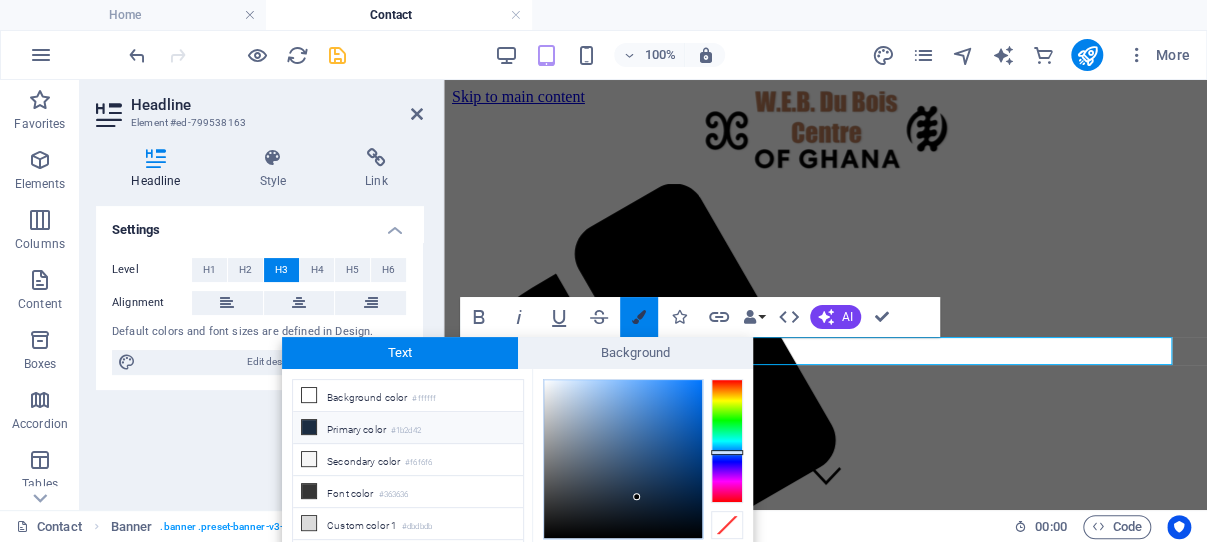 scroll, scrollTop: 24, scrollLeft: 0, axis: vertical 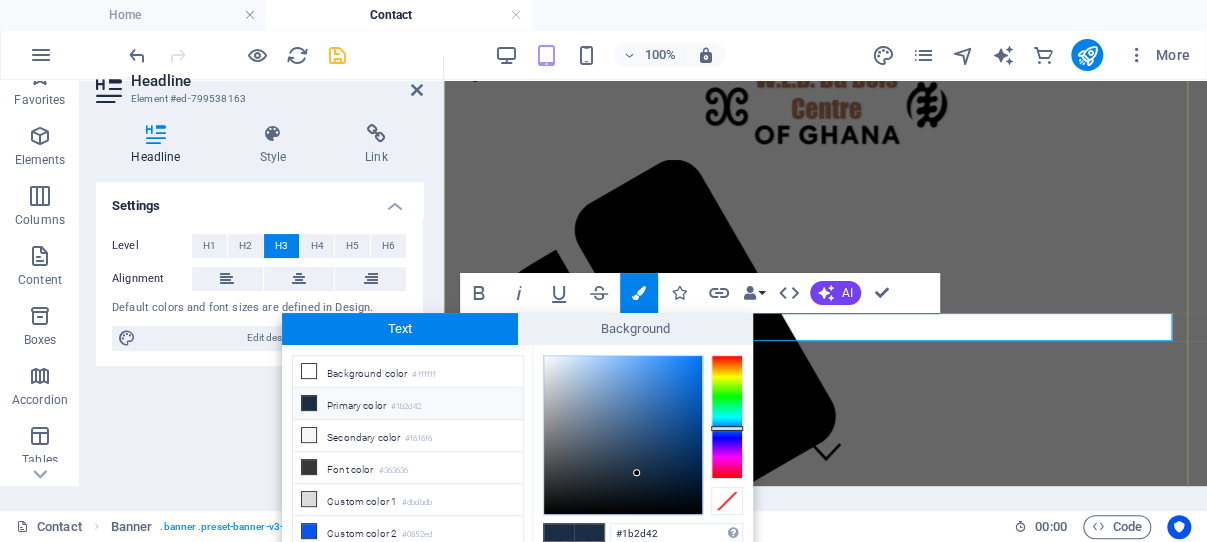 click on "Contact Contact us!" at bounding box center (825, 642) 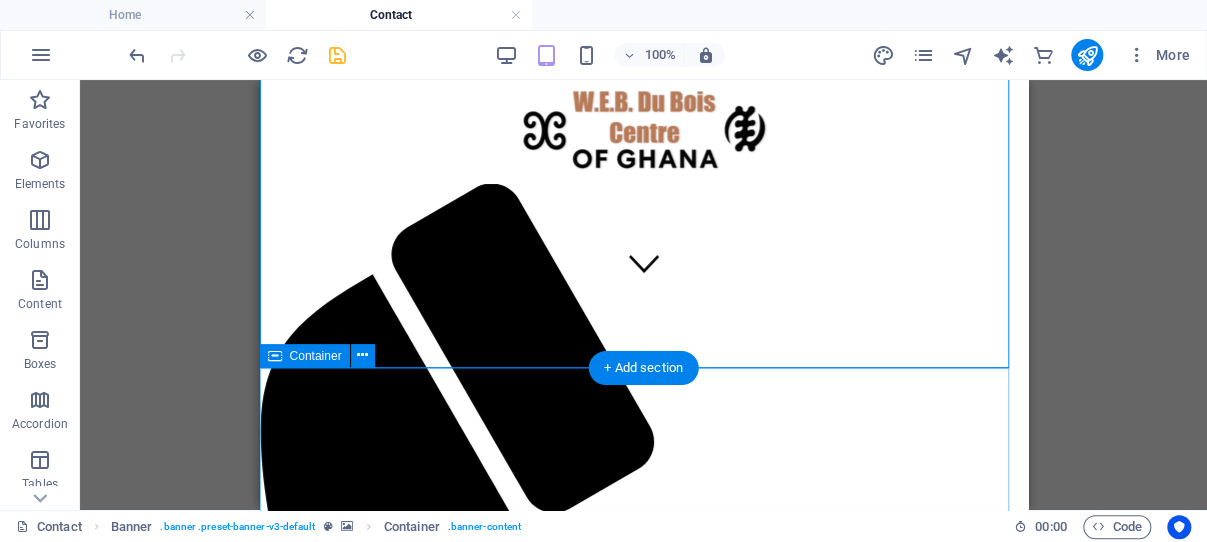 scroll, scrollTop: 106, scrollLeft: 0, axis: vertical 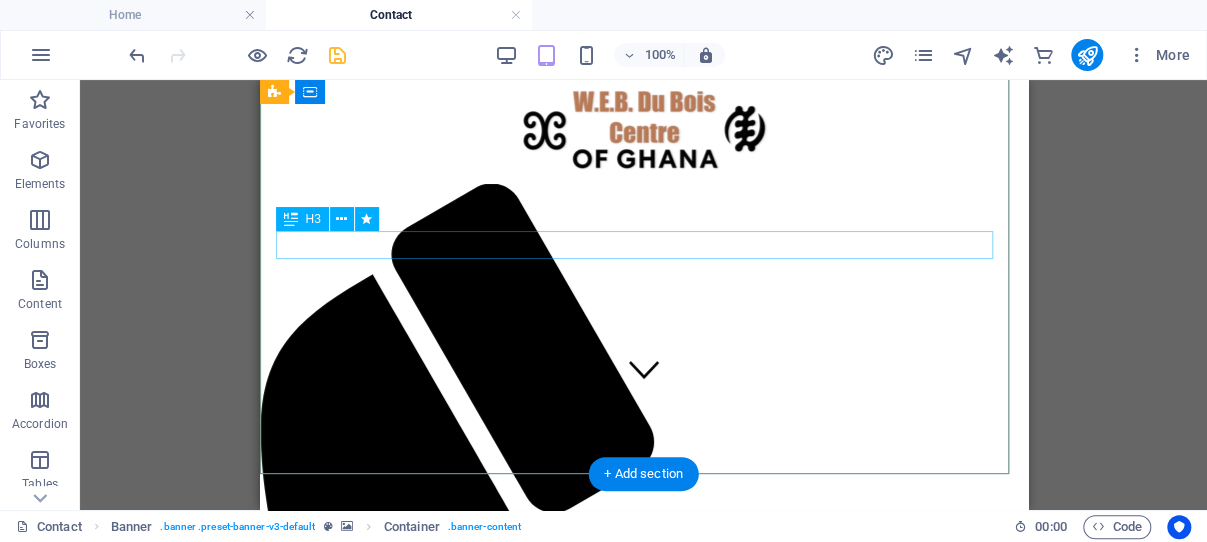 click on "Contact us!" at bounding box center [643, 591] 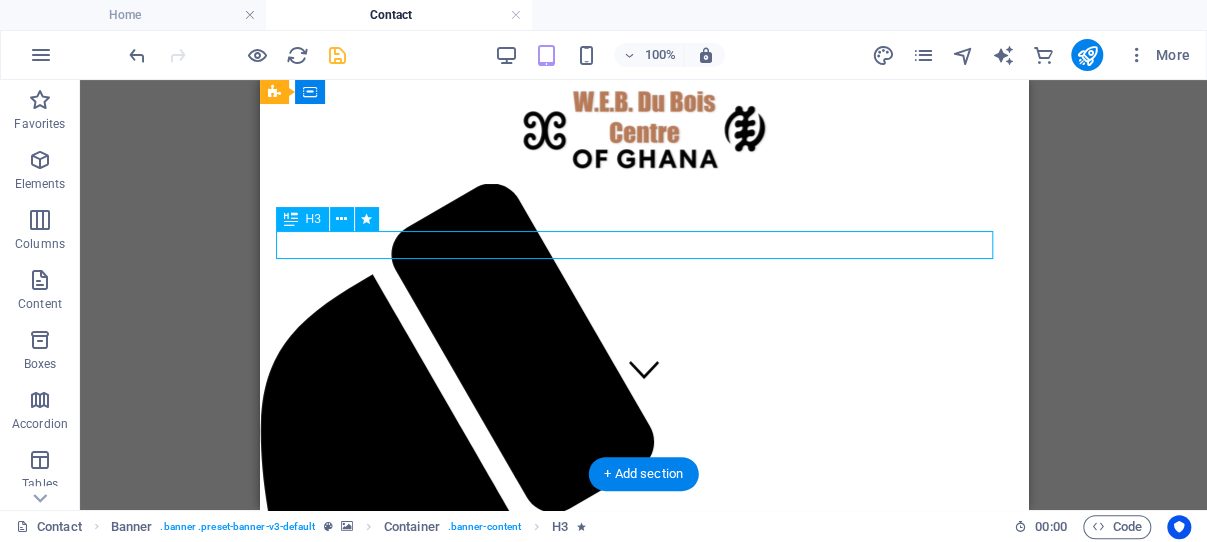 click on "Contact us!" at bounding box center [643, 591] 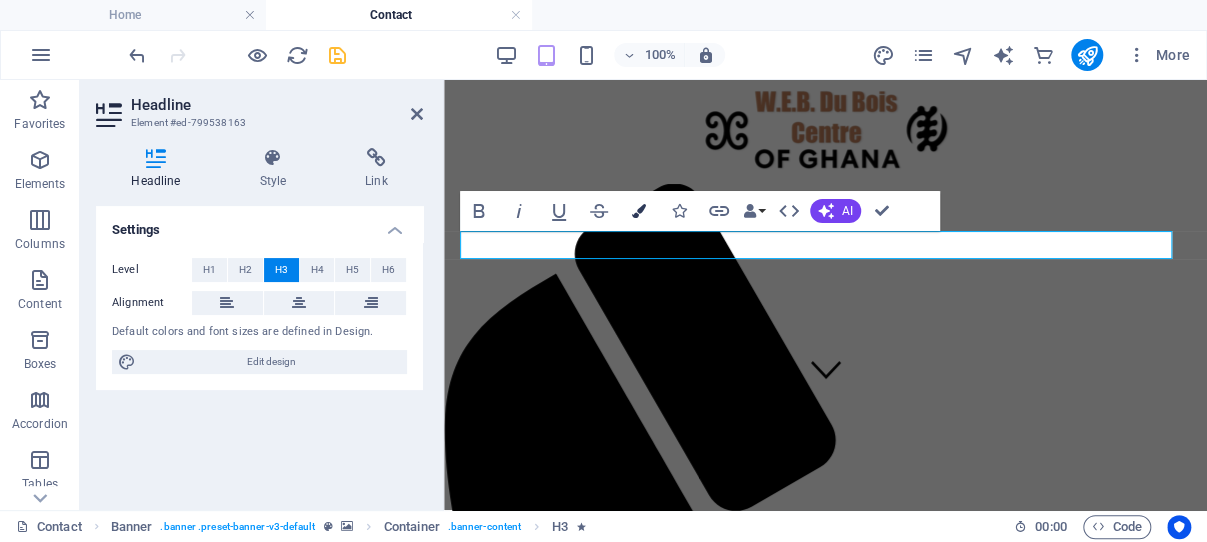 click at bounding box center (639, 211) 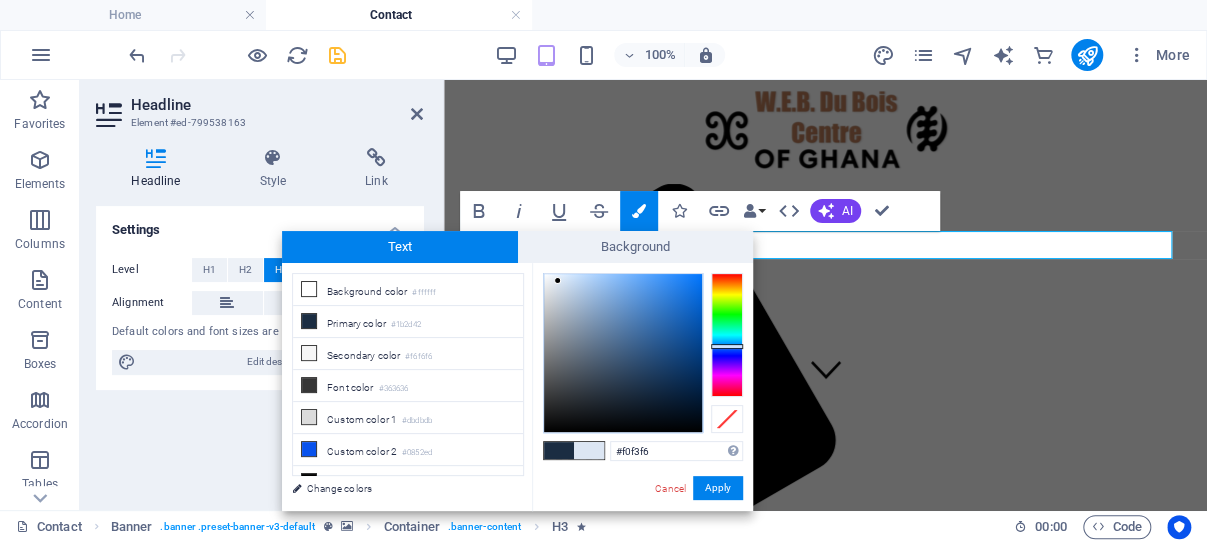 type on "#f6f6f6" 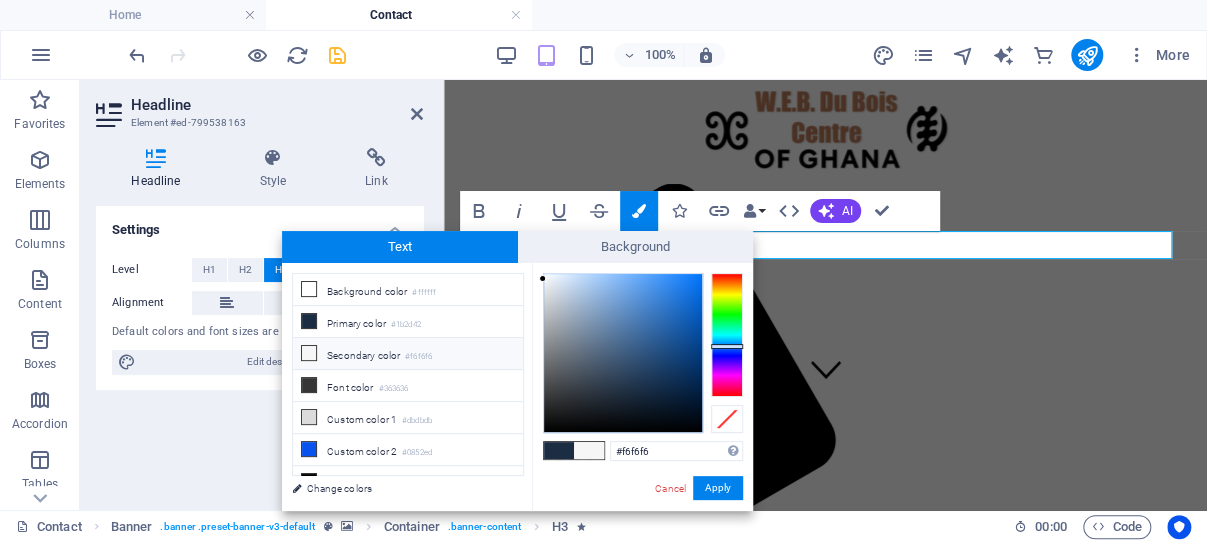 drag, startPoint x: 635, startPoint y: 385, endPoint x: 540, endPoint y: 279, distance: 142.34114 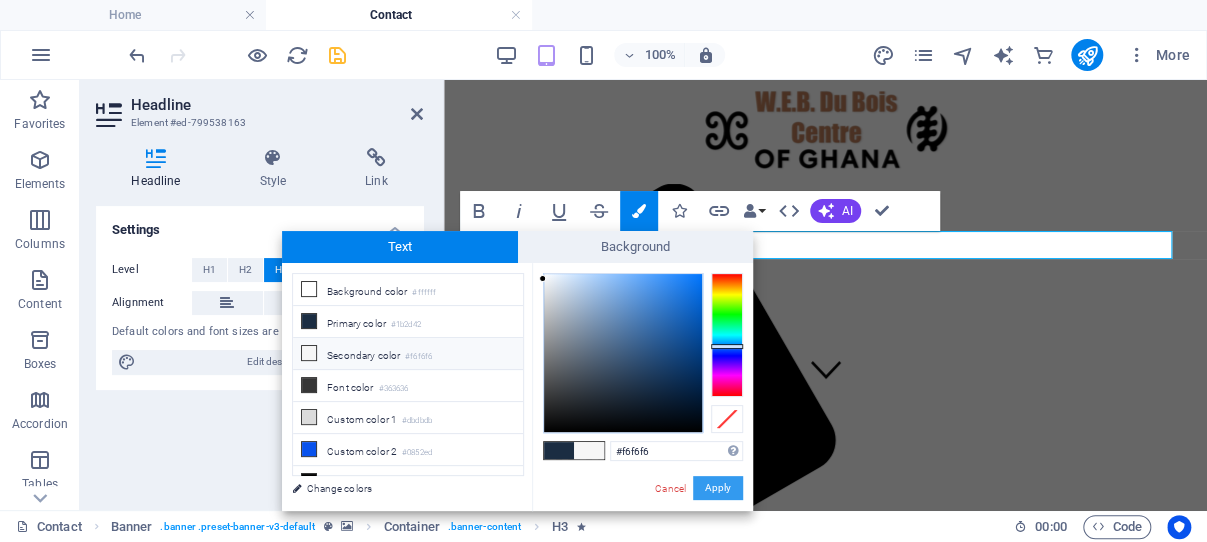 click on "Apply" at bounding box center [718, 488] 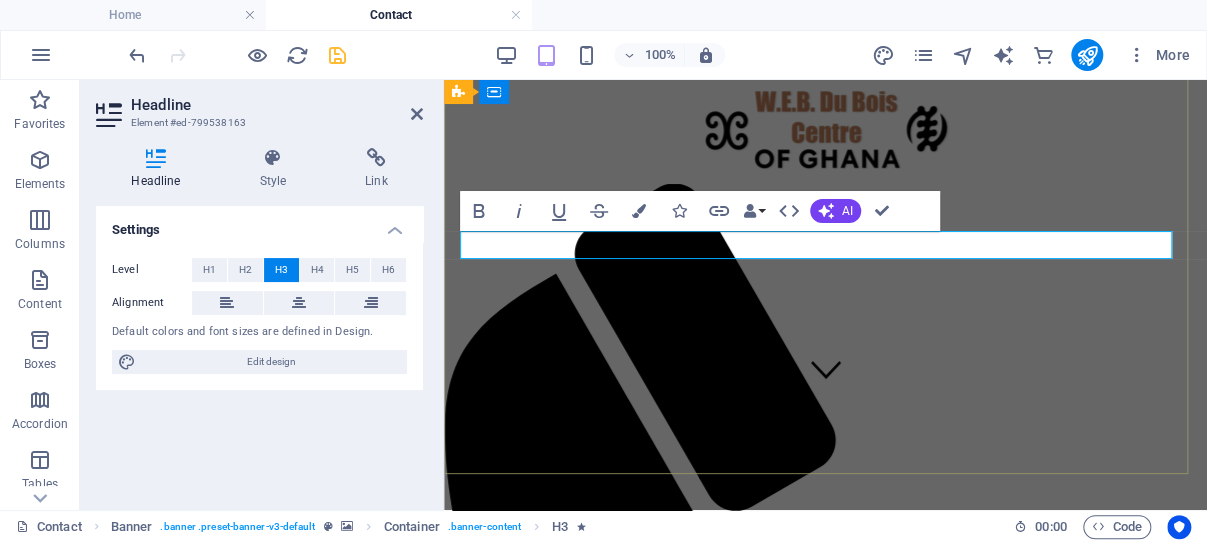 click on "Contact us!" at bounding box center [825, 591] 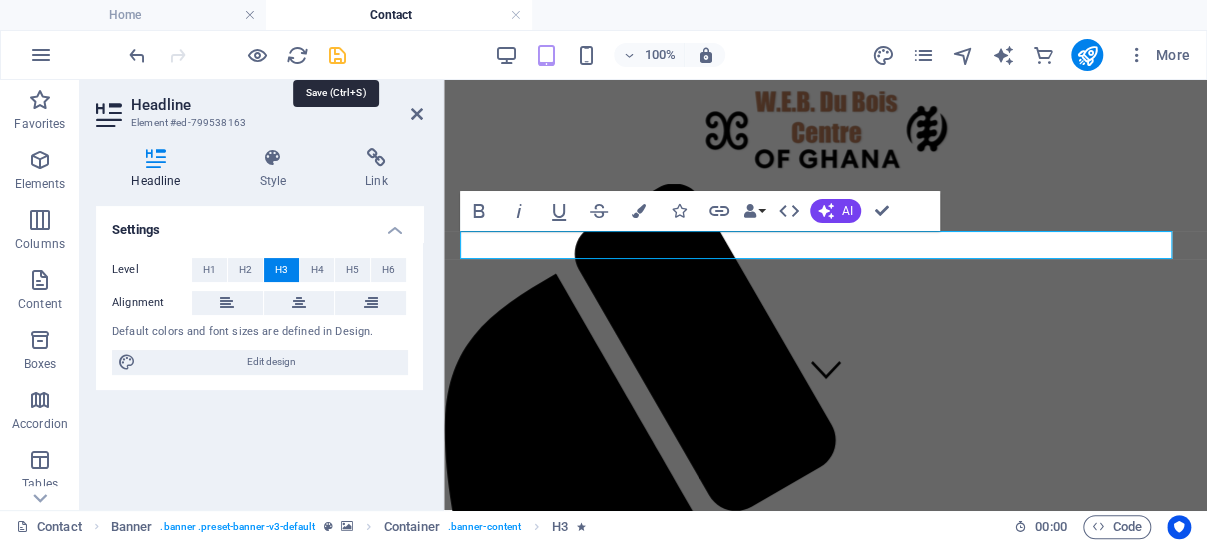 drag, startPoint x: 336, startPoint y: 55, endPoint x: 107, endPoint y: 70, distance: 229.49074 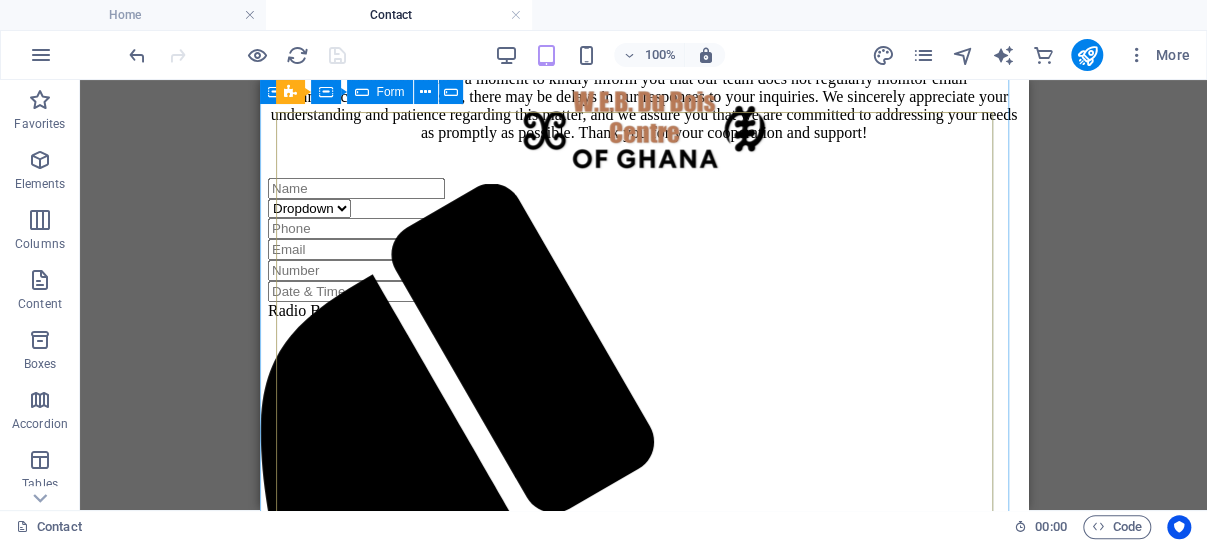 scroll, scrollTop: 742, scrollLeft: 0, axis: vertical 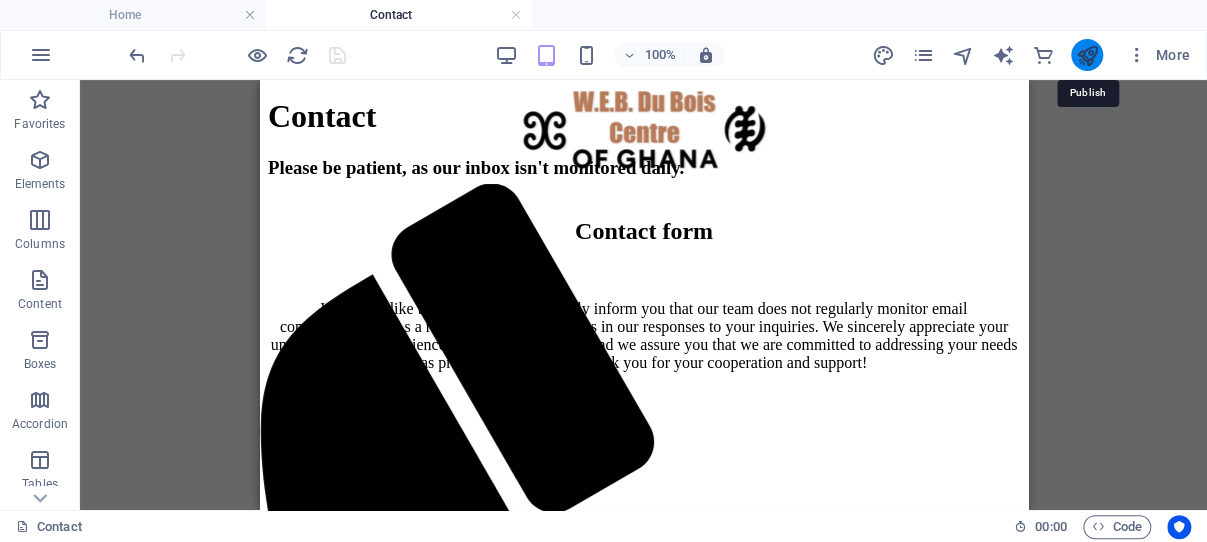 click at bounding box center [1086, 55] 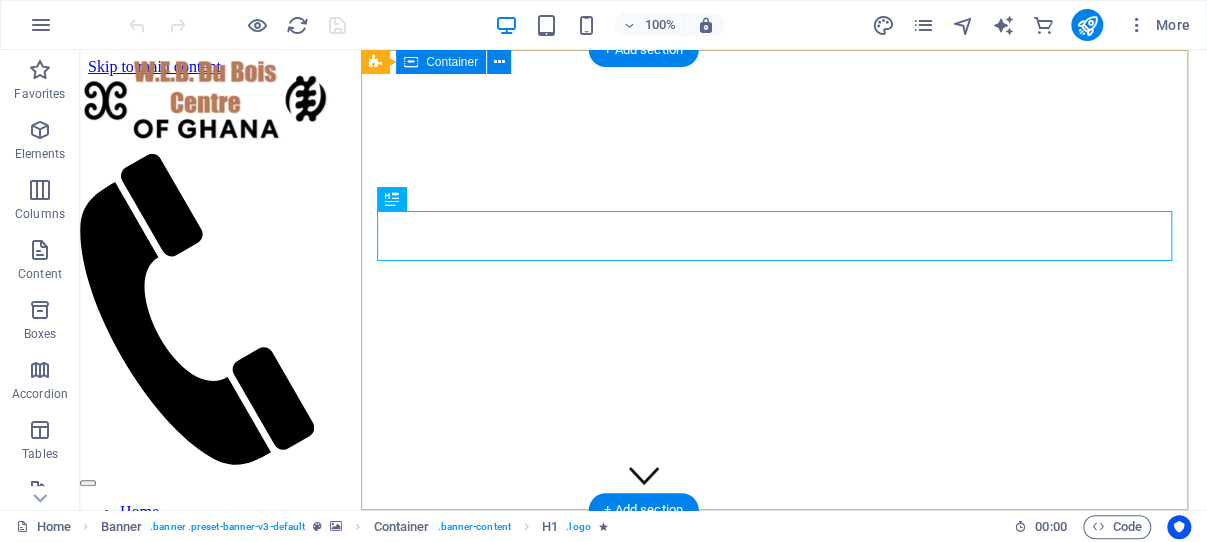scroll, scrollTop: 0, scrollLeft: 0, axis: both 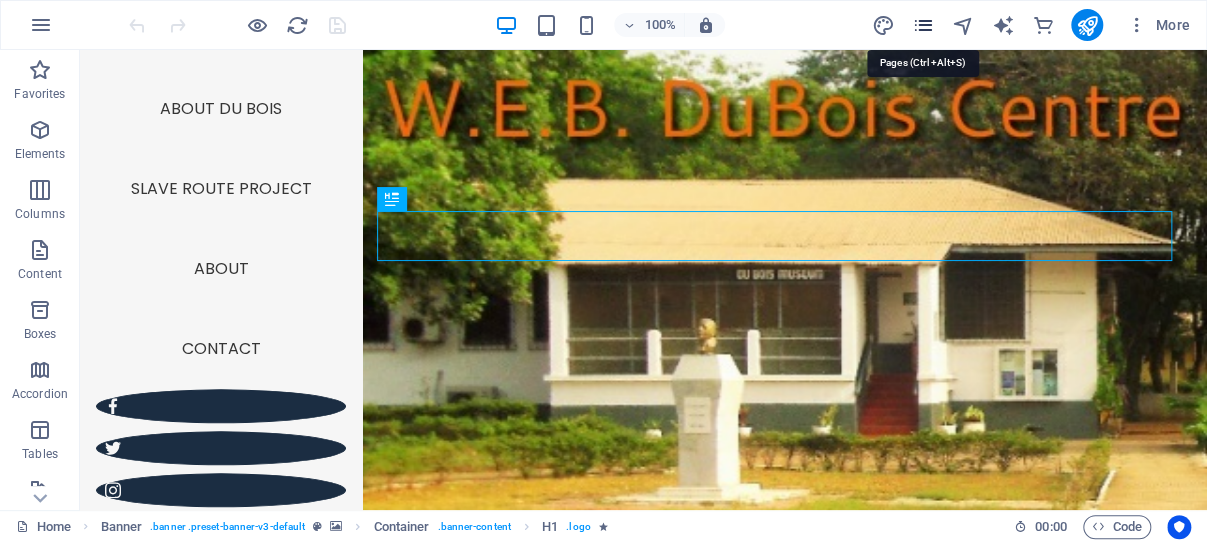 click at bounding box center (922, 25) 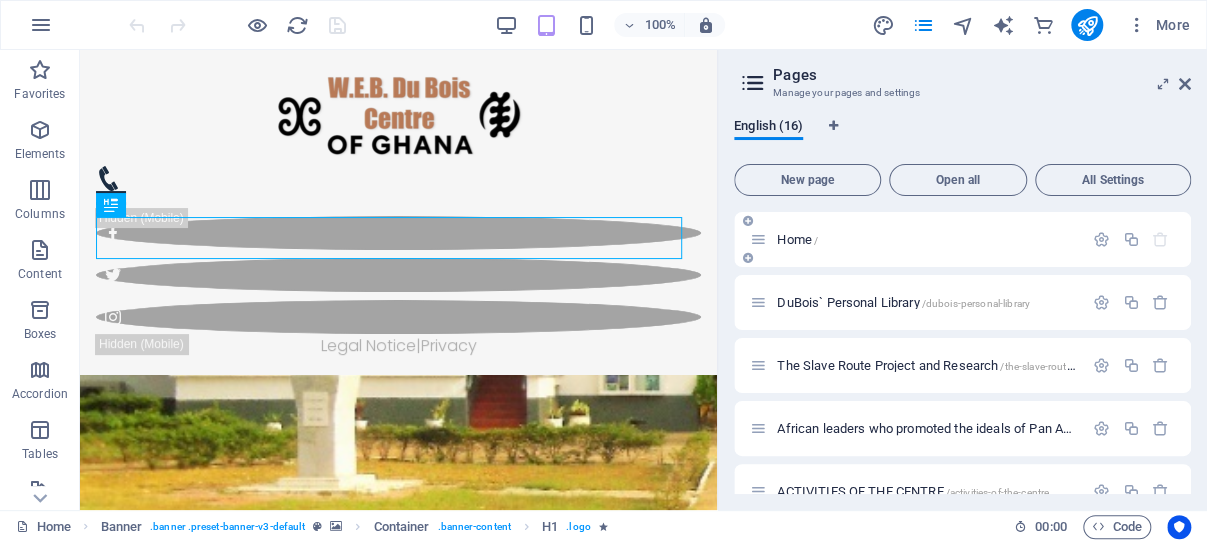 scroll, scrollTop: 0, scrollLeft: 0, axis: both 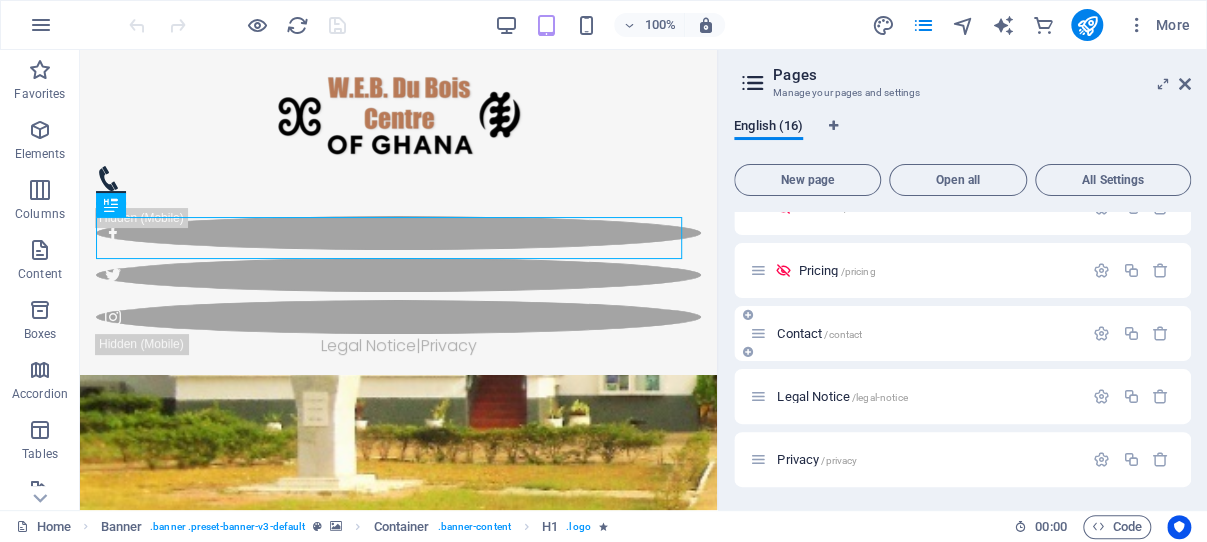 click on "Contact /contact" at bounding box center (819, 333) 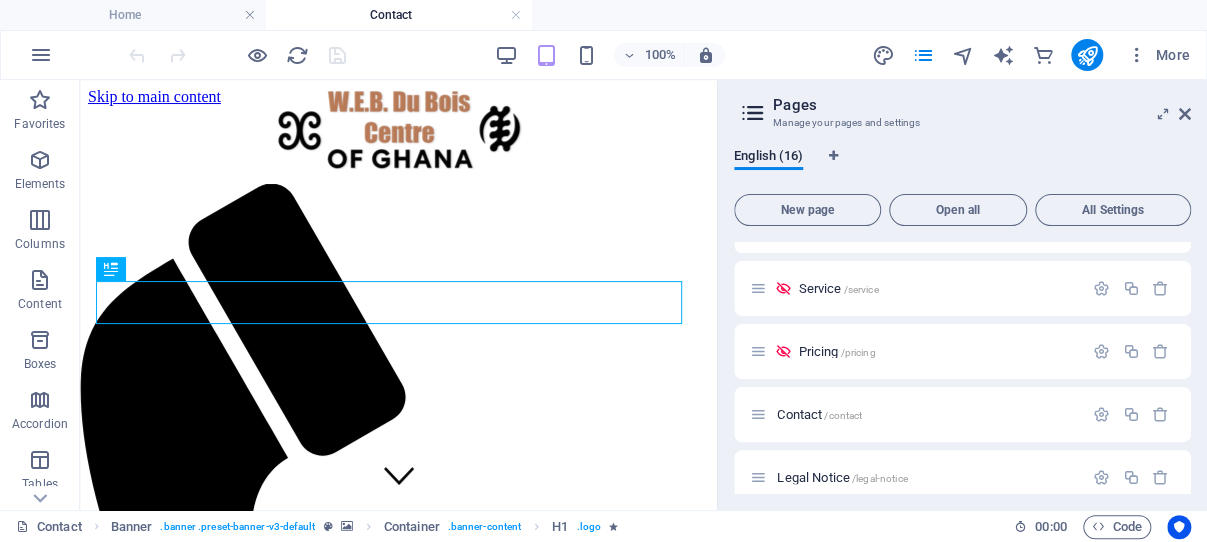 scroll, scrollTop: 0, scrollLeft: 0, axis: both 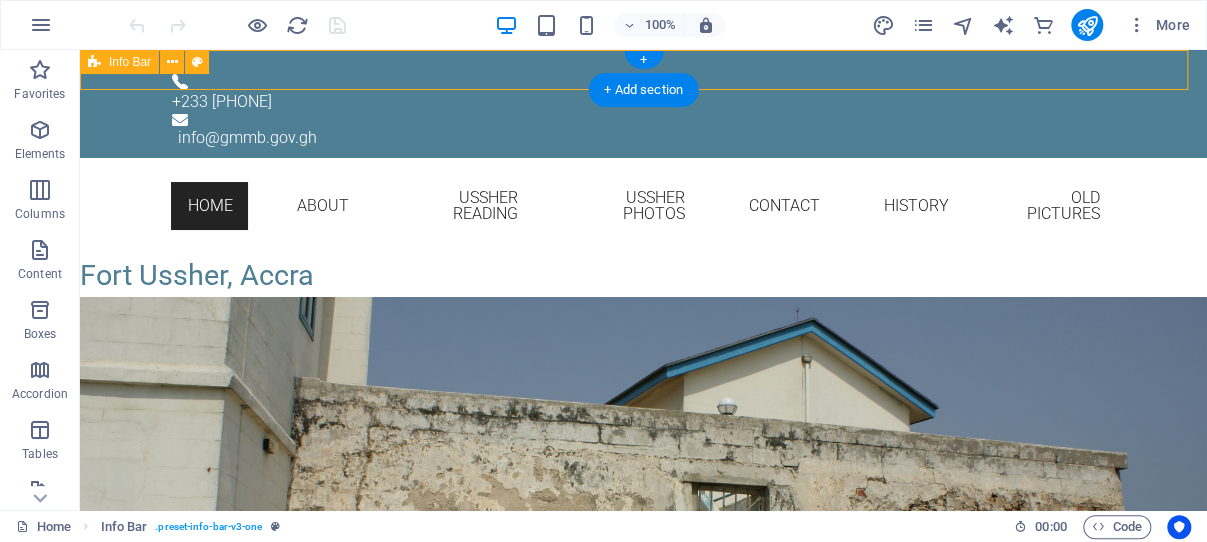 drag, startPoint x: 1115, startPoint y: 69, endPoint x: 1069, endPoint y: 72, distance: 46.09772 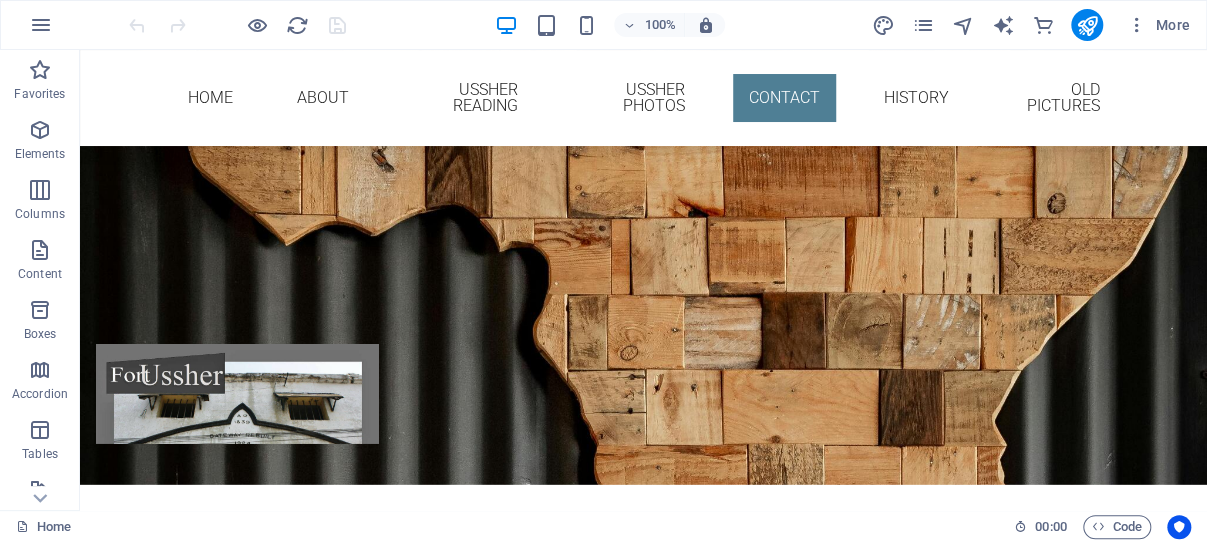 scroll, scrollTop: 5716, scrollLeft: 0, axis: vertical 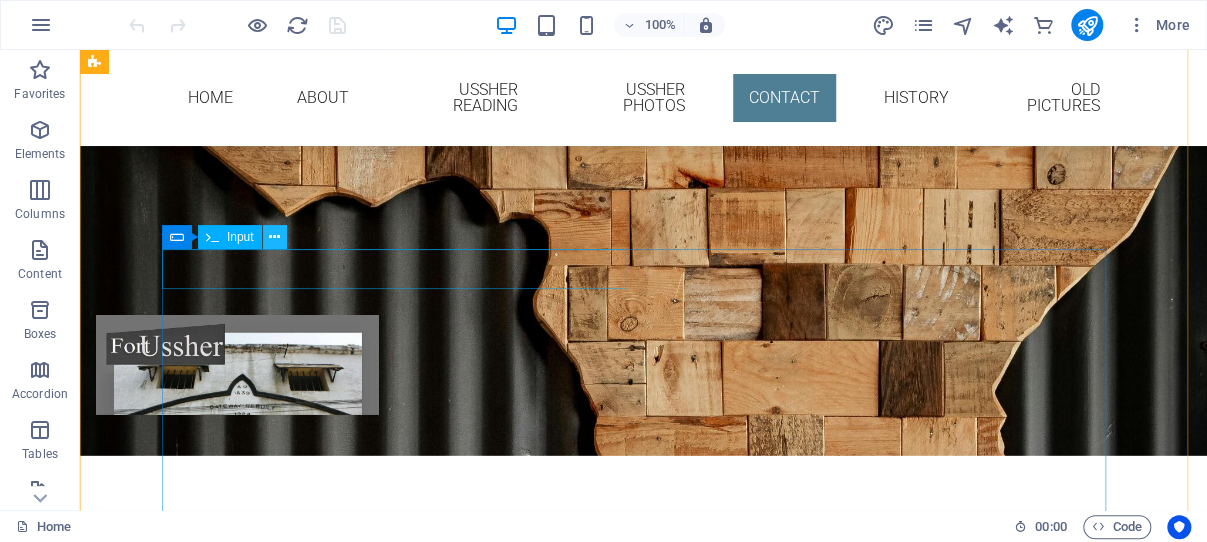 click at bounding box center [274, 237] 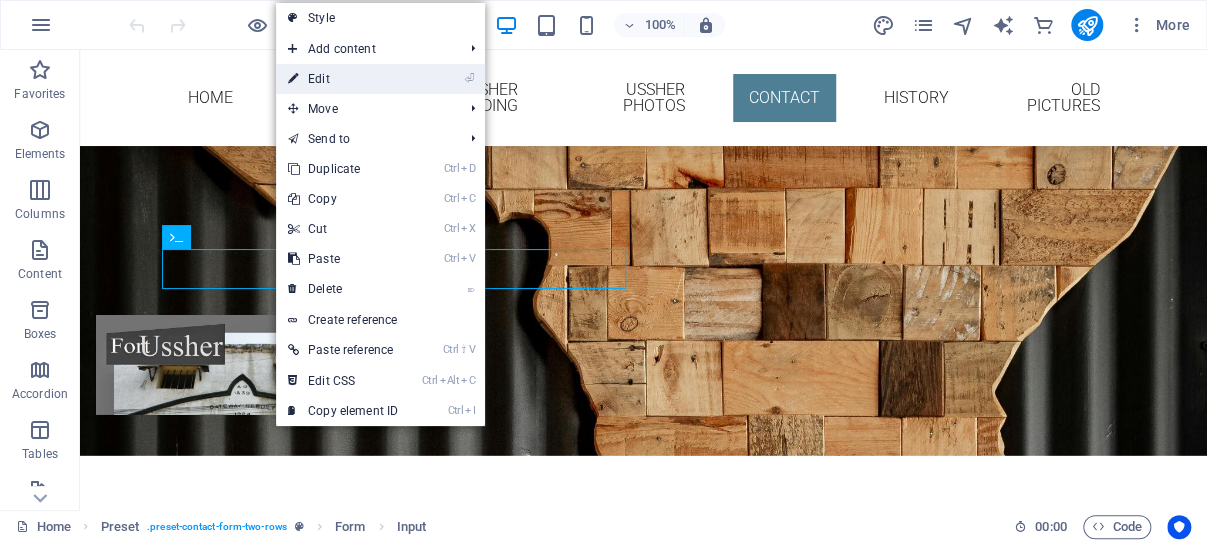 click on "⏎  Edit" at bounding box center (343, 79) 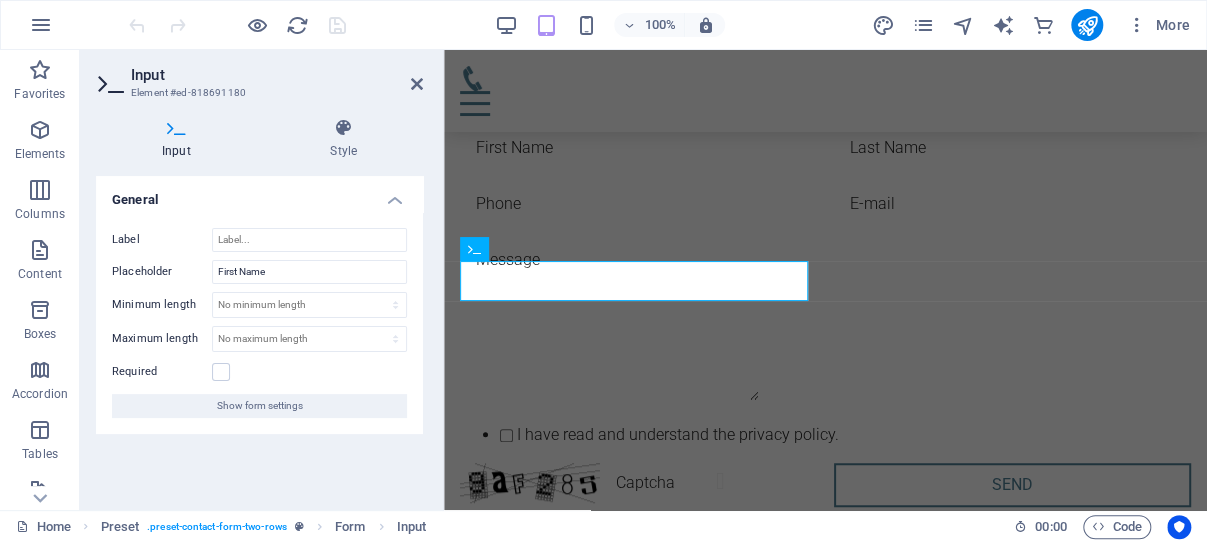 scroll, scrollTop: 6998, scrollLeft: 0, axis: vertical 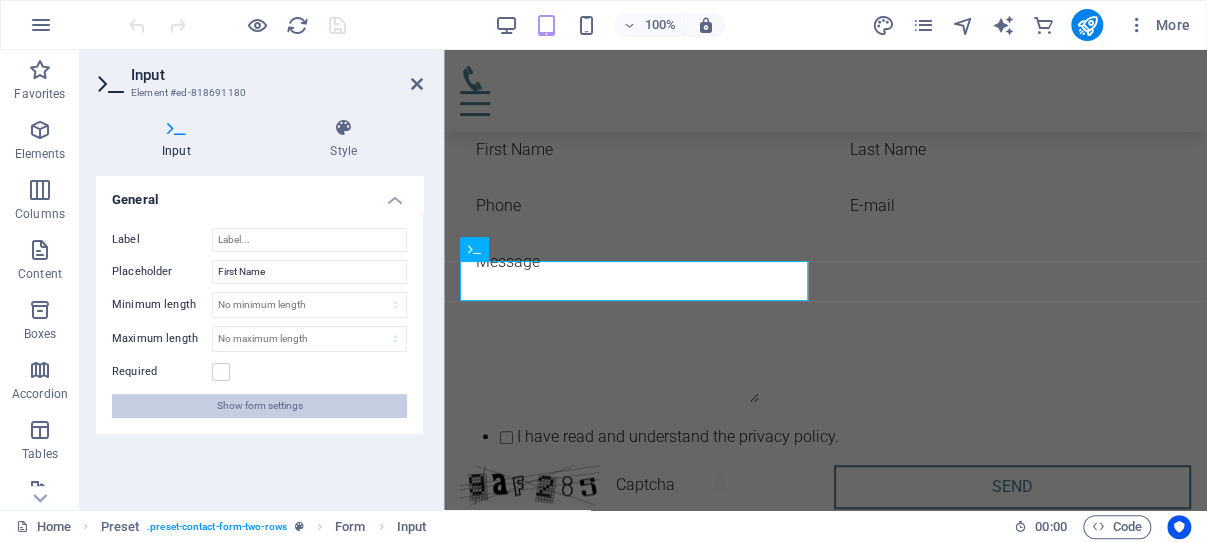 click on "Show form settings" at bounding box center (260, 406) 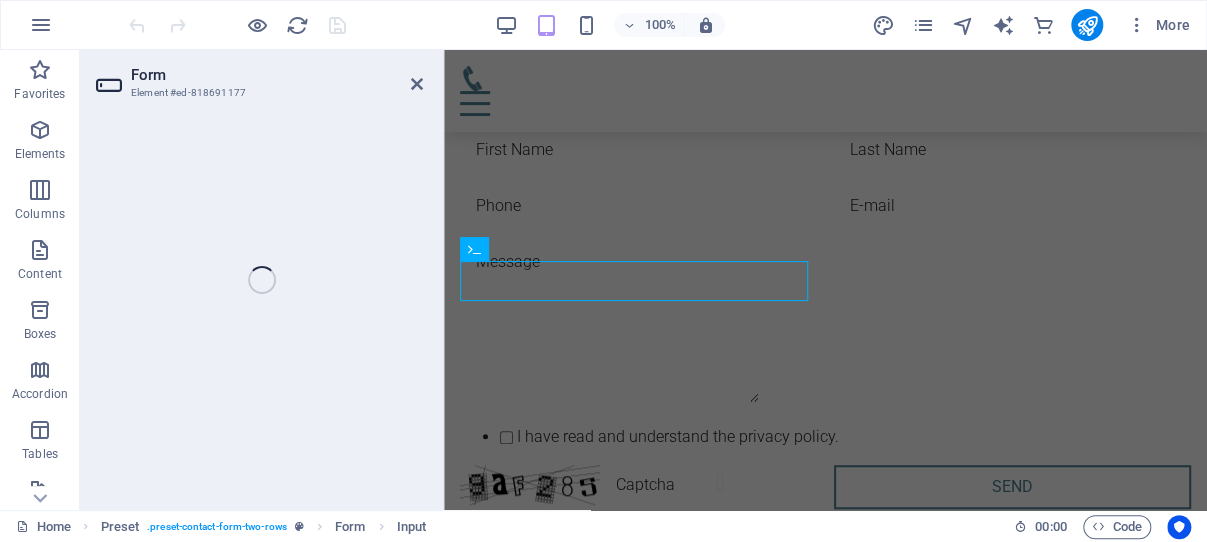 scroll, scrollTop: 6998, scrollLeft: 0, axis: vertical 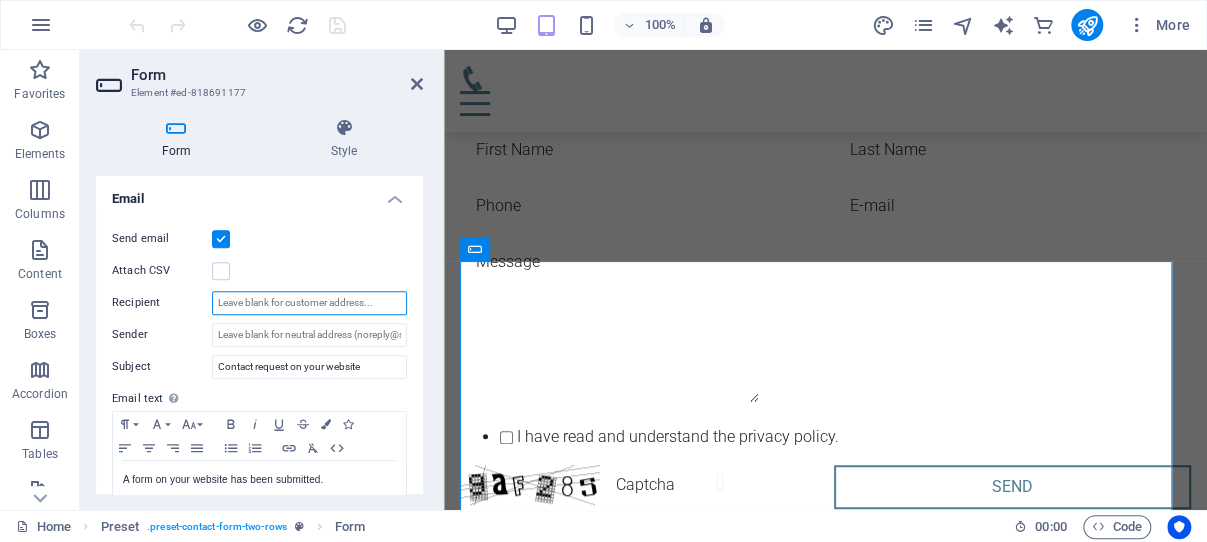 click on "Recipient" at bounding box center [309, 303] 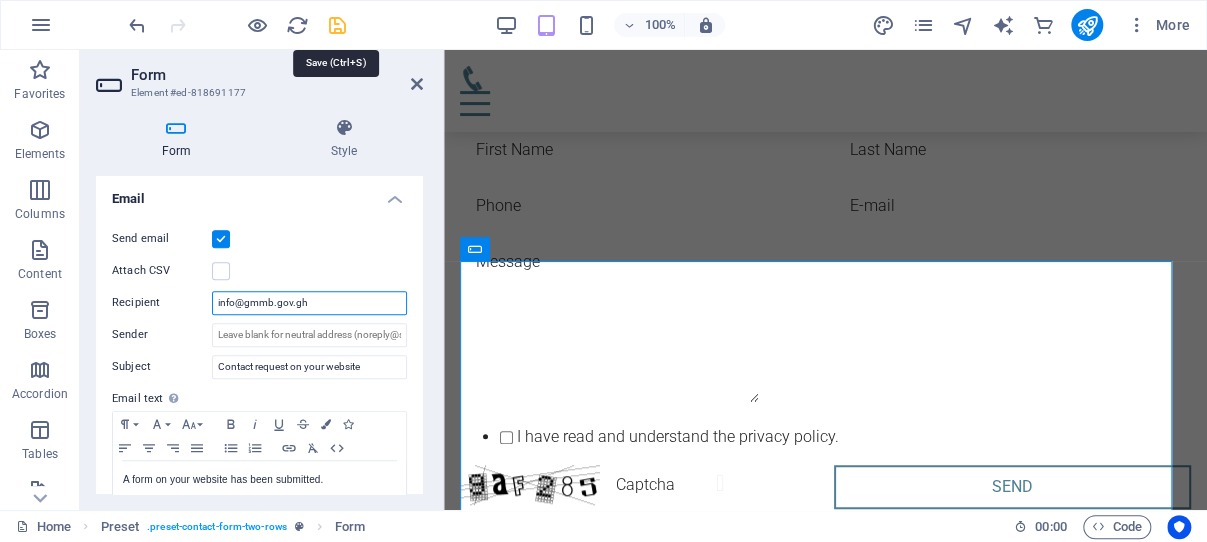 type on "info@gmmb.gov.gh" 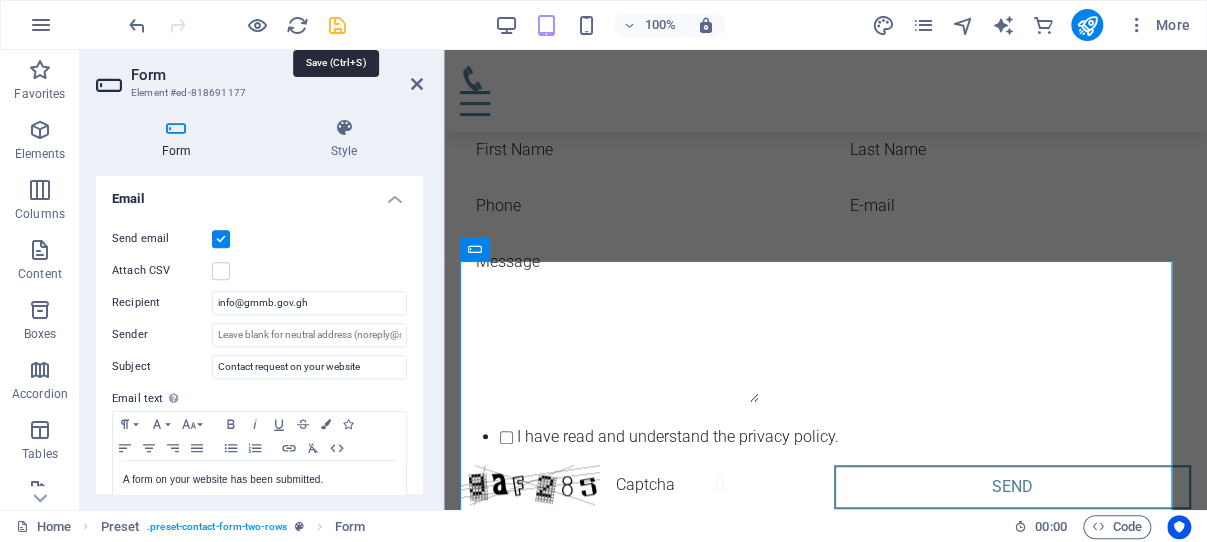 click at bounding box center (337, 25) 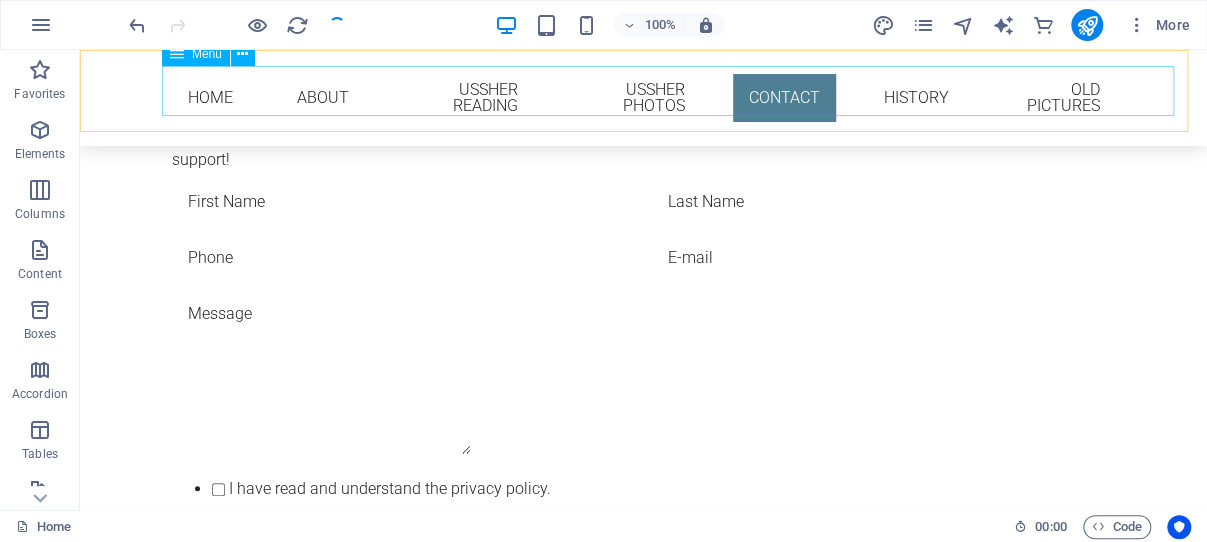 scroll, scrollTop: 5874, scrollLeft: 0, axis: vertical 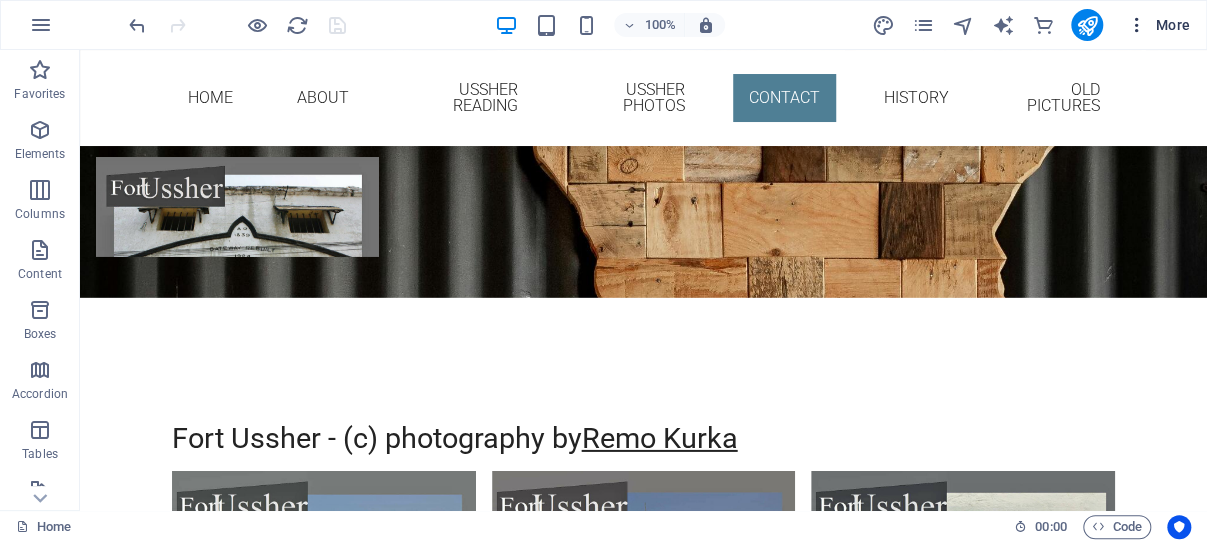click at bounding box center (1137, 25) 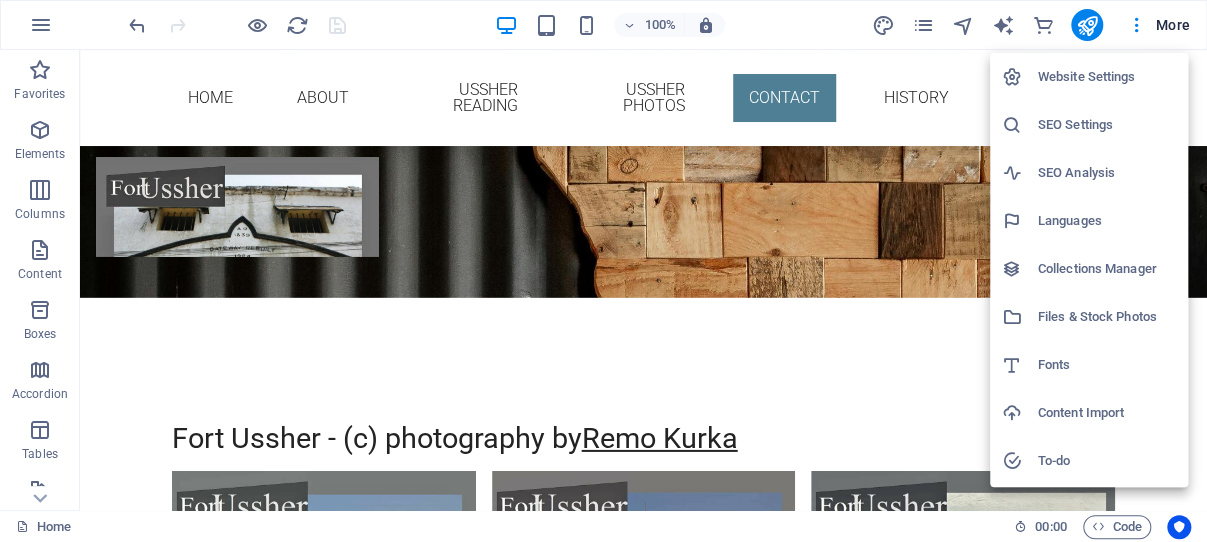 click on "Website Settings" at bounding box center (1107, 77) 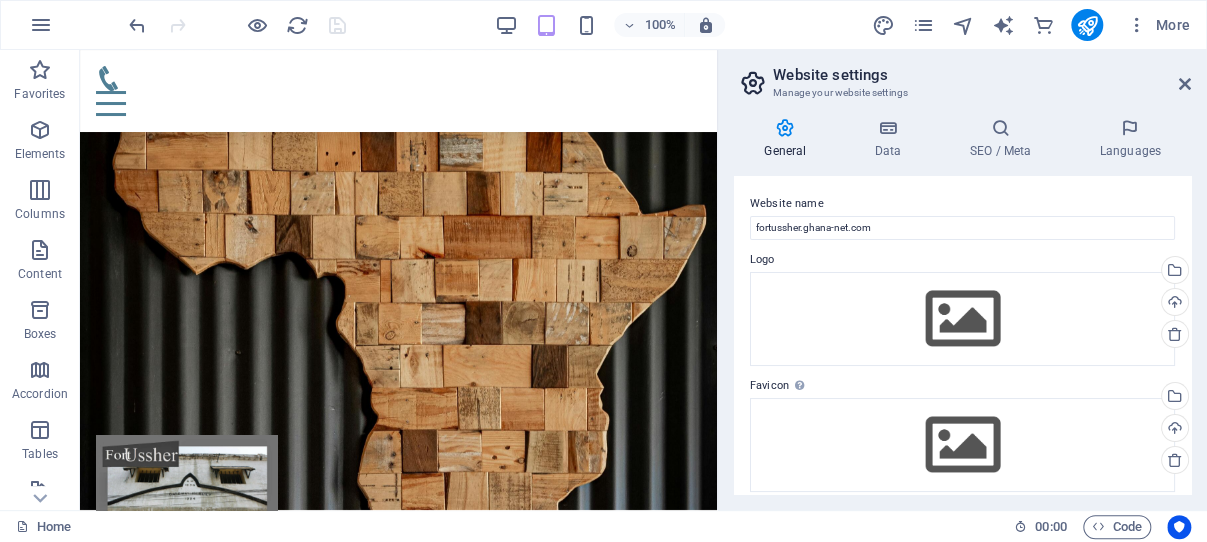 scroll, scrollTop: 5850, scrollLeft: 0, axis: vertical 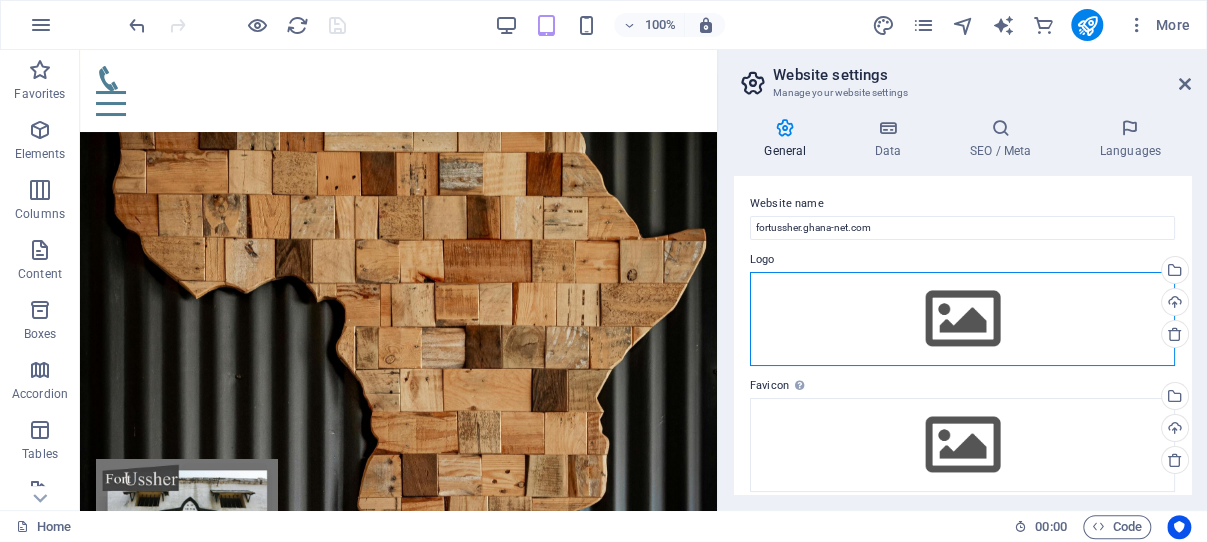 click on "Drag files here, click to choose files or select files from Files or our free stock photos & videos" at bounding box center (962, 319) 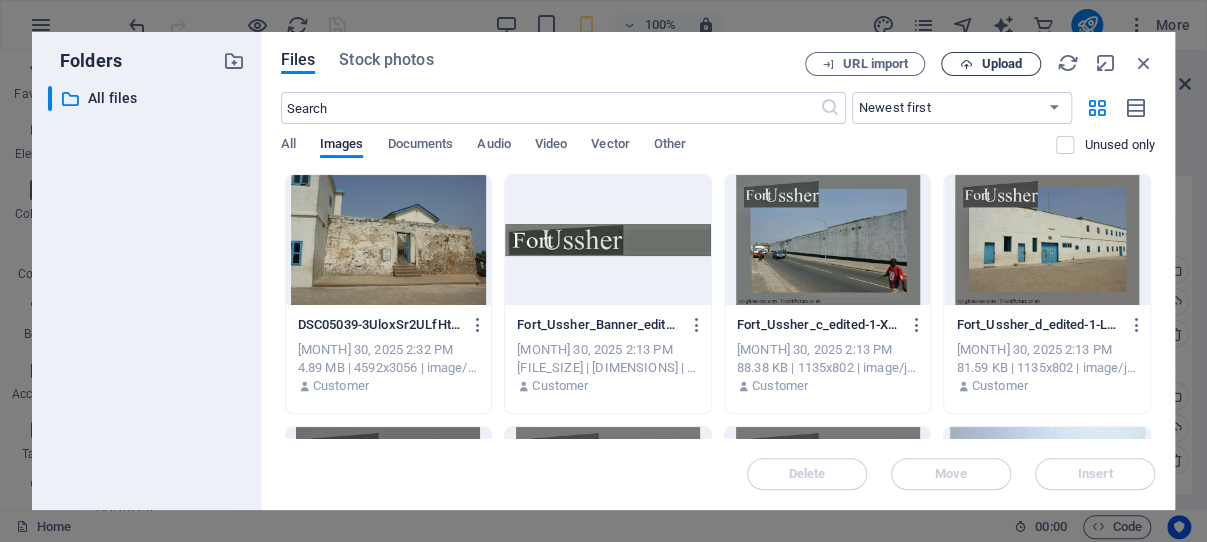 click on "Upload" at bounding box center [1001, 64] 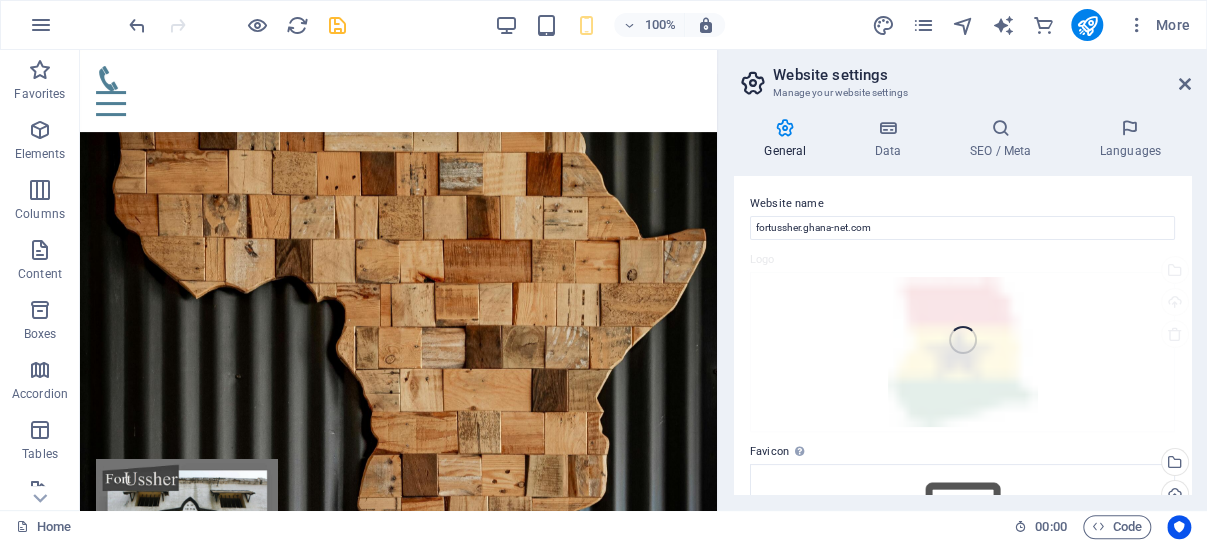 scroll, scrollTop: 5912, scrollLeft: 0, axis: vertical 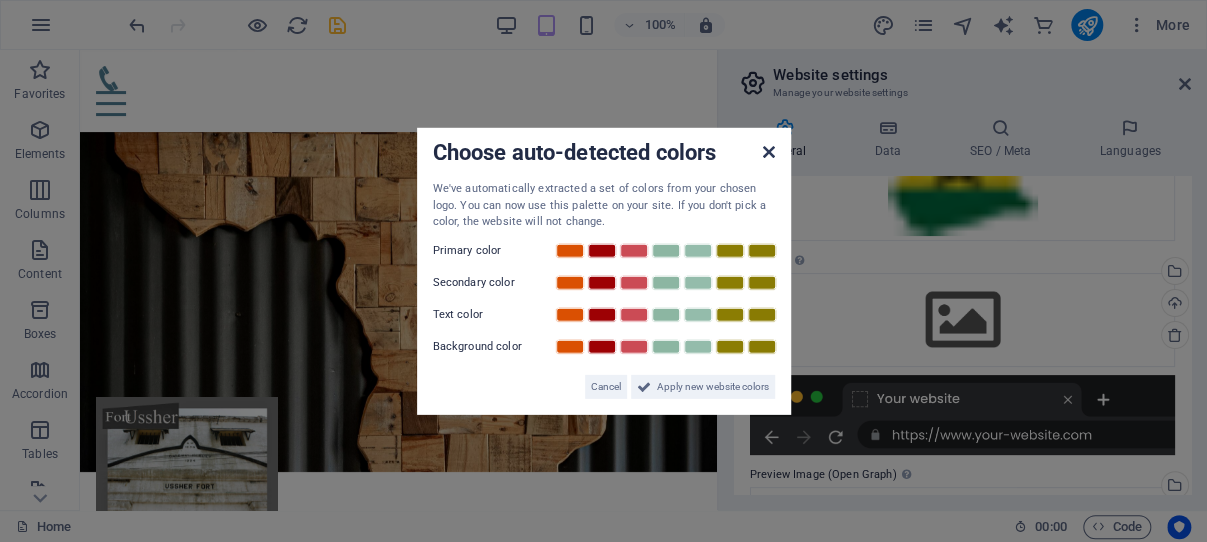 click at bounding box center [768, 152] 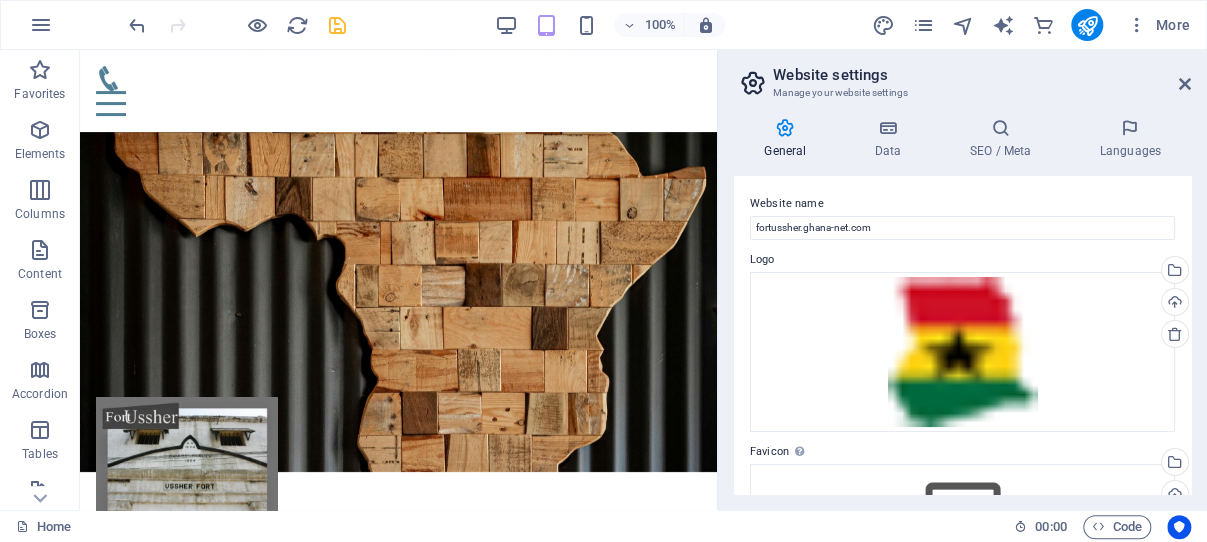 scroll, scrollTop: 95, scrollLeft: 0, axis: vertical 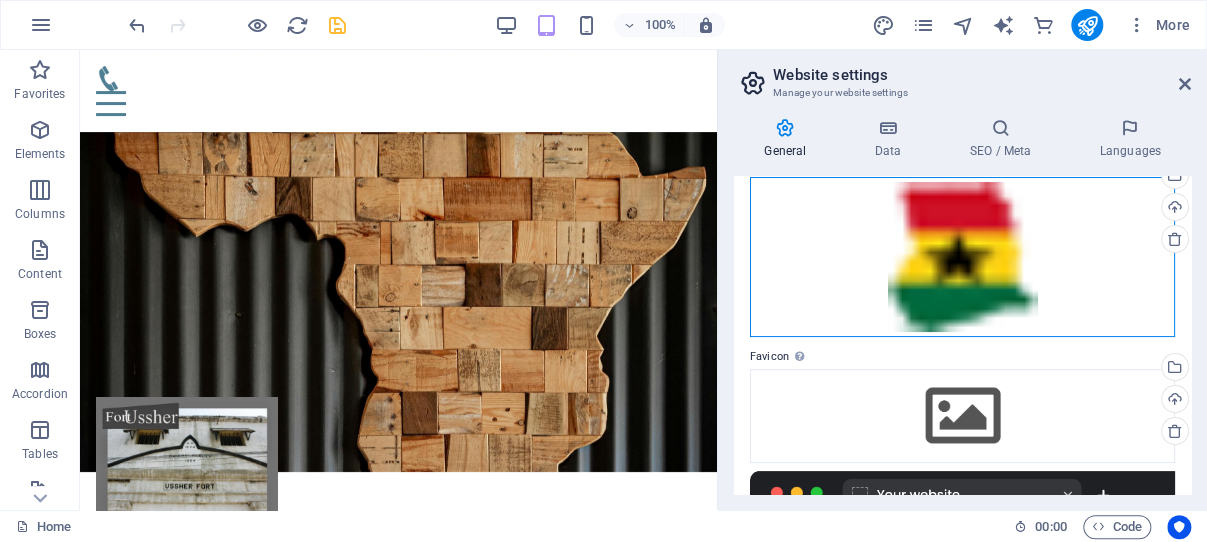 click on "Drag files here, click to choose files or select files from Files or our free stock photos & videos" at bounding box center [962, 257] 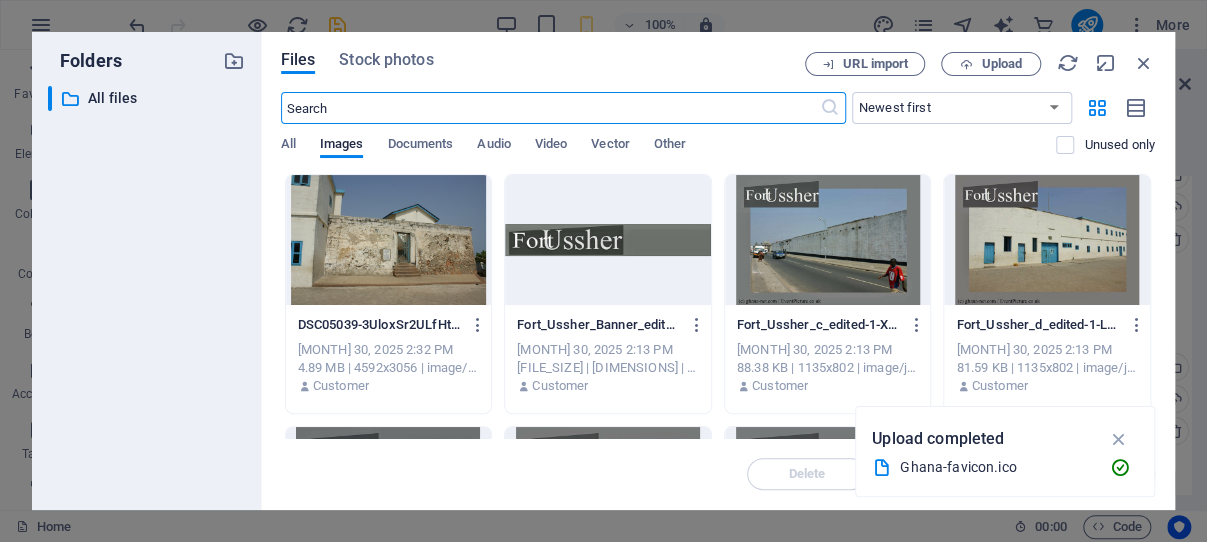 scroll, scrollTop: 22394, scrollLeft: 0, axis: vertical 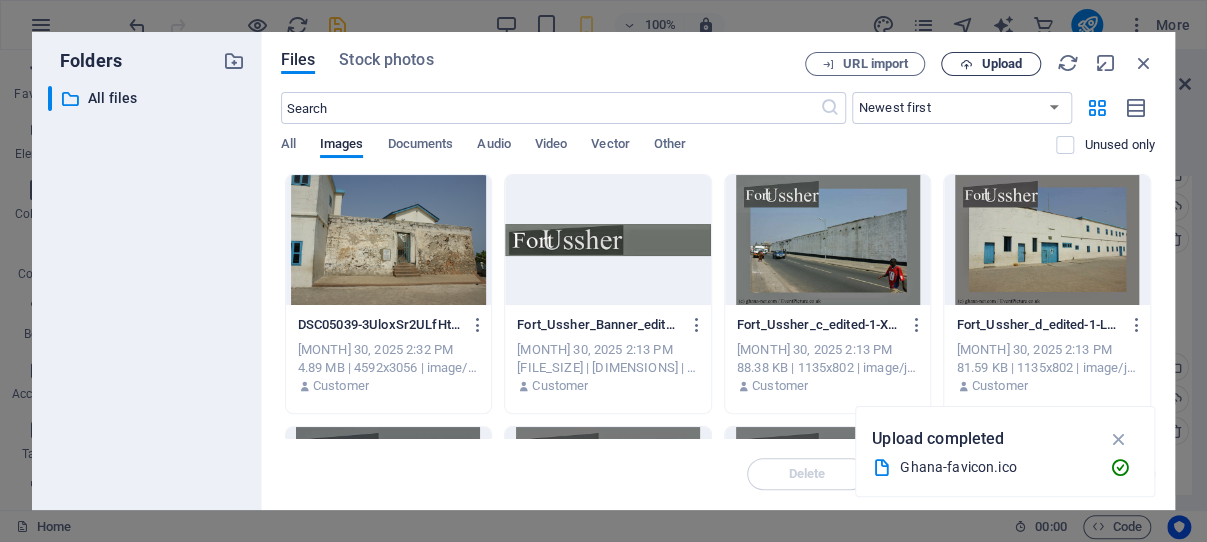 click on "Upload" at bounding box center [1001, 64] 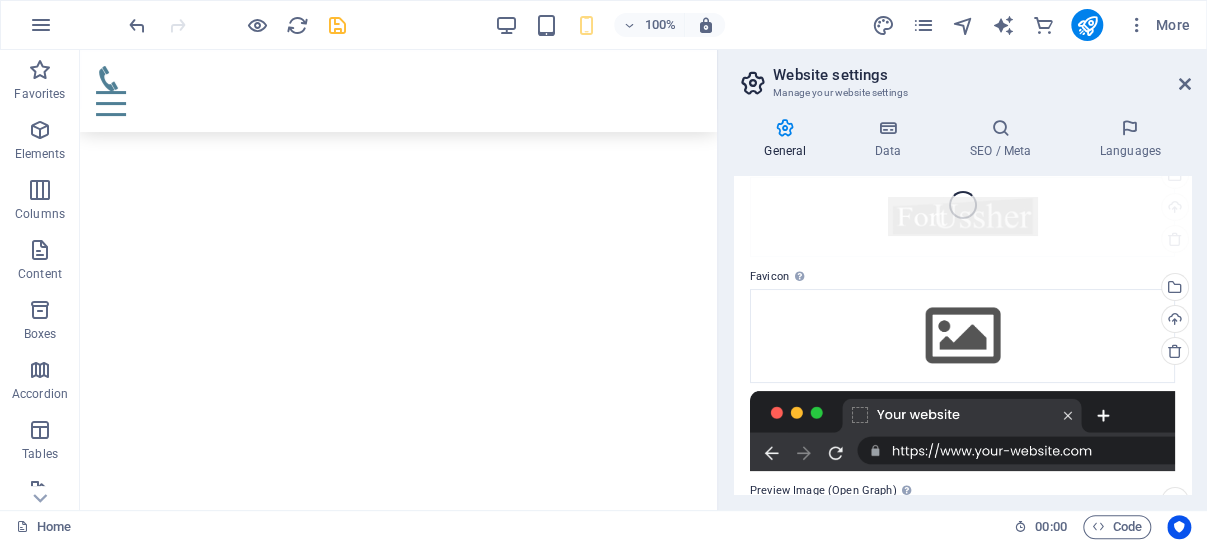 scroll, scrollTop: 5912, scrollLeft: 0, axis: vertical 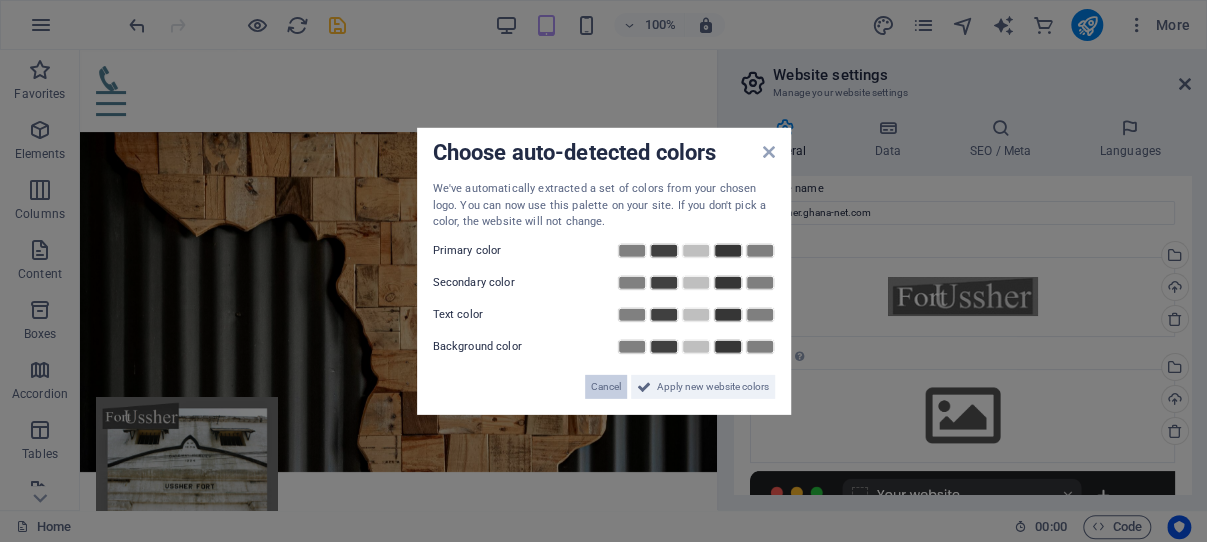 click on "Cancel" at bounding box center (606, 386) 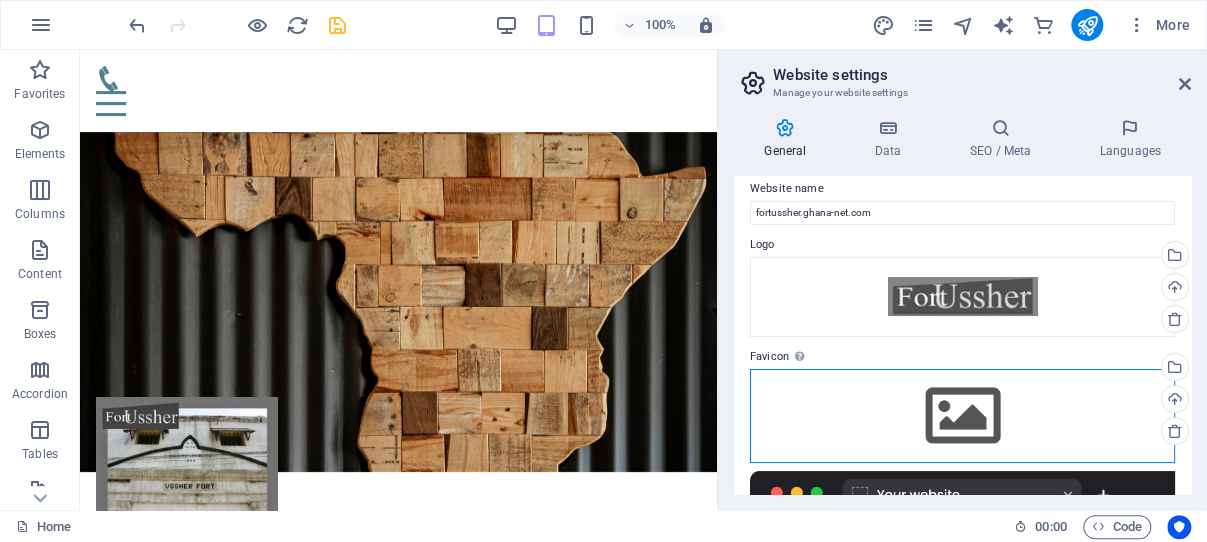 click on "Drag files here, click to choose files or select files from Files or our free stock photos & videos" at bounding box center (962, 416) 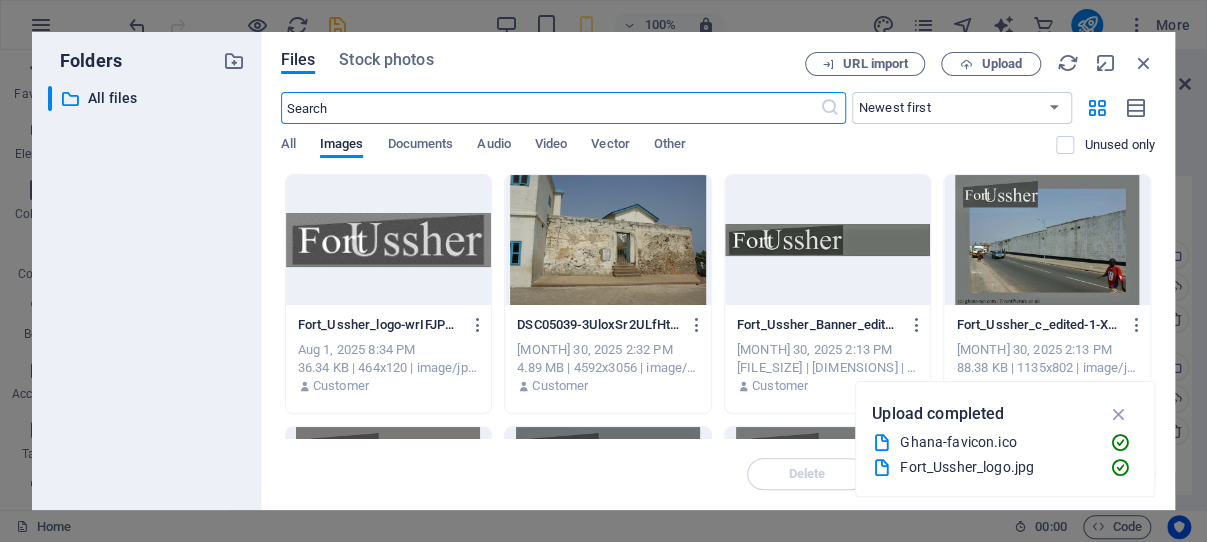 scroll, scrollTop: 22394, scrollLeft: 0, axis: vertical 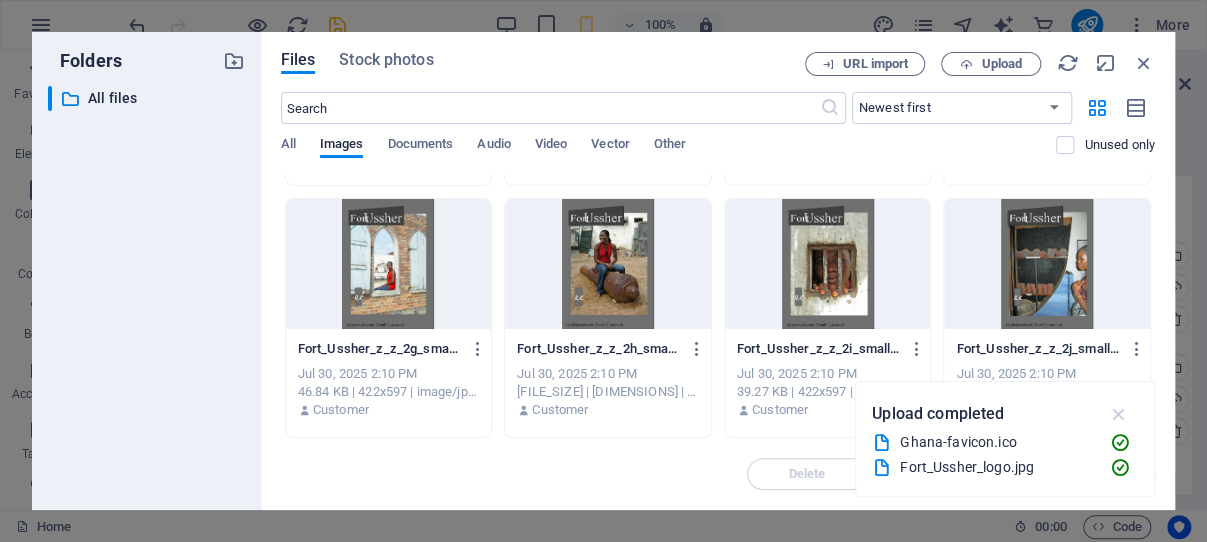 click at bounding box center [1118, 414] 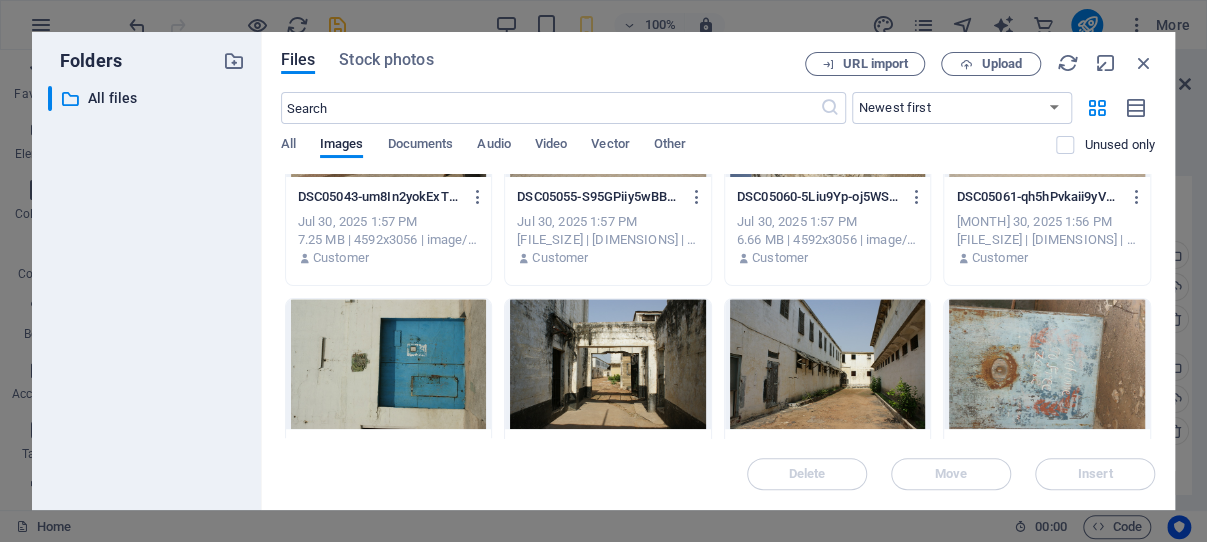 scroll, scrollTop: 8040, scrollLeft: 0, axis: vertical 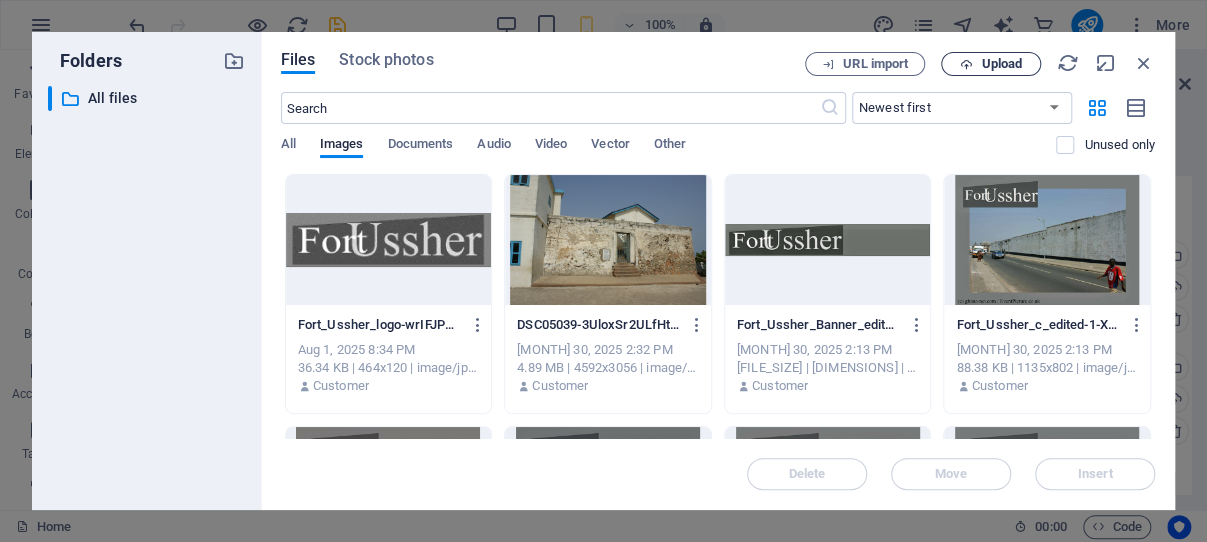 click on "Upload" at bounding box center (1001, 64) 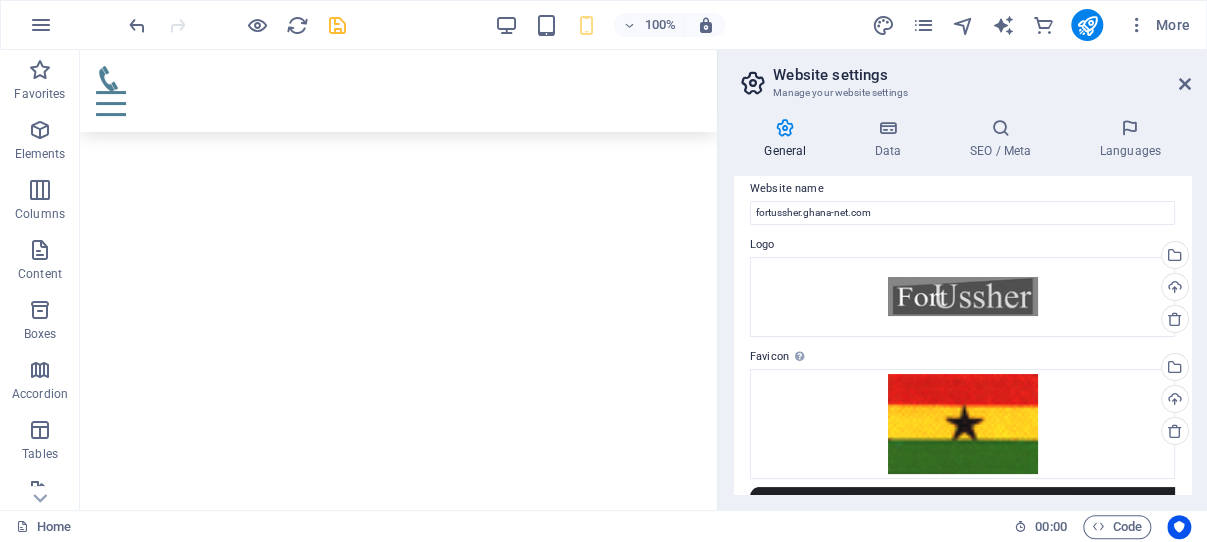 scroll, scrollTop: 5912, scrollLeft: 0, axis: vertical 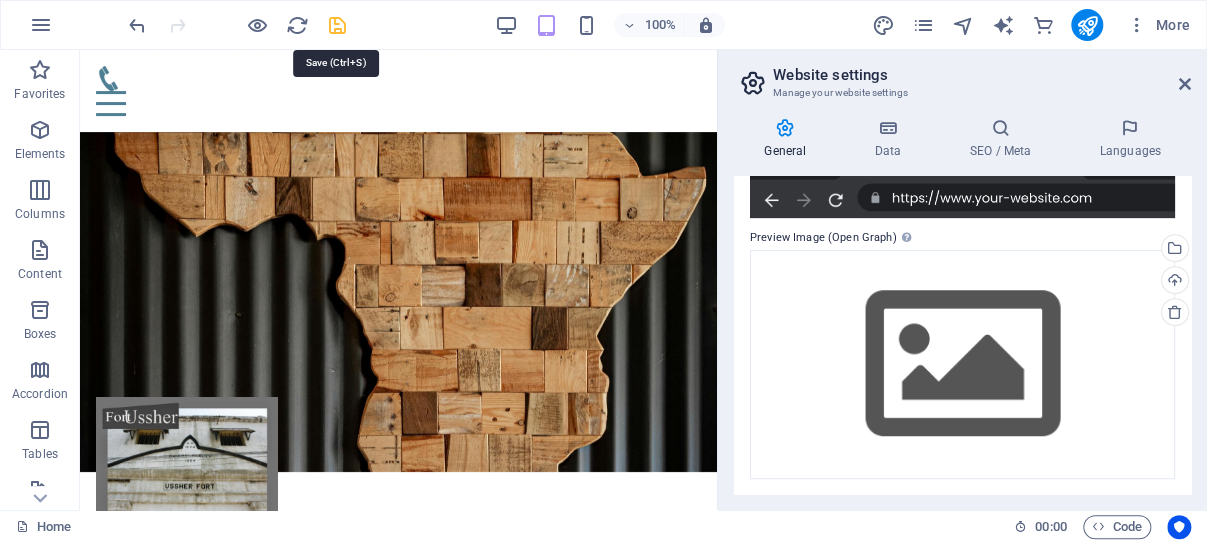 click at bounding box center (337, 25) 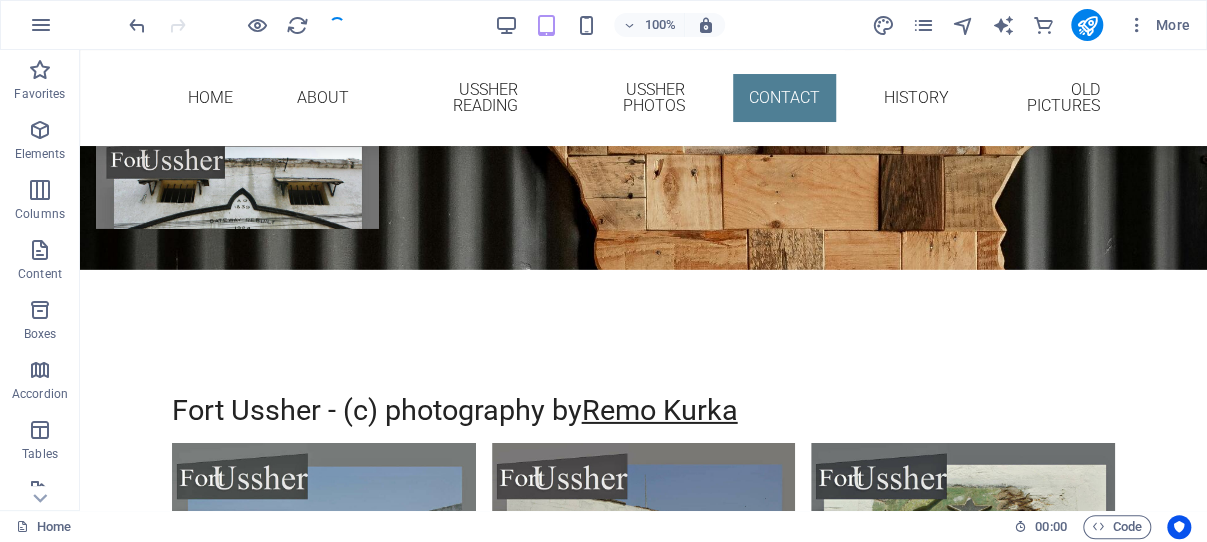 scroll, scrollTop: 5935, scrollLeft: 0, axis: vertical 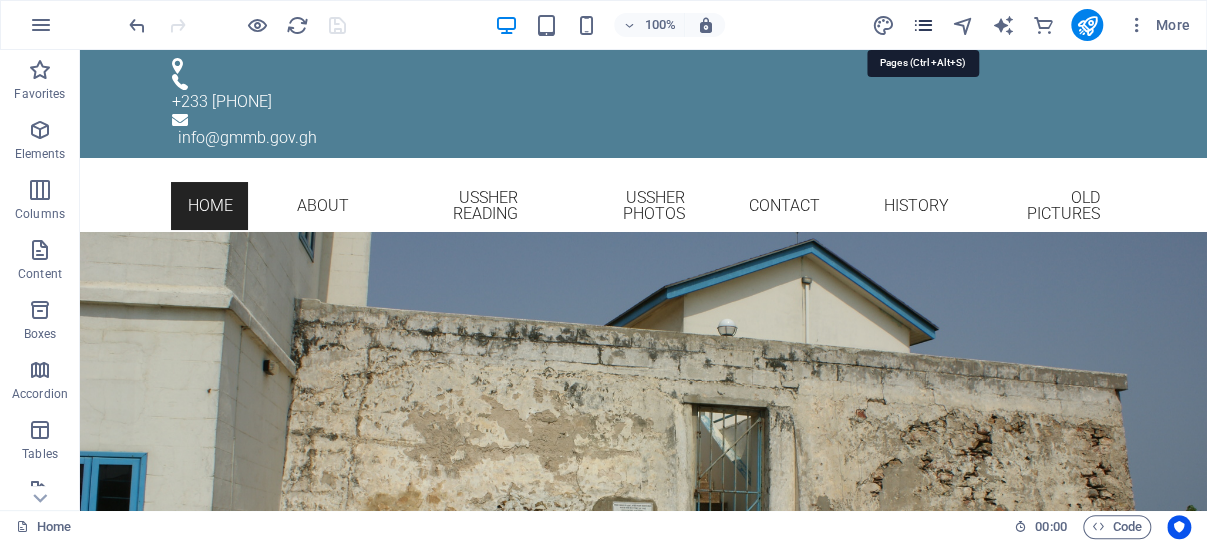 click at bounding box center [922, 25] 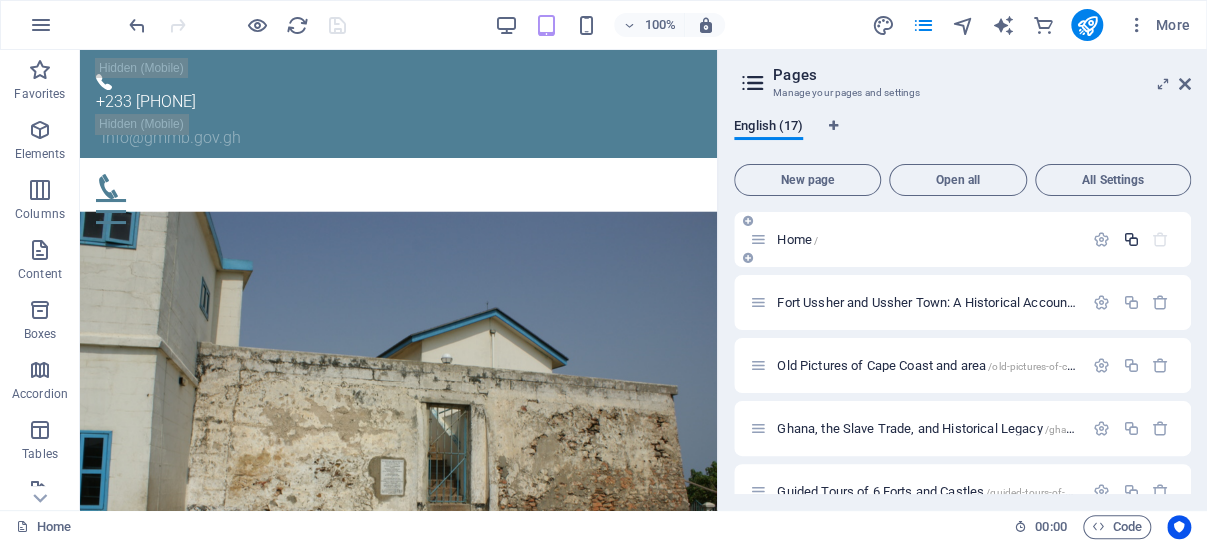 click at bounding box center (1130, 239) 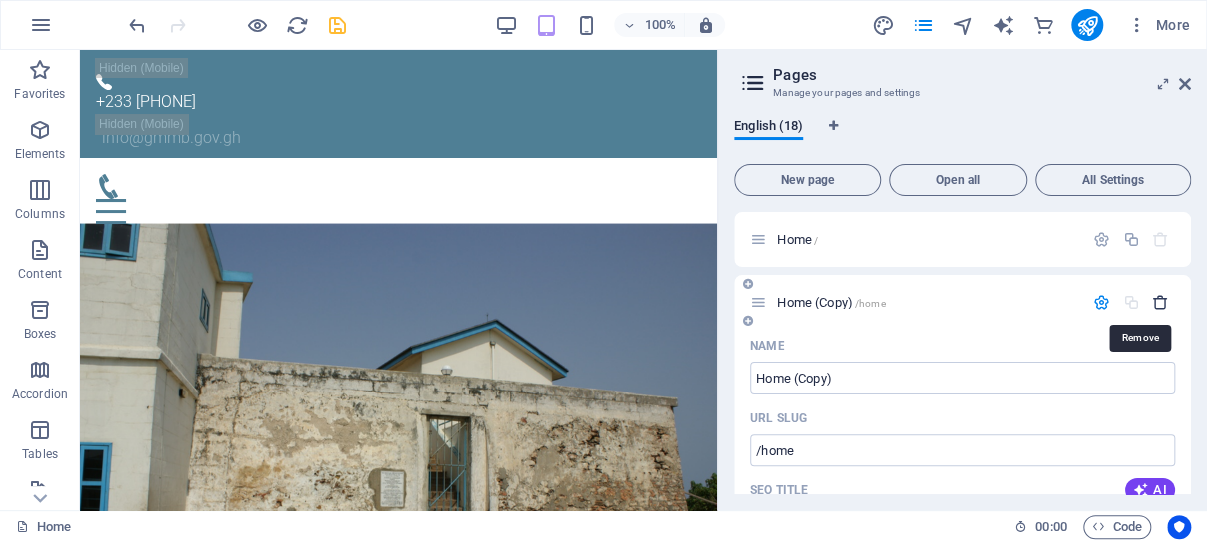 click at bounding box center [1160, 302] 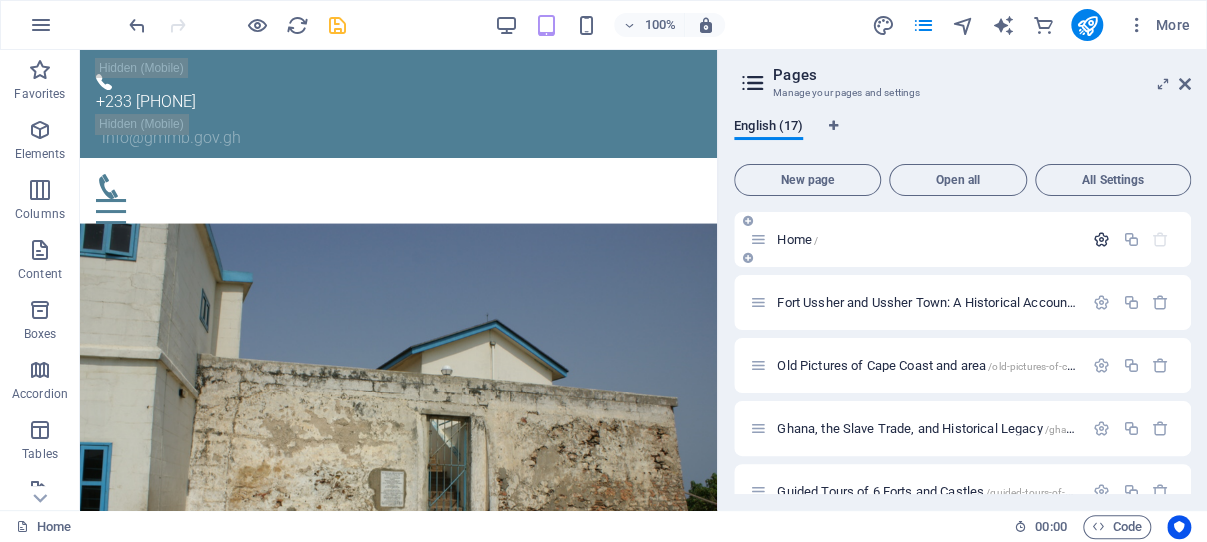 click at bounding box center (1101, 239) 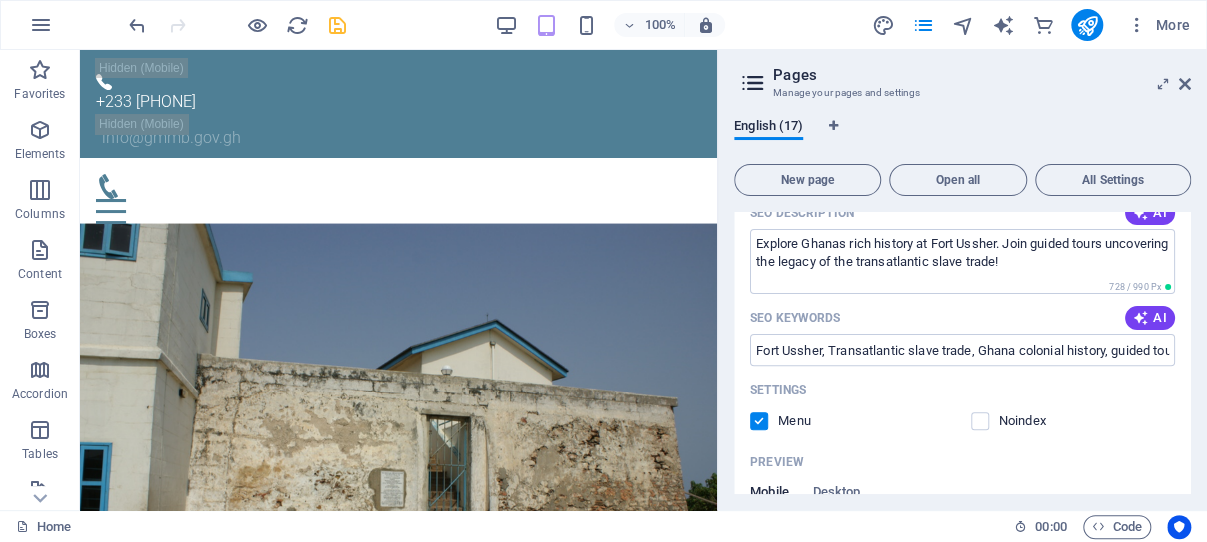 scroll, scrollTop: 0, scrollLeft: 0, axis: both 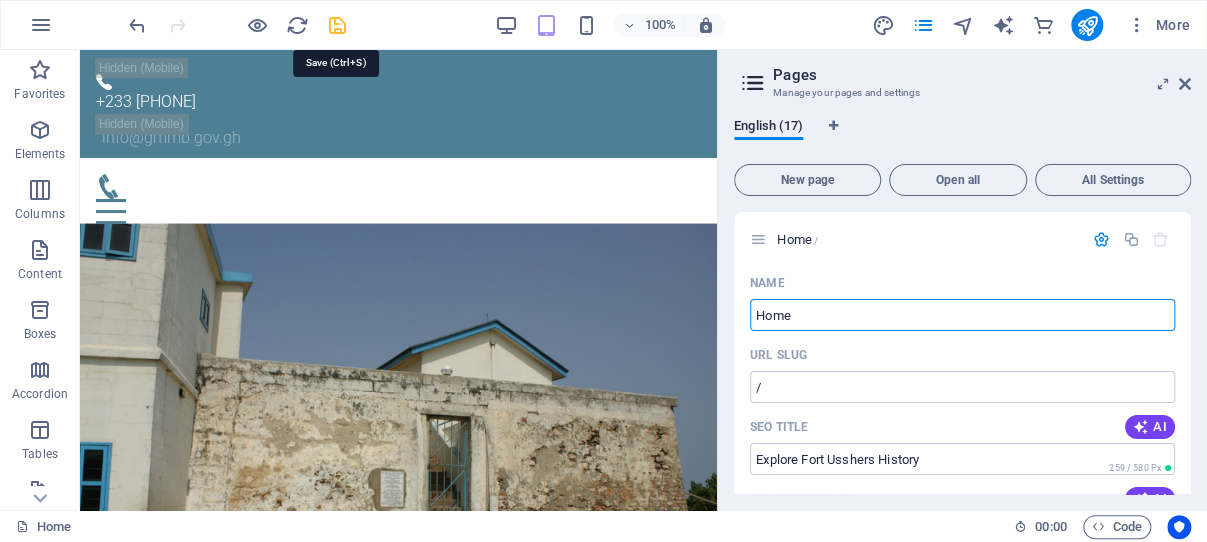 click at bounding box center [337, 25] 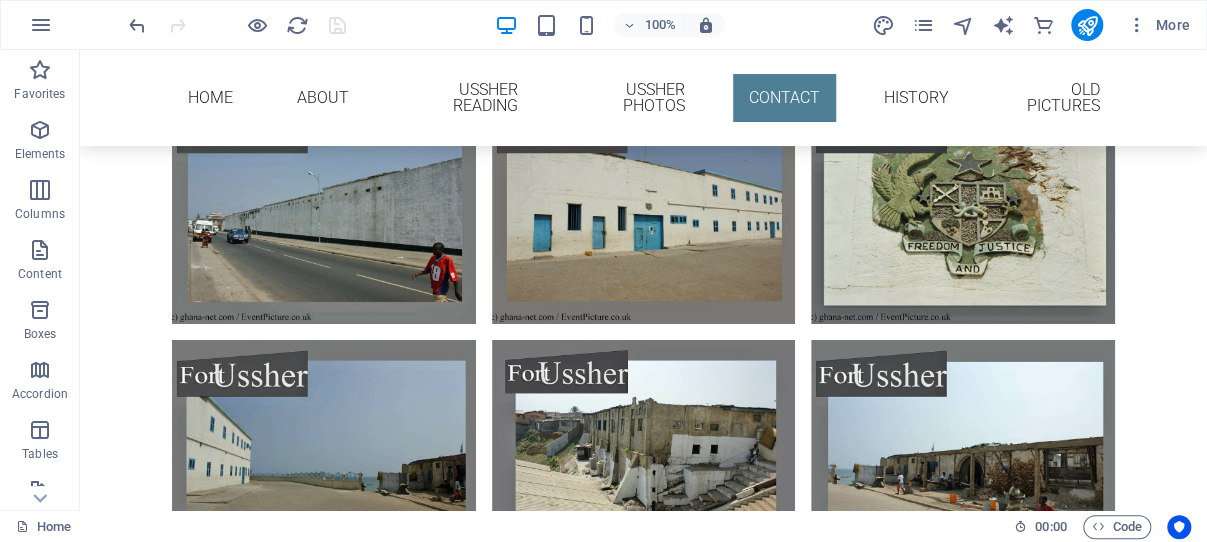 scroll, scrollTop: 6652, scrollLeft: 0, axis: vertical 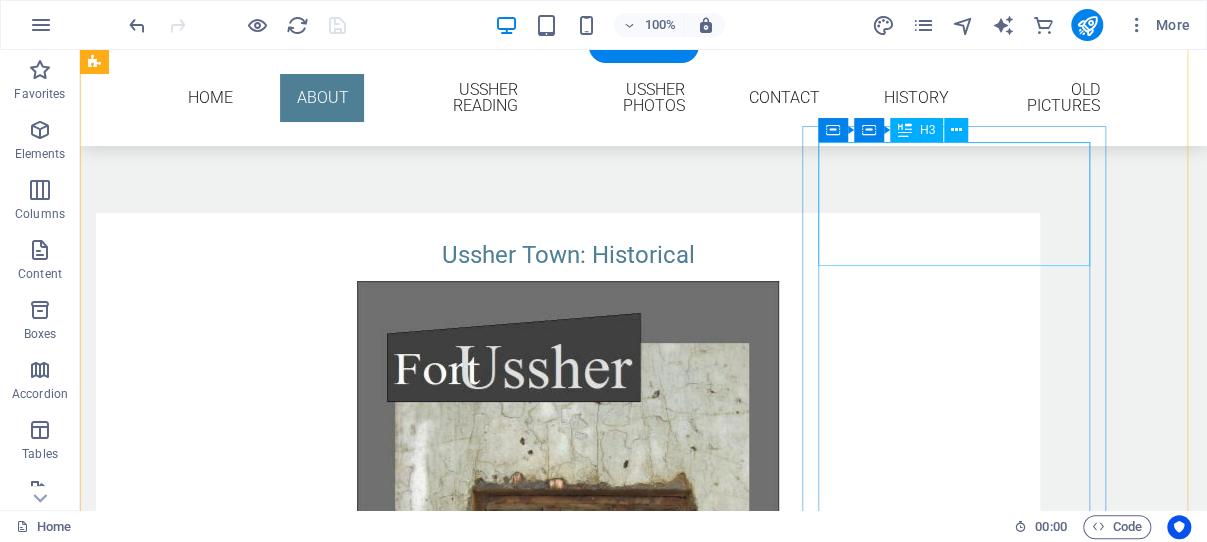click on "Broader Context: Cape Coast and Colonial History" at bounding box center (568, 1852) 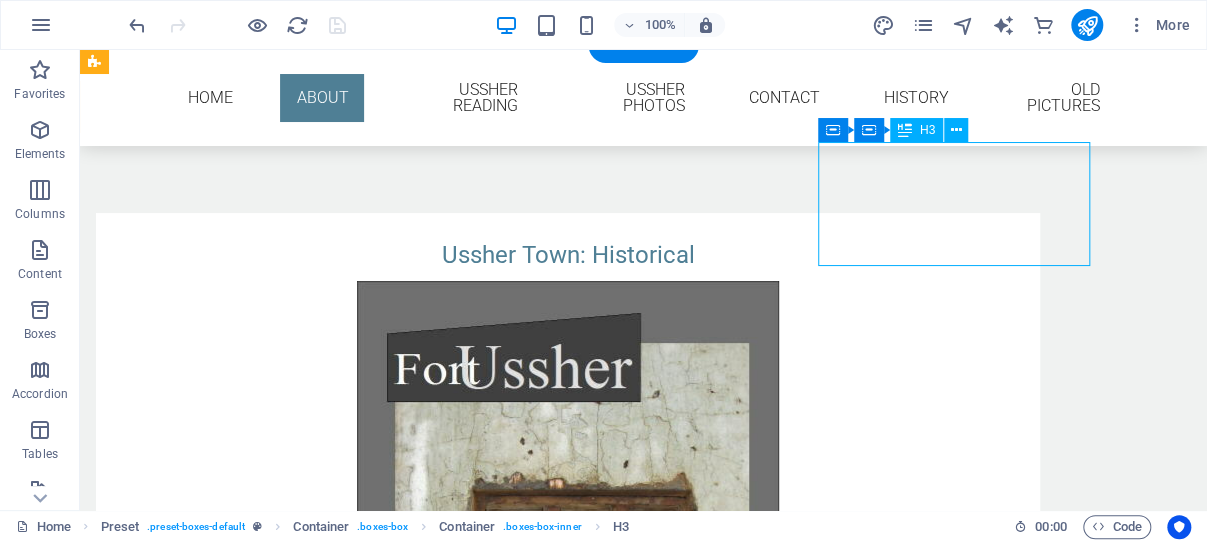 click on "Broader Context: Cape Coast and Colonial History" at bounding box center [568, 1852] 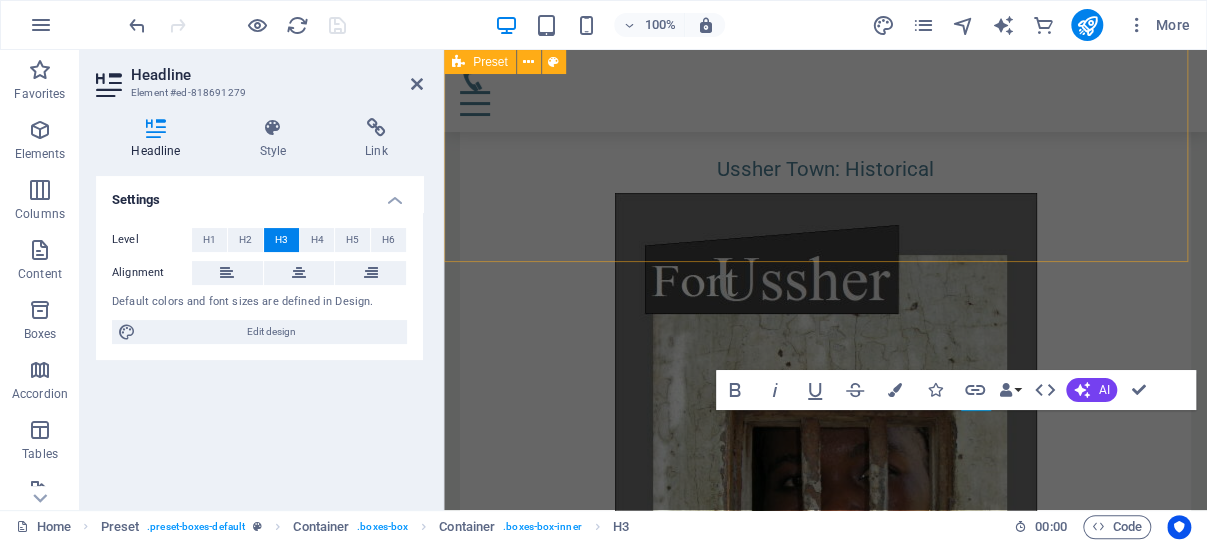 scroll, scrollTop: 3727, scrollLeft: 0, axis: vertical 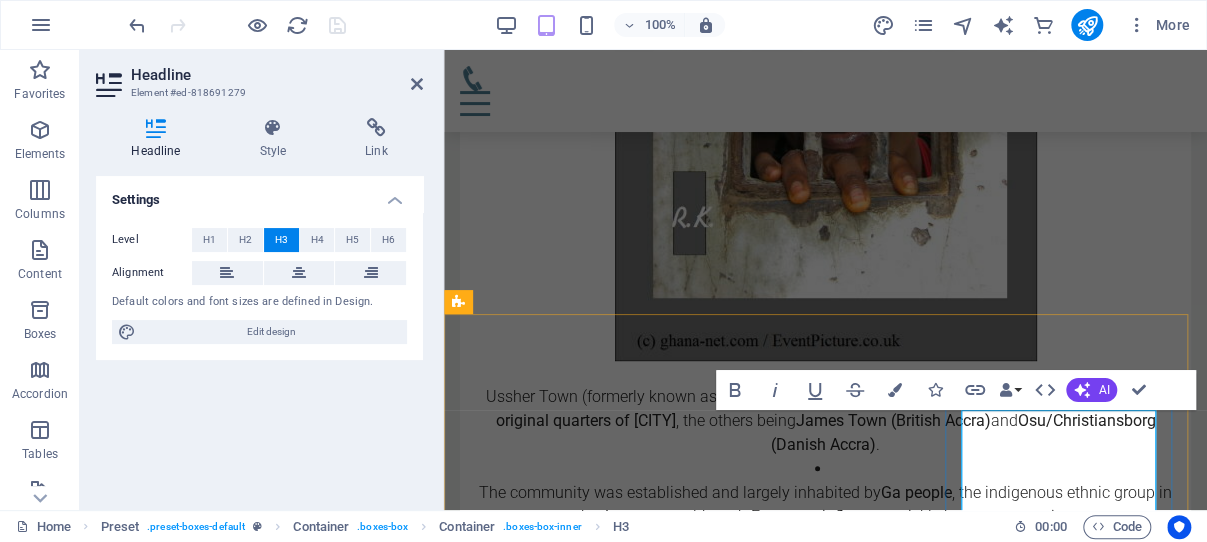 click on "Broader Context: Cape Coast and Colonial History" at bounding box center (825, 1350) 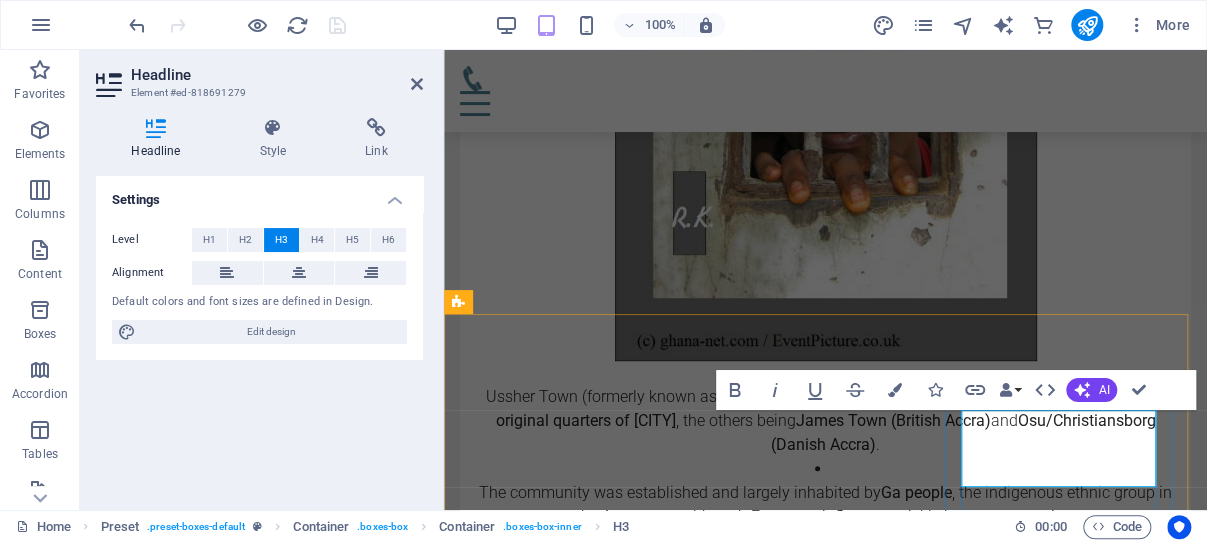 click on "Ussher Town and Colonial History" at bounding box center [825, 1350] 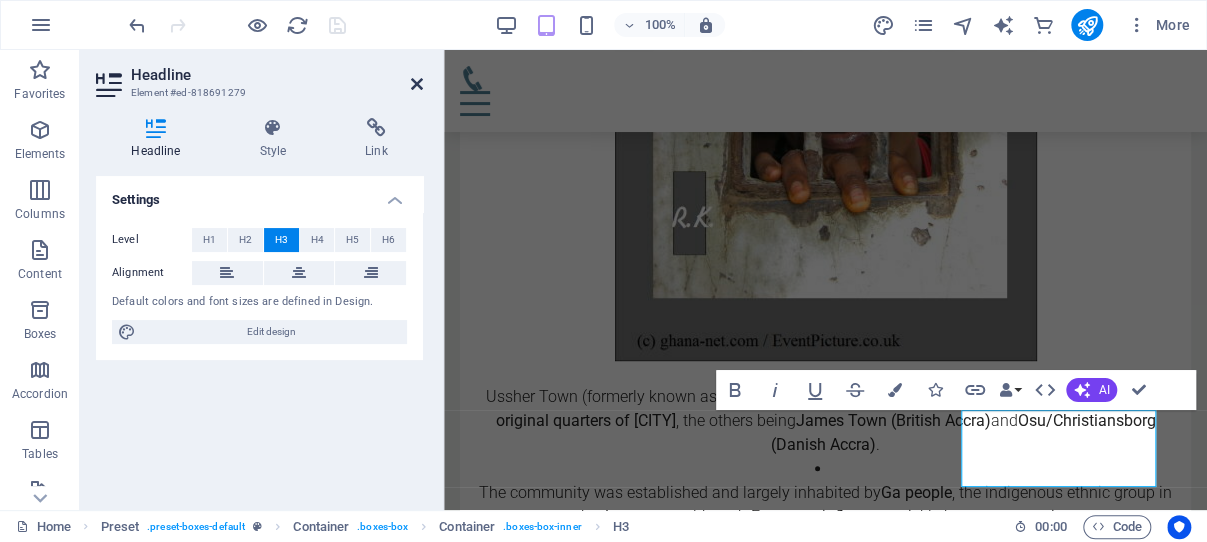 drag, startPoint x: 416, startPoint y: 82, endPoint x: 318, endPoint y: 23, distance: 114.38969 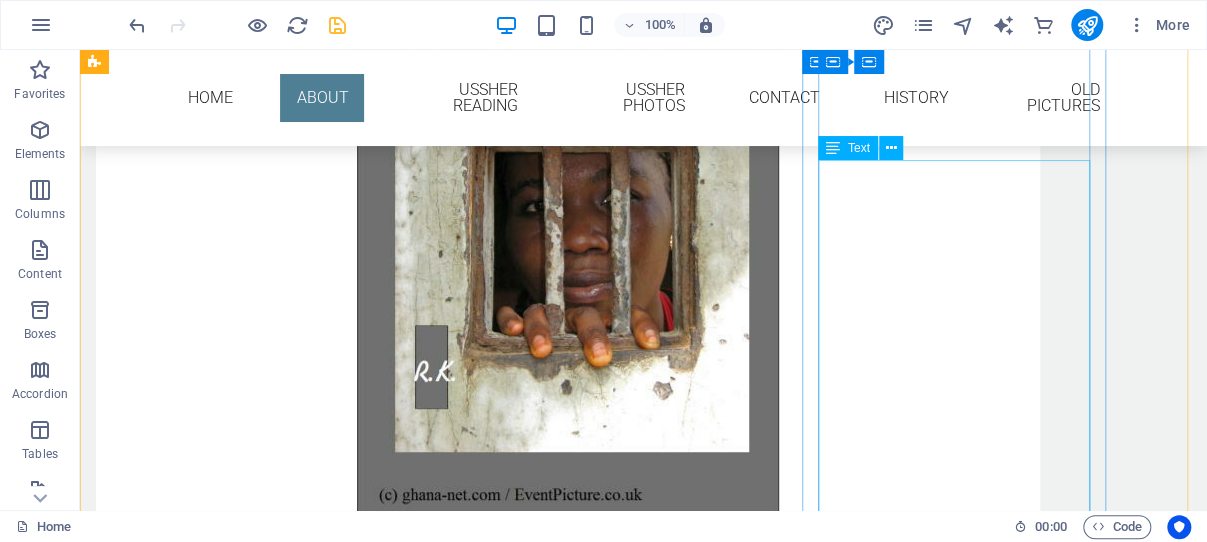 scroll, scrollTop: 3630, scrollLeft: 0, axis: vertical 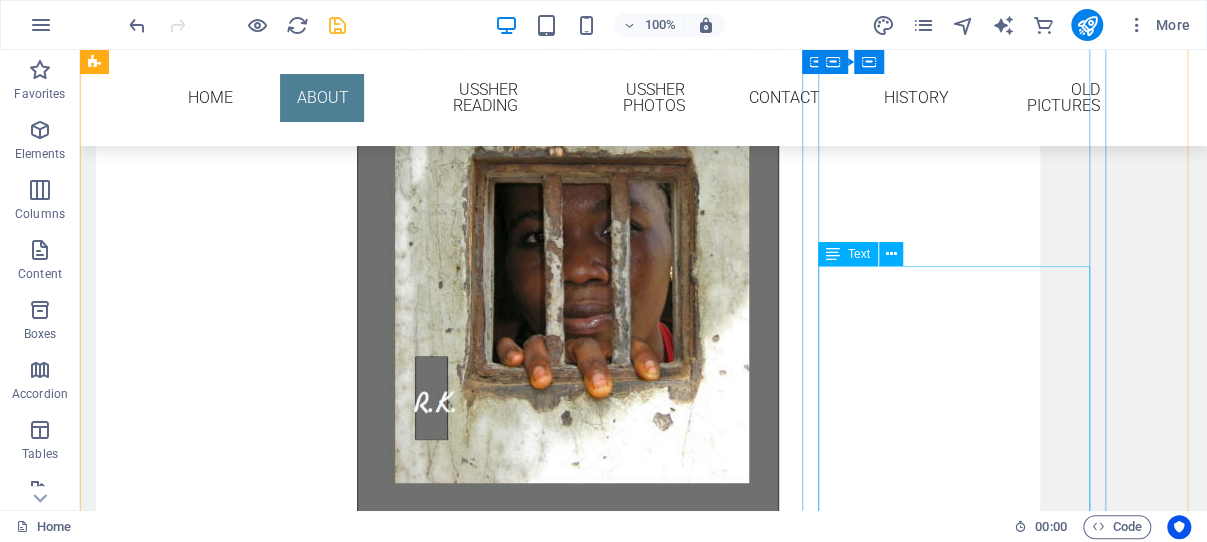 click on "While Cape Coast Castle witnessed large-scale enslaved human trafficking, Fort Victoria was a remoter  military and communications outpost , but nonetheless played a role in defensive surveillance and colonial control during periods of conflict such as Asante incursions. As Cape Coast declined in political status after the capital moved to Accra in 1877, Fort Victoria’s function faded. Today it stands as a preserved monument, offering insight into Ghana’s layered colonial and cultural history" at bounding box center (568, 1862) 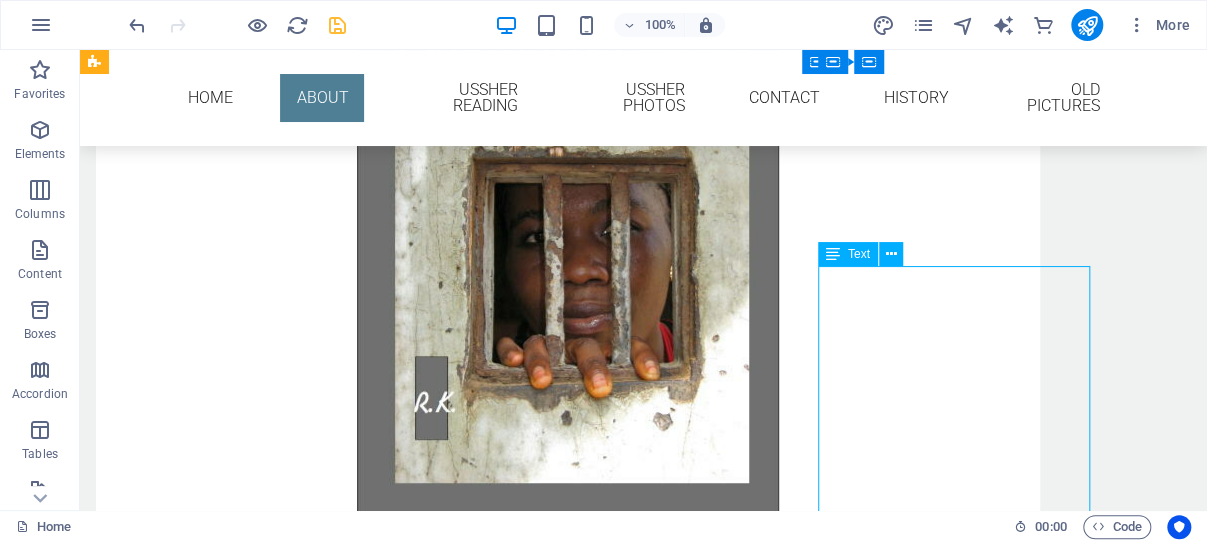 click on "While Cape Coast Castle witnessed large-scale enslaved human trafficking, Fort Victoria was a remoter  military and communications outpost , but nonetheless played a role in defensive surveillance and colonial control during periods of conflict such as Asante incursions. As Cape Coast declined in political status after the capital moved to Accra in 1877, Fort Victoria’s function faded. Today it stands as a preserved monument, offering insight into Ghana’s layered colonial and cultural history" at bounding box center (568, 1862) 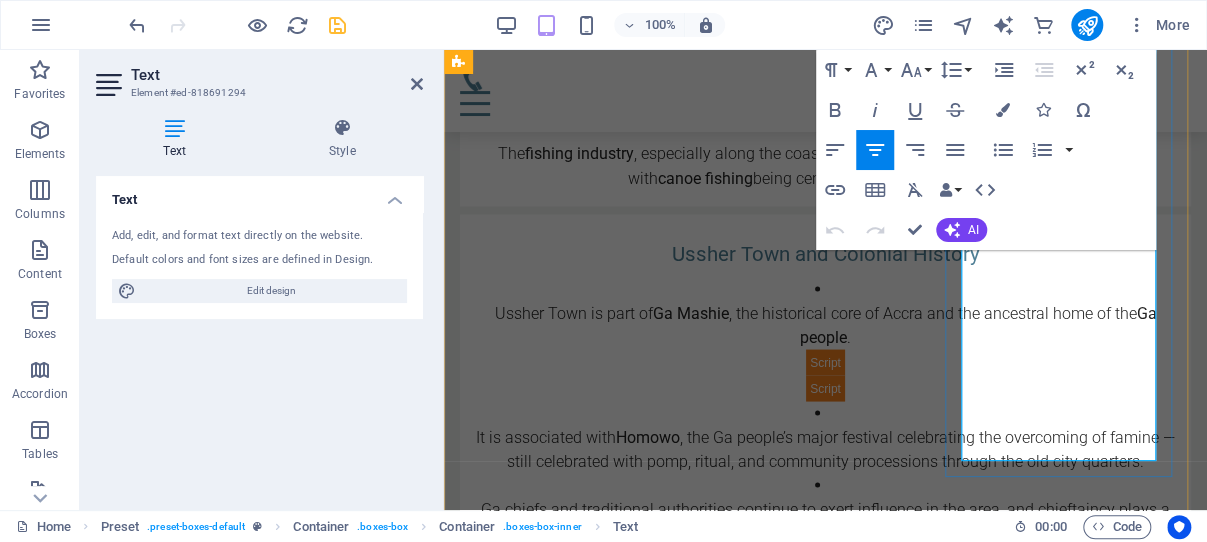 scroll, scrollTop: 4718, scrollLeft: 0, axis: vertical 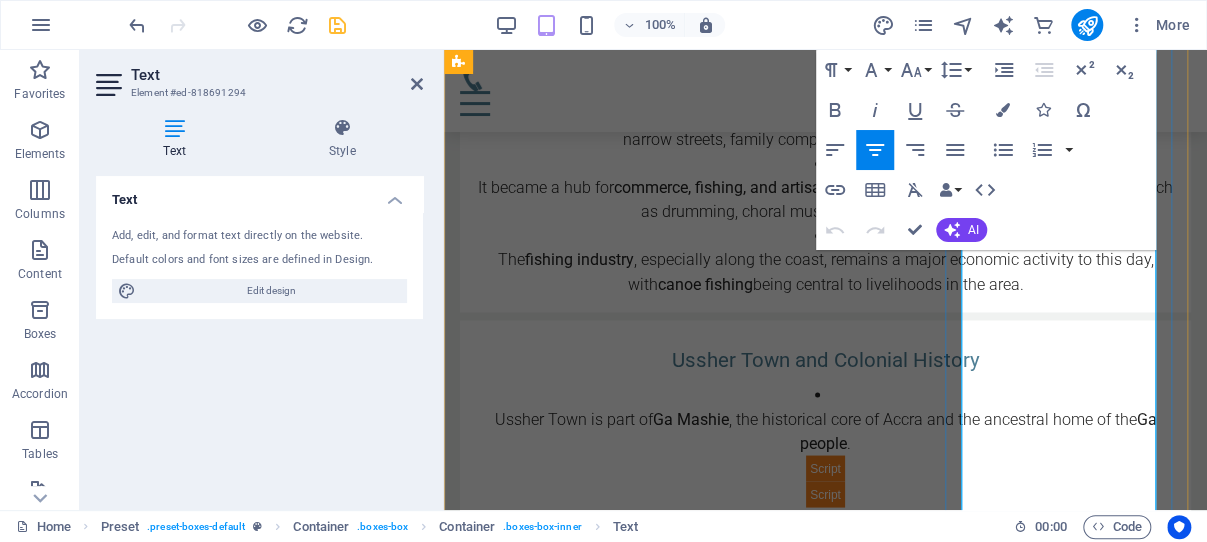 drag, startPoint x: 988, startPoint y: 326, endPoint x: 966, endPoint y: 326, distance: 22 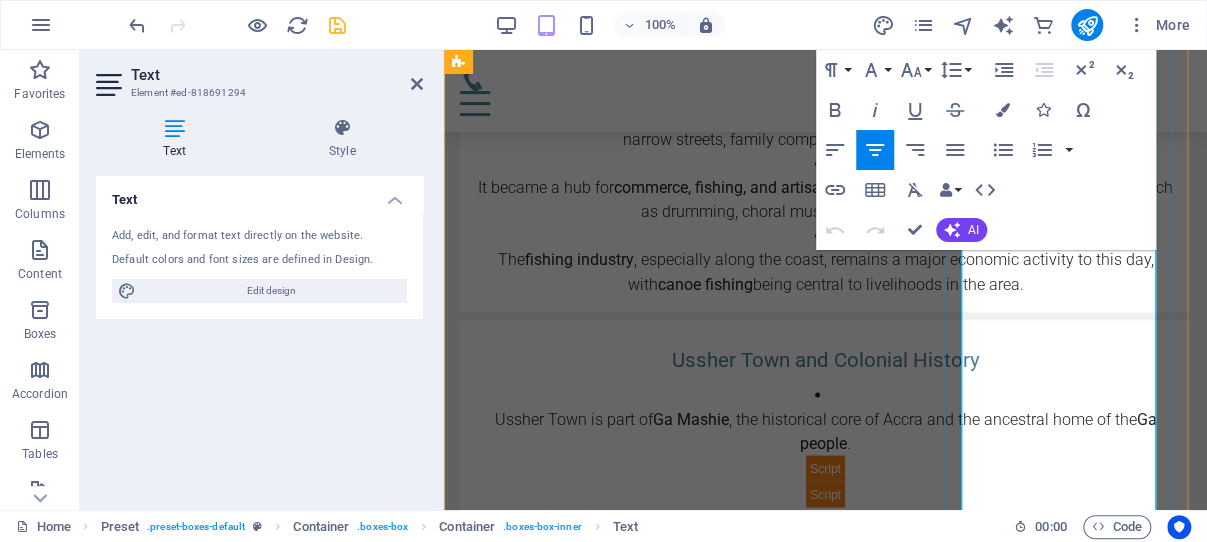 click on "As Cape Coast declined in political status after the capital moved to Accra in 1877, Fort Victoria’s function faded. Today it stands as a preserved monument, offering insight into Ghana’s layered colonial and cultural history" 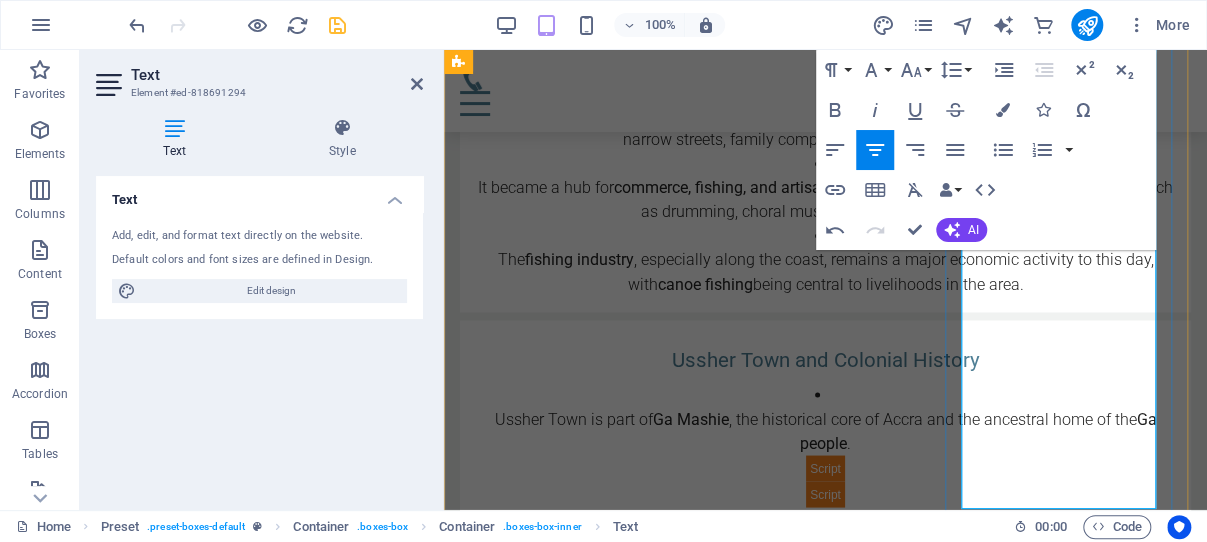 scroll, scrollTop: 4824, scrollLeft: 0, axis: vertical 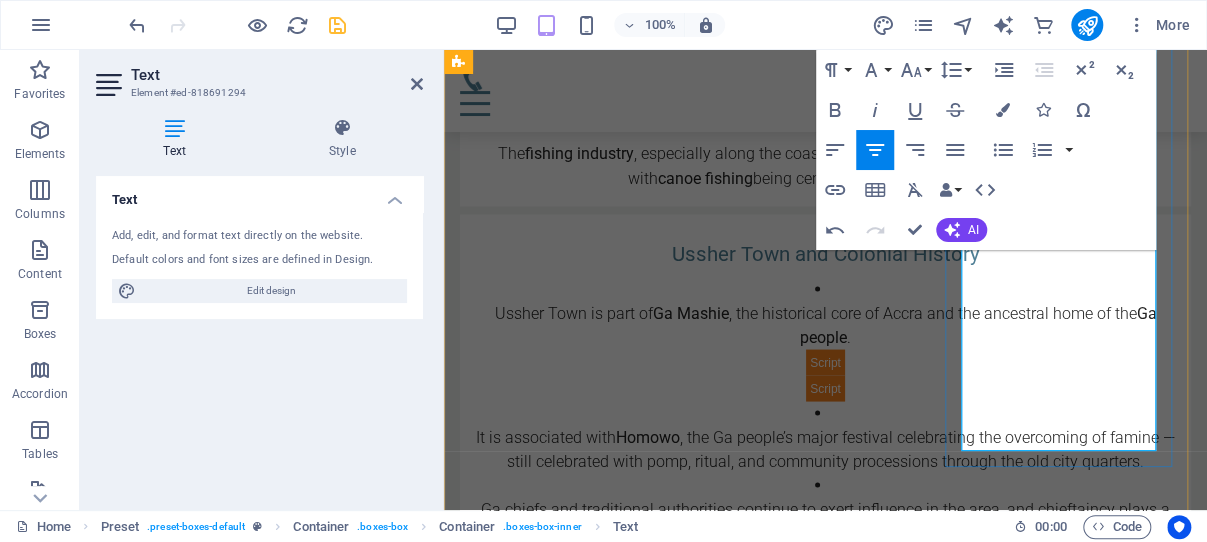 drag, startPoint x: 1032, startPoint y: 292, endPoint x: 1077, endPoint y: 307, distance: 47.434166 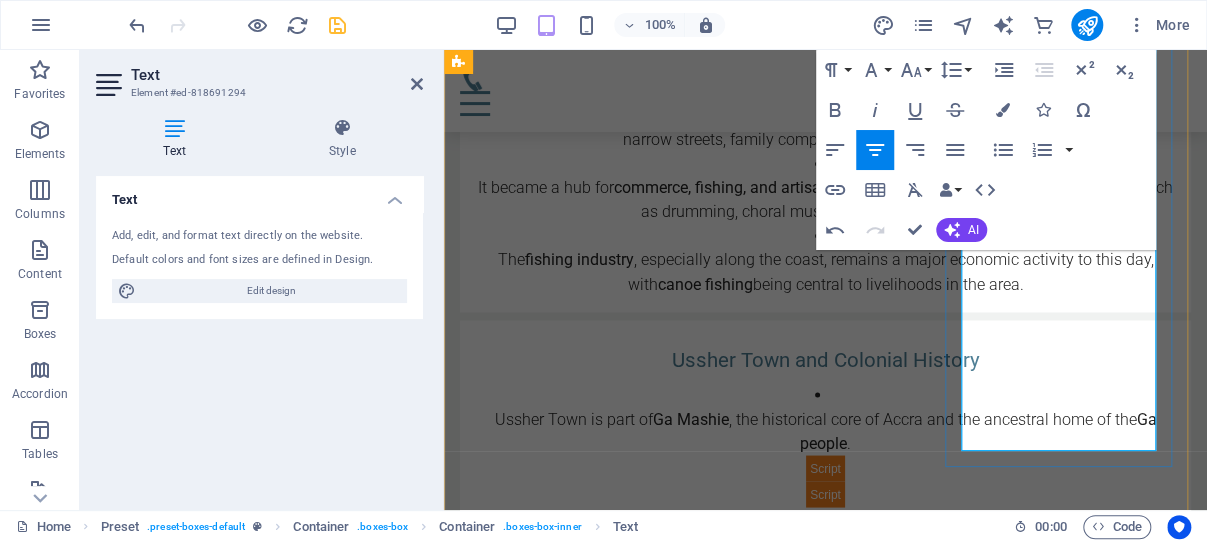 scroll, scrollTop: 4824, scrollLeft: 0, axis: vertical 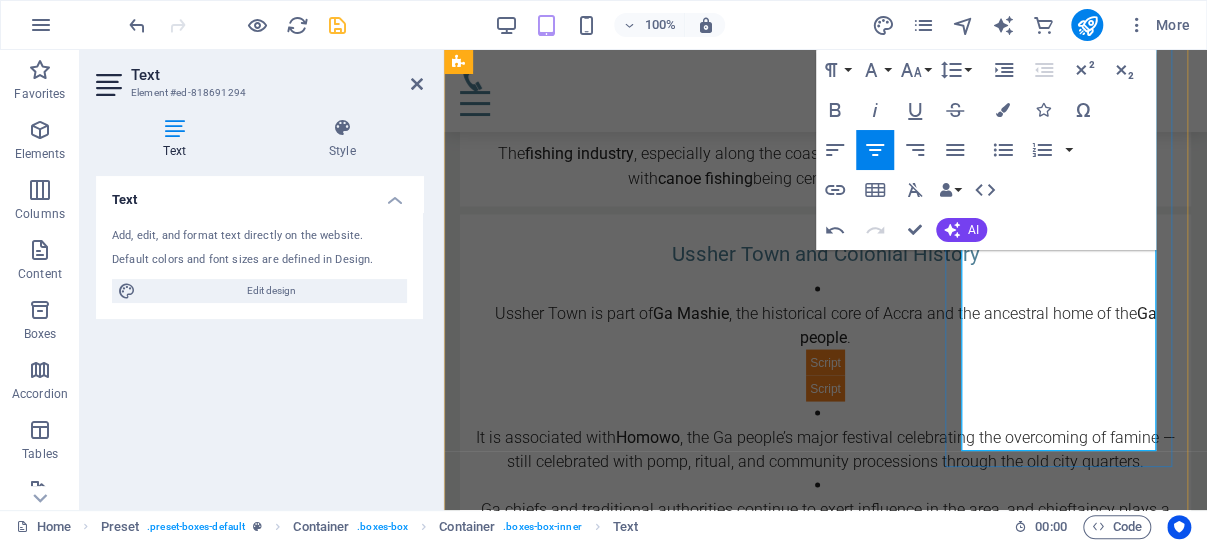 click on "Cape Coast declined in political status after the capital moved to Accra in 1877. Fort Victoria’s function faded. Today it stands as a preserved monument, offering insight into Ghana’s layered colonial and cultural history" at bounding box center (825, 677) 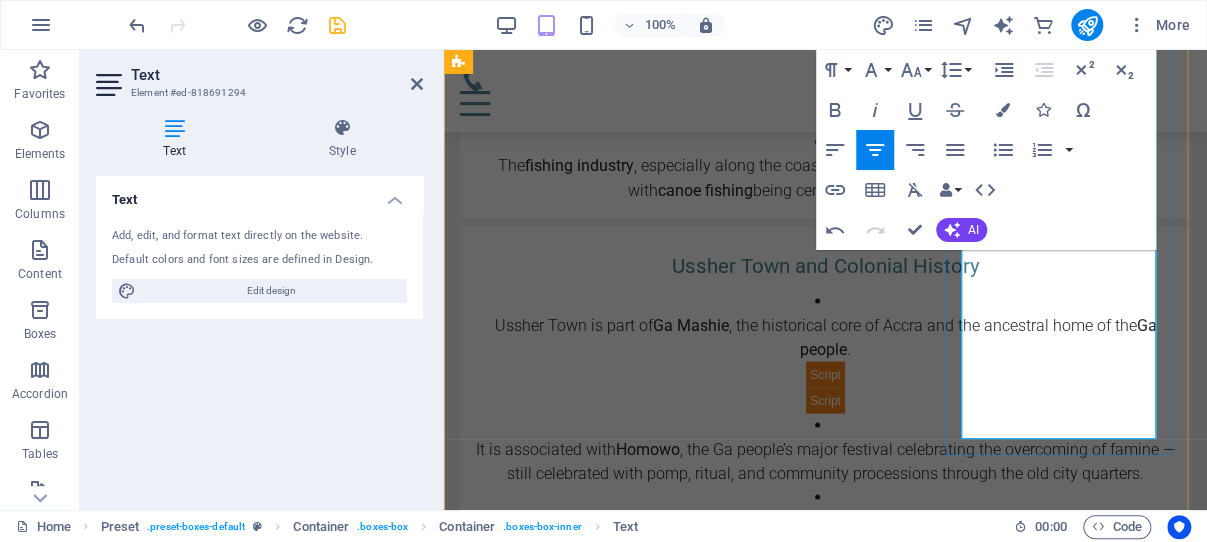 click on "Fort Ussher todayt stands as a preserved monument, offering insight into Ghana’s layered colonial and cultural history" at bounding box center [825, 701] 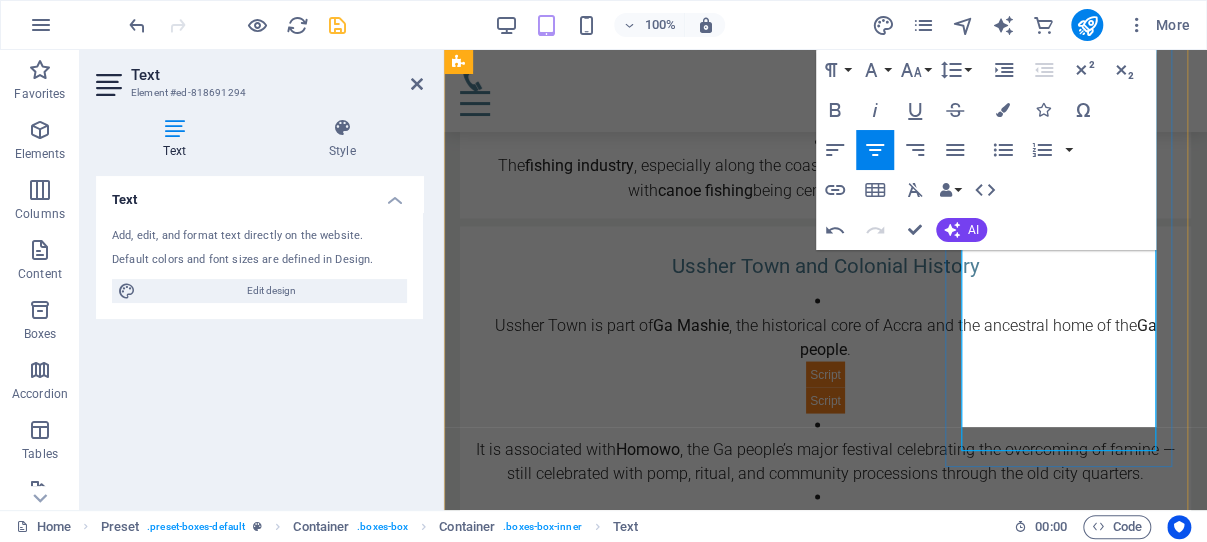 scroll, scrollTop: 4800, scrollLeft: 0, axis: vertical 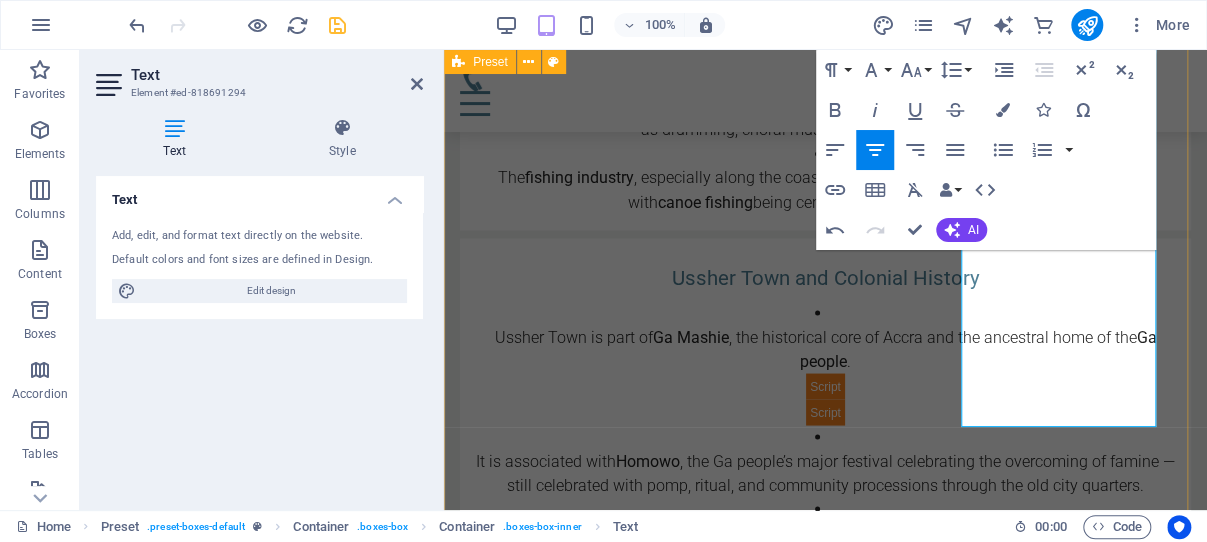 click on "Ussher Town: Historical Ussher Town (formerly known as  Dutch Accra ) developed around the fort and was one of the  three original quarters of Accra , the others being  James Town (British Accra)  and  Osu/Christiansborg (Danish Accra) . The community was established and largely inhabited by  Ga people , the indigenous ethnic group in the Accra area, although European influence quickly became pervasive. Over time, a  Creole  or  Afro-European elite  culture developed in Ussher Town, with families of mixed African and European descent forming an important part of local trade and politics. Urban and Social Ussher Town, like neighboring James Town, developed a distinct  urban layout  characterized by narrow streets, family compounds, and colonial buildings. It became a hub for  commerce, fishing, and artisanal crafts , particularly  Ga cultural expressions  such as drumming, choral music, and traditional festivals. The  fishing industry canoe fishing  being central to livelihoods in the area. Ga Mashie Ga people" at bounding box center [825, -322] 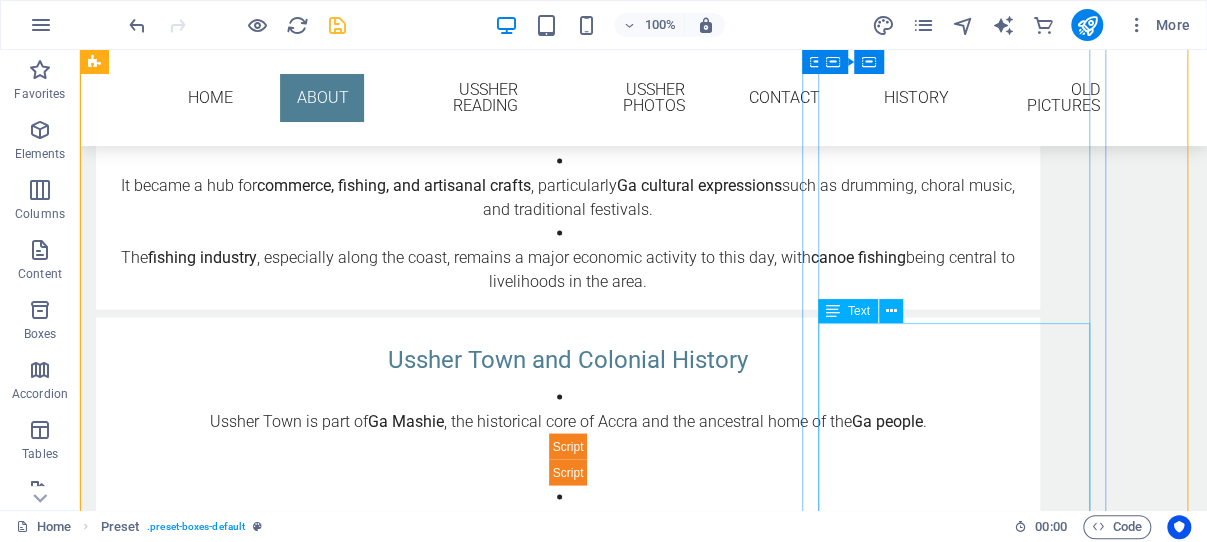 scroll, scrollTop: 3582, scrollLeft: 0, axis: vertical 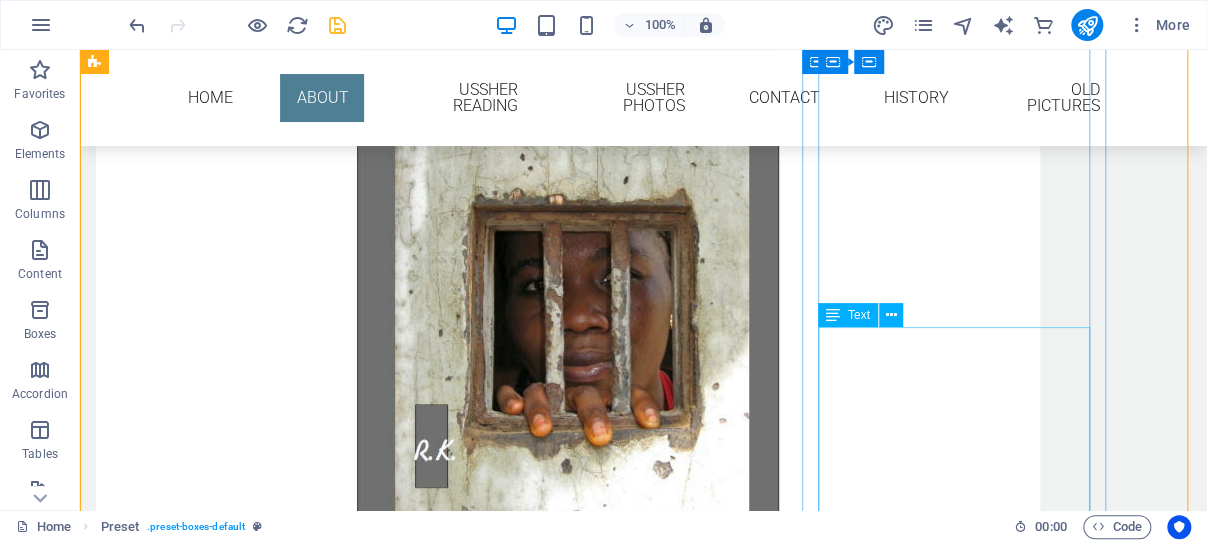 click on "While Cape Coast Castle witnessed large-scale enslaved human trafficking, Fort Victoria was a remoter  military and communications outpost , but nonetheless played a role in defensive surveillance and colonial control during periods of conflict such as Asante incursions. Cape Coast declined in political status after the capital moved to Accra in 1877.  Fort Ussher today stands as reminder of Ghana’s layered colonial and cultural history" at bounding box center [568, 1910] 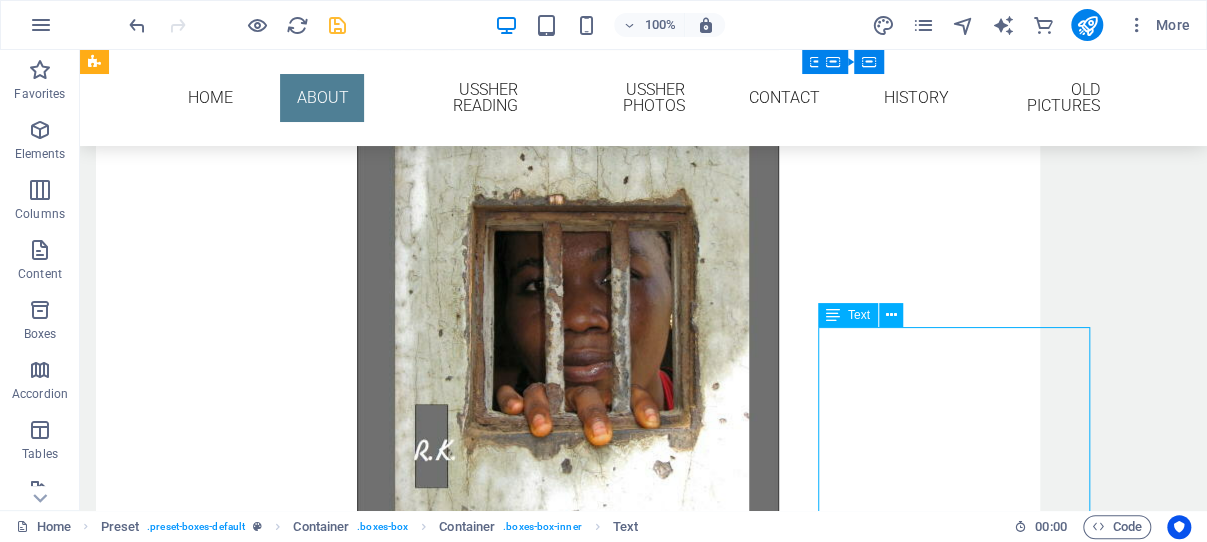 click on "While Cape Coast Castle witnessed large-scale enslaved human trafficking, Fort Victoria was a remoter  military and communications outpost , but nonetheless played a role in defensive surveillance and colonial control during periods of conflict such as Asante incursions. Cape Coast declined in political status after the capital moved to Accra in 1877.  Fort Ussher today stands as reminder of Ghana’s layered colonial and cultural history" at bounding box center [568, 1910] 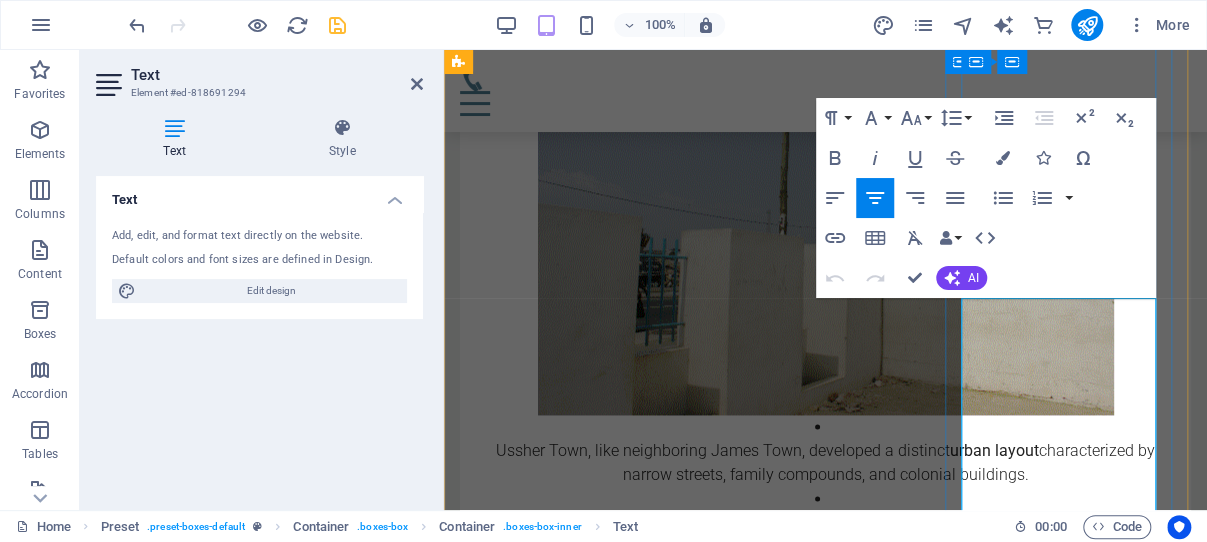 scroll, scrollTop: 4375, scrollLeft: 0, axis: vertical 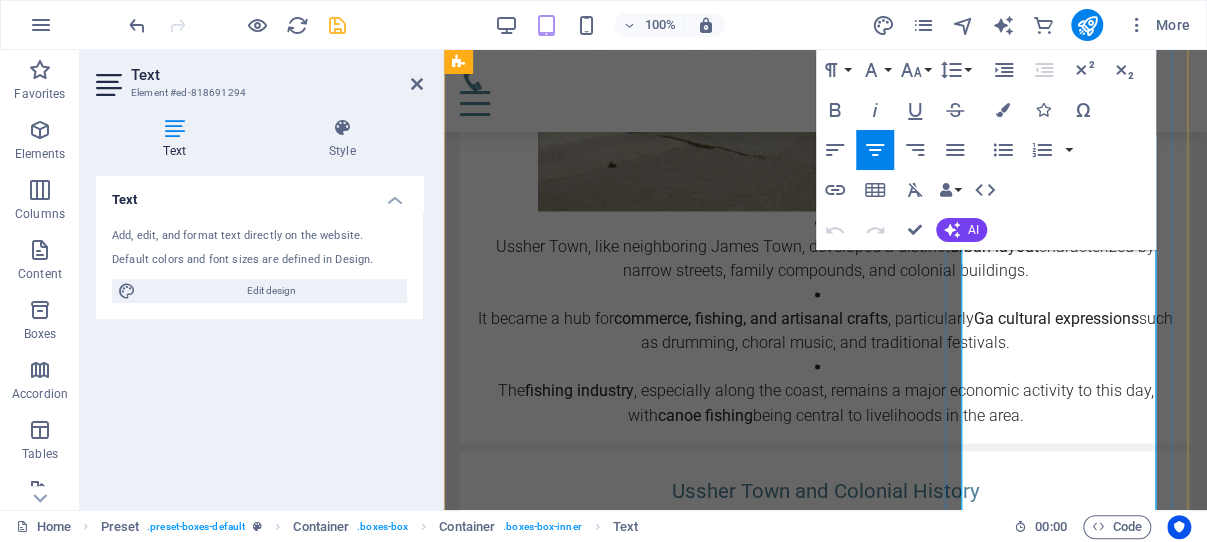 drag, startPoint x: 975, startPoint y: 358, endPoint x: 1104, endPoint y: 411, distance: 139.46326 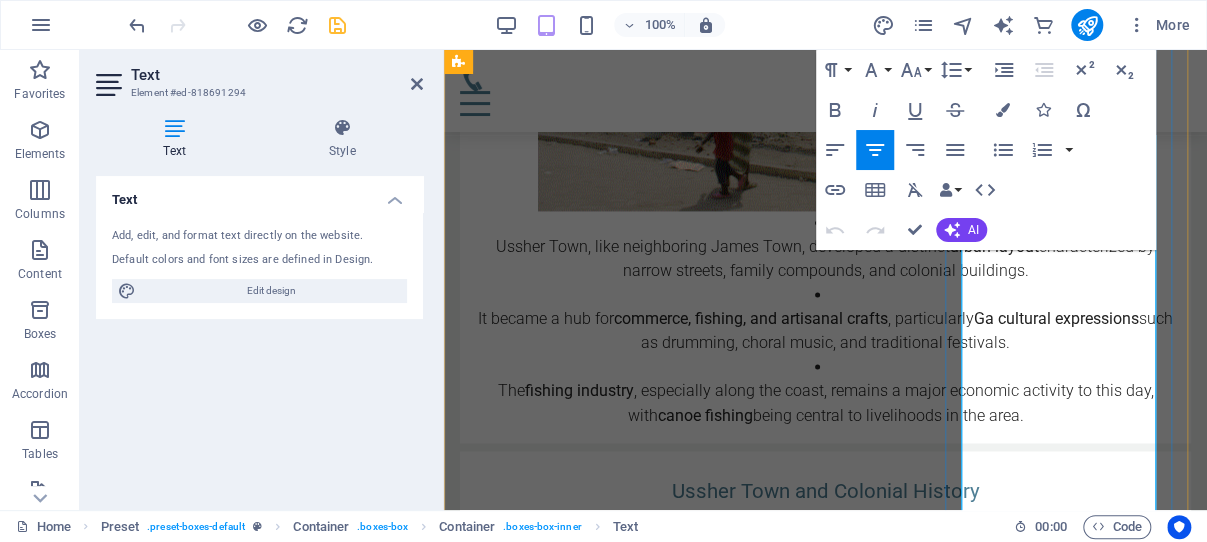 click on "While Cape Coast Castle witnessed large-scale enslaved human trafficking, Fort Victoria was a remoter  military and communications outpost , but nonetheless played a role in defensive surveillance and colonial control during periods of conflict such as Asante incursions. Cape Coast declined in political status after the capital moved to Accra in 1877.  Fort Ussher today stands as reminder of Ghana’s layered colonial and cultural history" at bounding box center (825, 854) 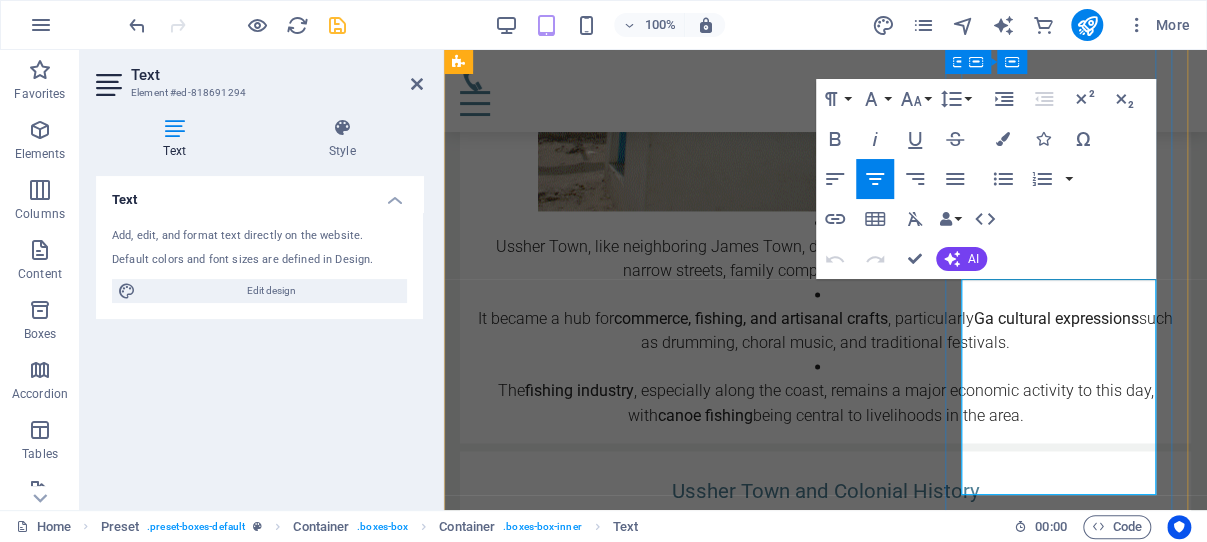 scroll, scrollTop: 4507, scrollLeft: 0, axis: vertical 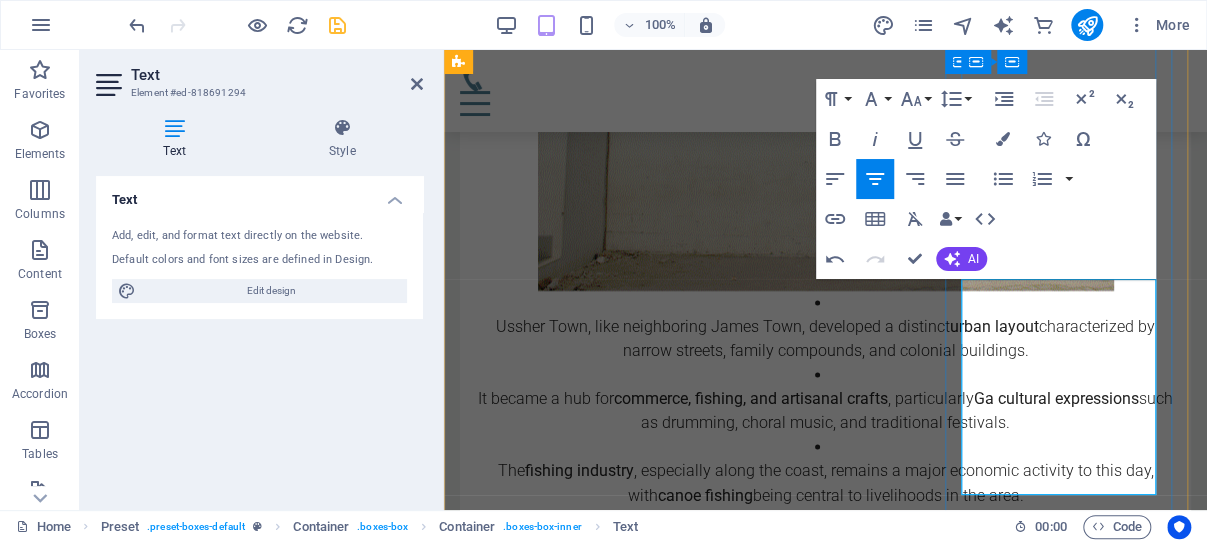 click on "Cape Coast declined in political status after the capital moved to Accra in 1877." at bounding box center (825, 898) 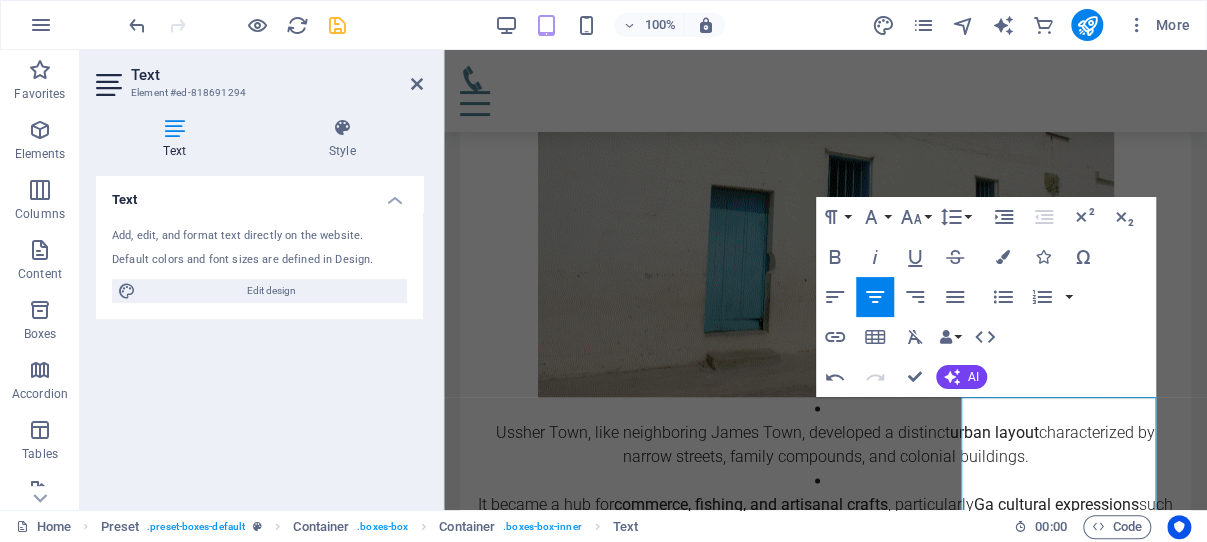 scroll, scrollTop: 4401, scrollLeft: 0, axis: vertical 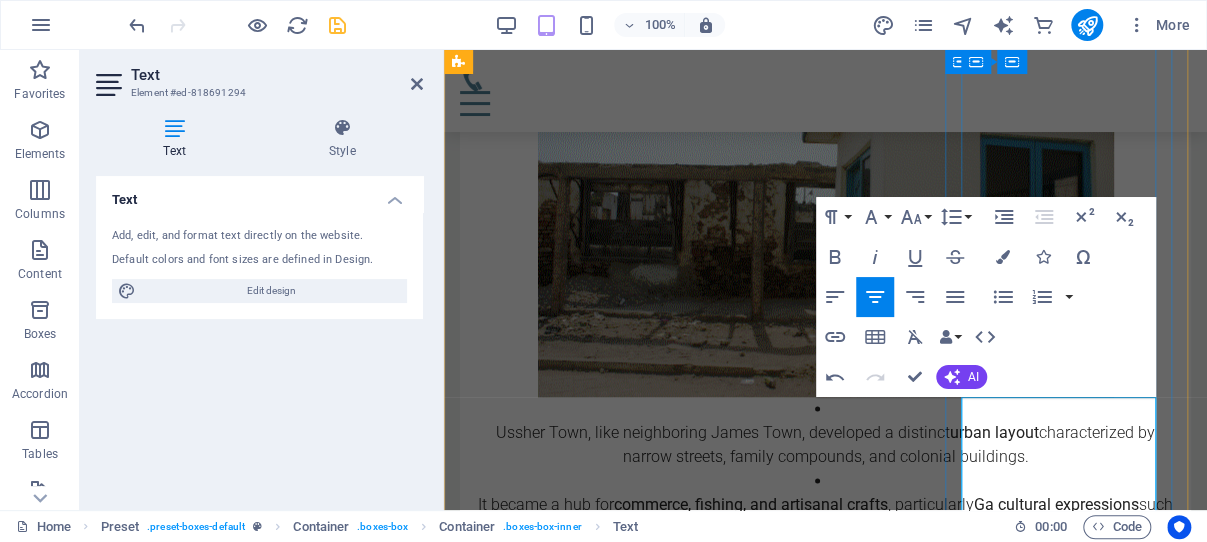 click on "Cape Coast declined in political status after the capital moved to Accra in 1877." at bounding box center (825, 980) 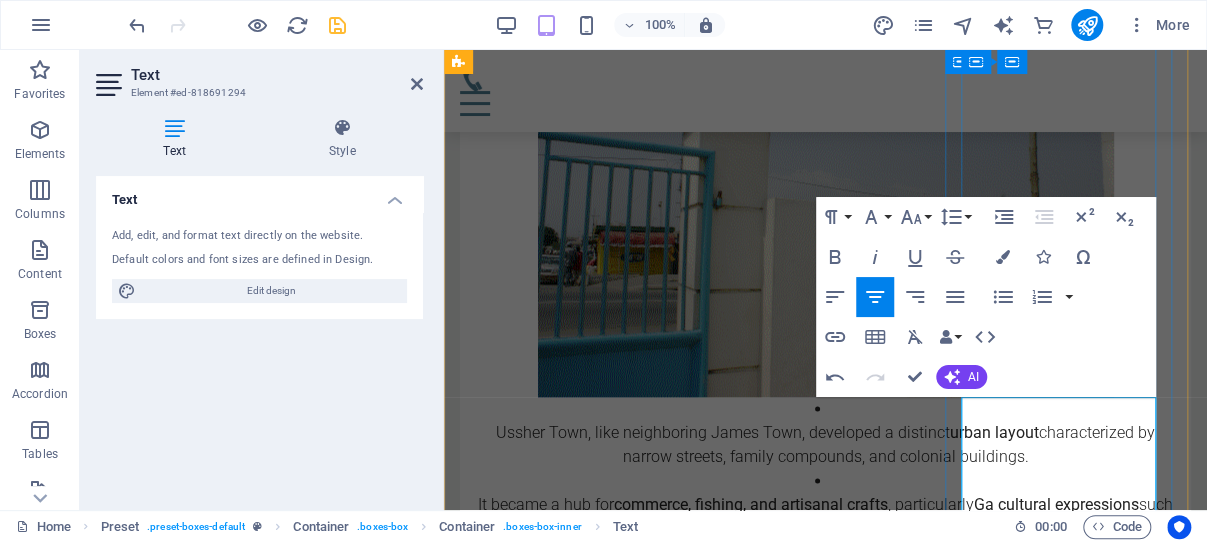 drag, startPoint x: 1079, startPoint y: 479, endPoint x: 970, endPoint y: 415, distance: 126.40016 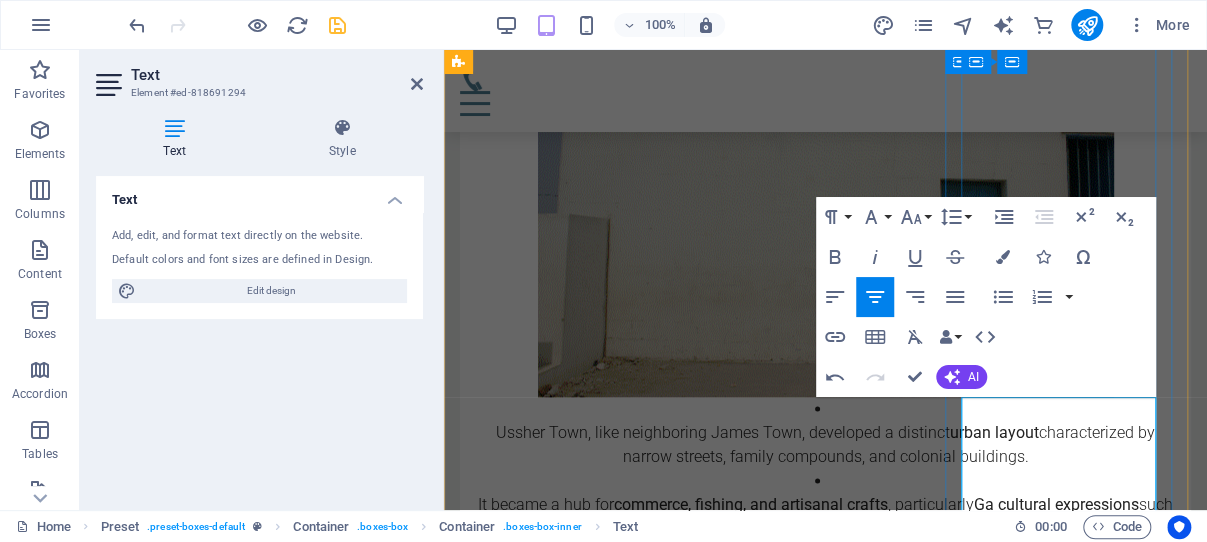 click on "Cape Coast declined in political status after the capital moved to Accra in 1877." at bounding box center [825, 980] 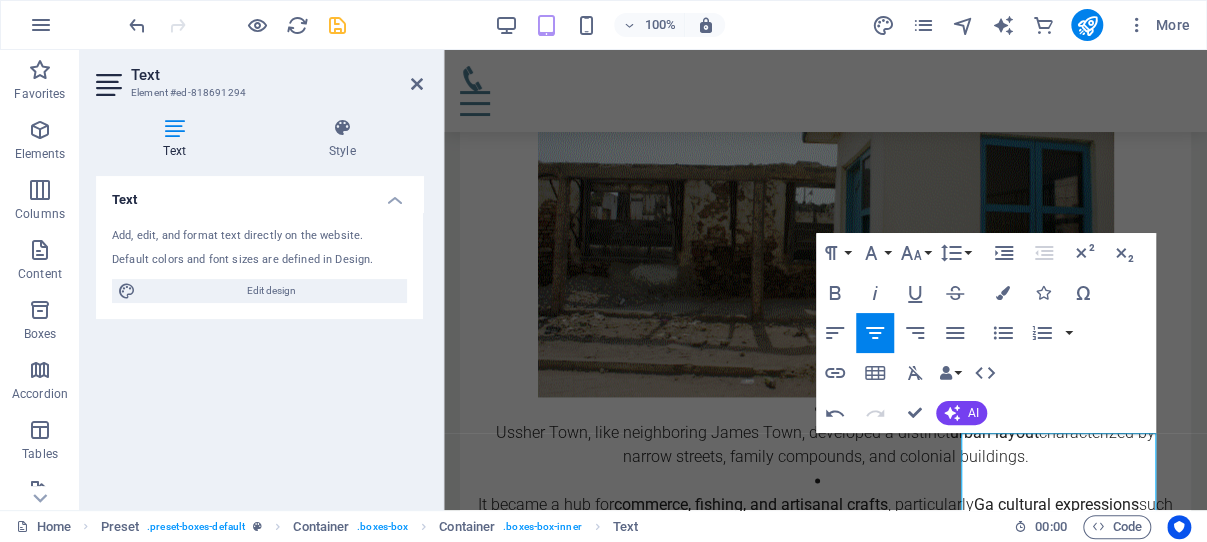 click on "Text Add, edit, and format text directly on the website. Default colors and font sizes are defined in Design. Edit design Alignment Left aligned Centered Right aligned" at bounding box center [259, 335] 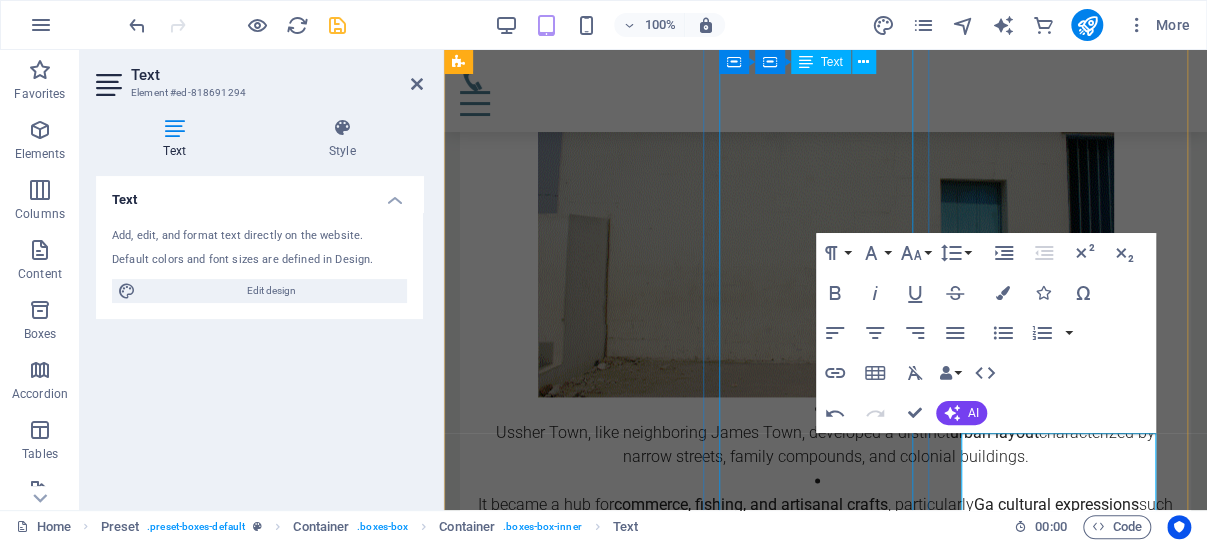 click on "Ussher Town, like neighboring James Town, developed a distinct  urban layout  characterized by narrow streets, family compounds, and colonial buildings. It became a hub for  commerce, fishing, and artisanal crafts , particularly  Ga cultural expressions  such as drumming, choral music, and traditional festivals. The  fishing industry , especially along the coast, remains a major economic activity to this day, with  canoe fishing  being central to livelihoods in the area." at bounding box center [825, 505] 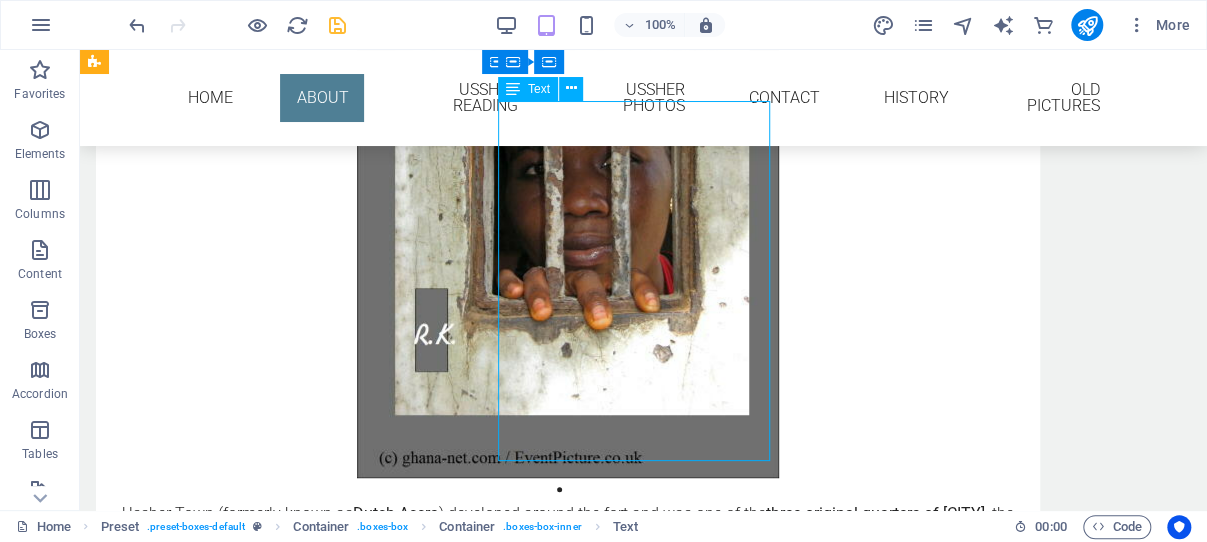scroll, scrollTop: 3698, scrollLeft: 0, axis: vertical 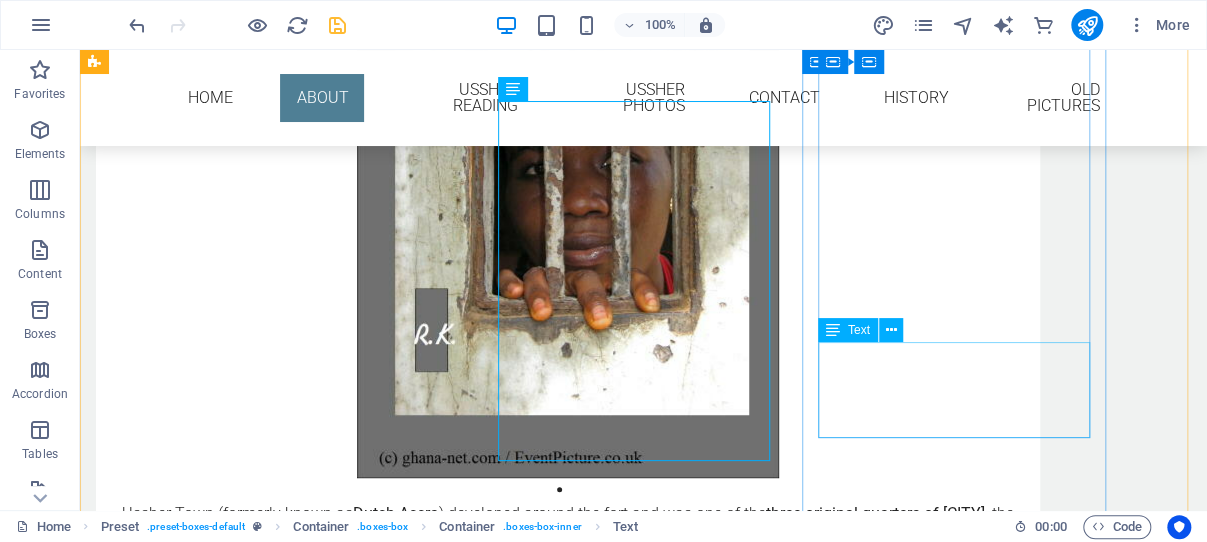 click on "Fort Ussher today stands as reminder of Ghana’s layered colonial and cultural history" at bounding box center (568, 1746) 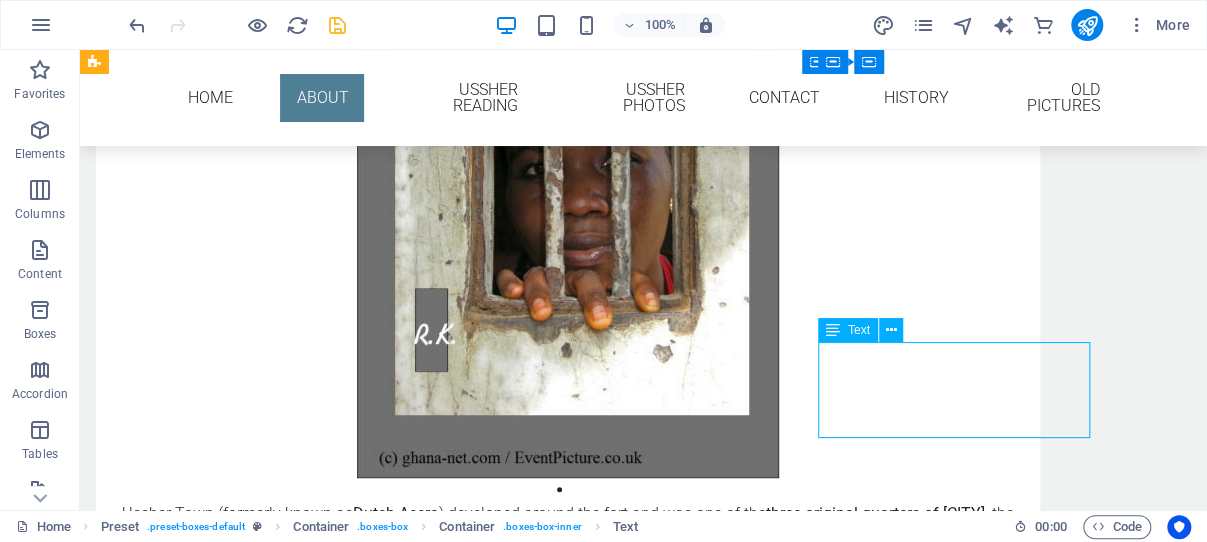 click on "Fort Ussher today stands as reminder of Ghana’s layered colonial and cultural history" at bounding box center (568, 1746) 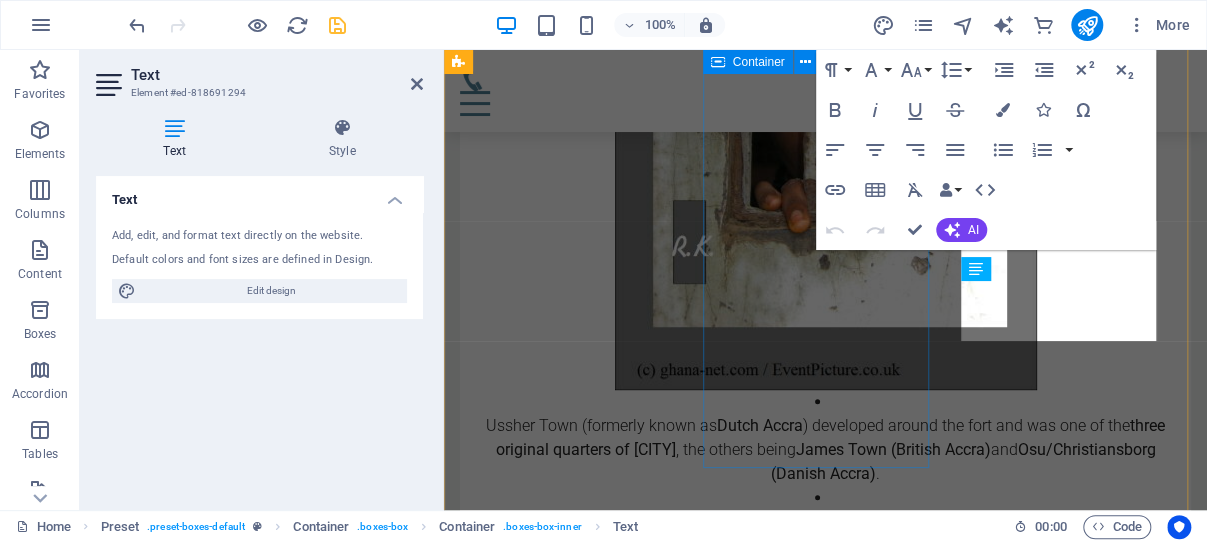scroll, scrollTop: 4613, scrollLeft: 0, axis: vertical 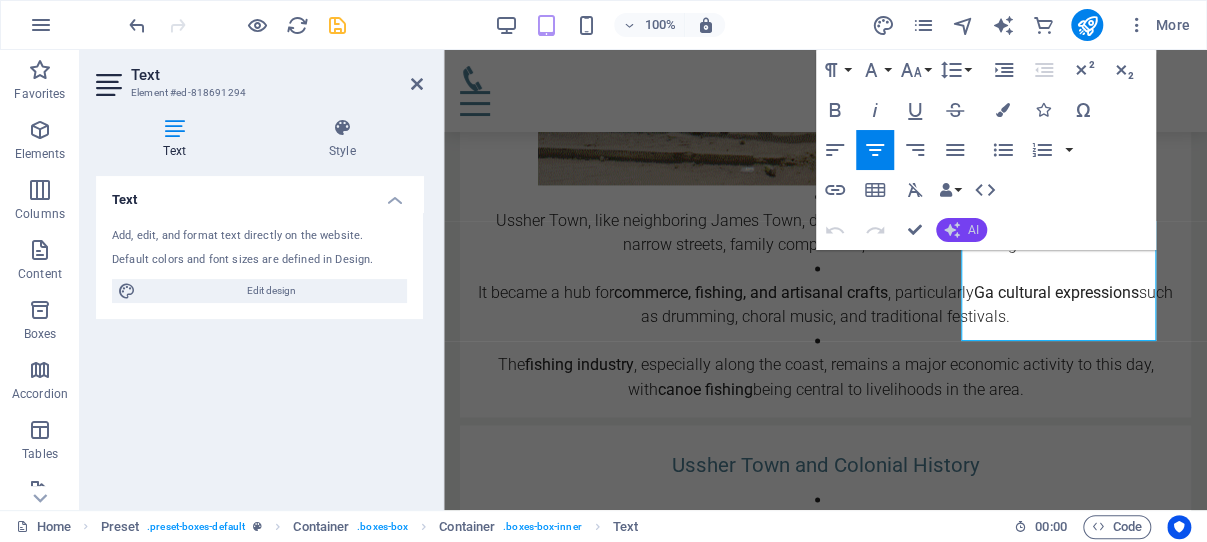 click on "AI" at bounding box center (973, 230) 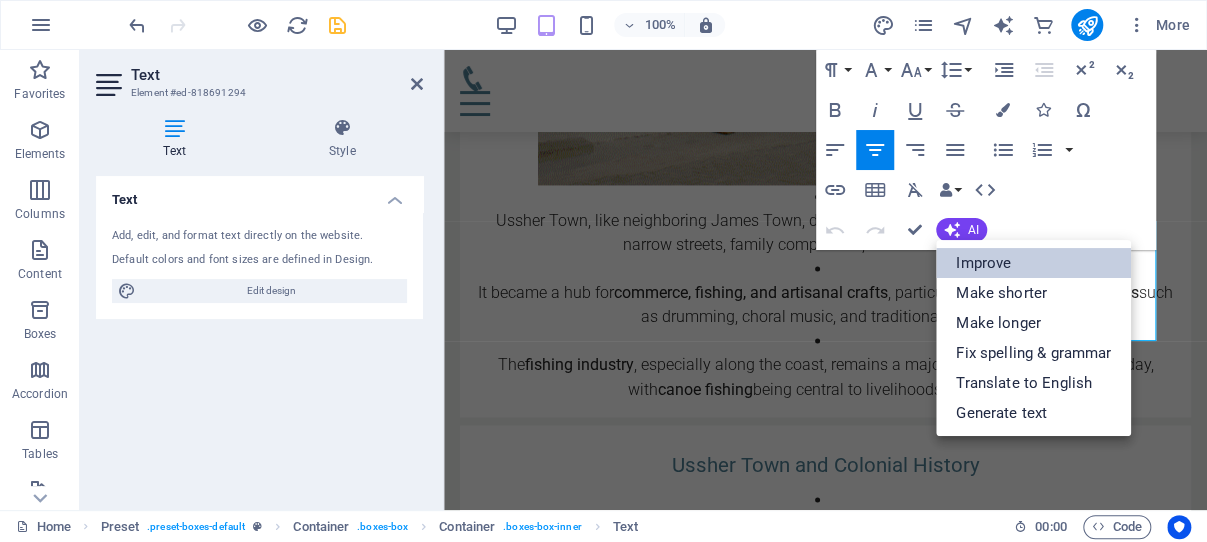 click on "Improve" at bounding box center [1033, 263] 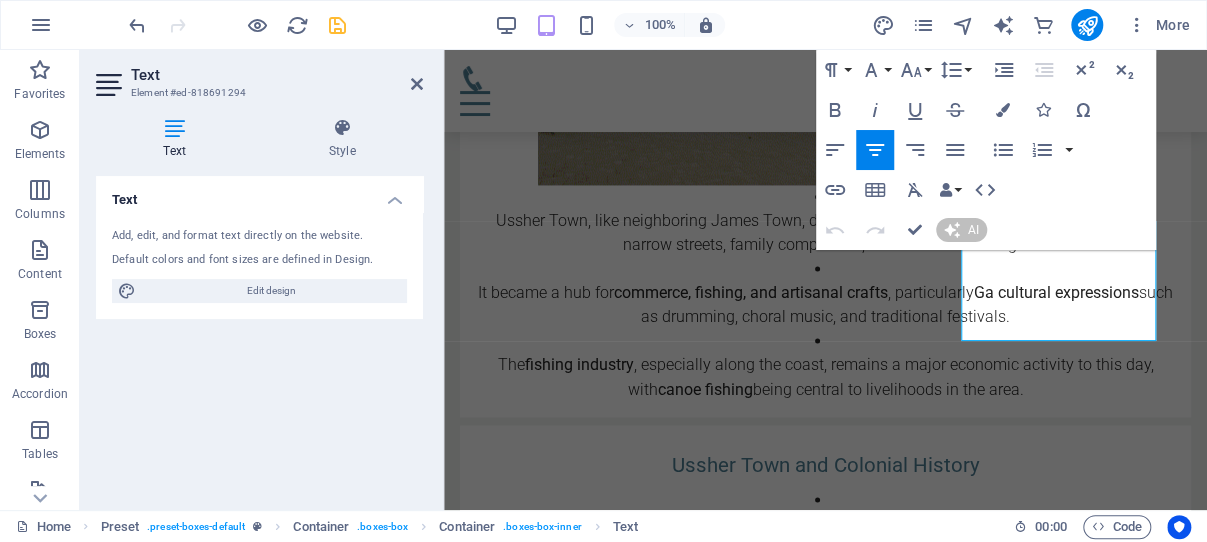 type 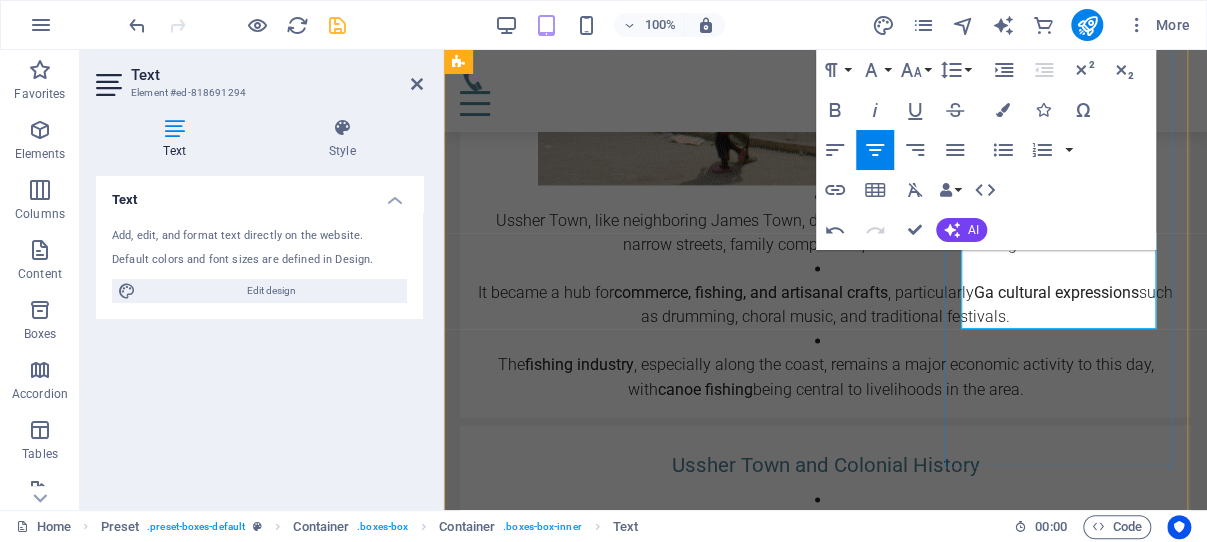 scroll, scrollTop: 4507, scrollLeft: 0, axis: vertical 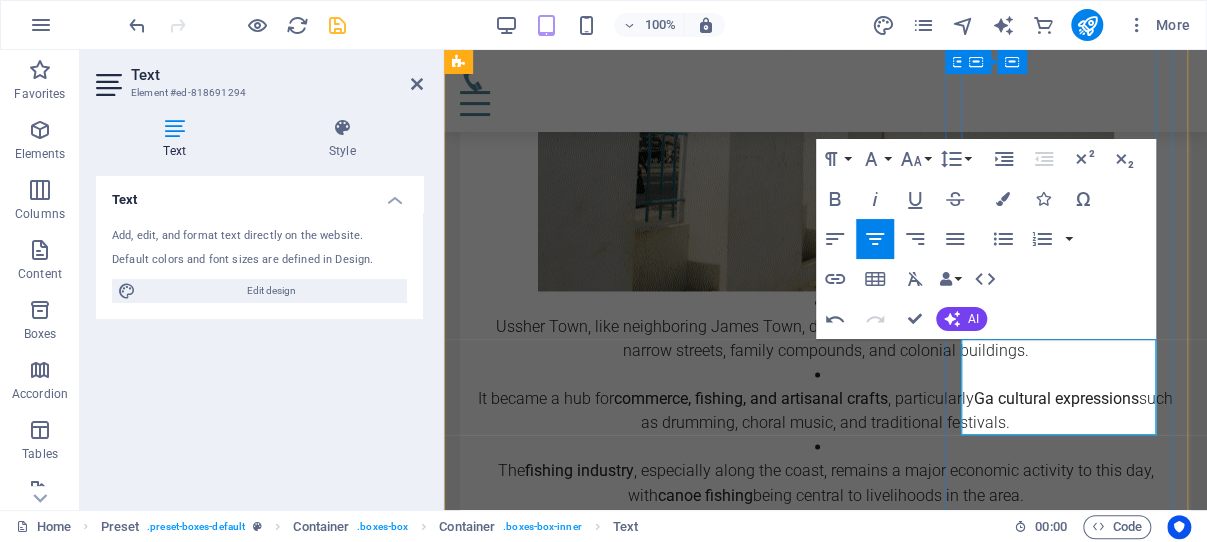 click on "Fort Ussher today stands as a testament to Ghana’s rich and complex colonial and cultural history." at bounding box center [825, 874] 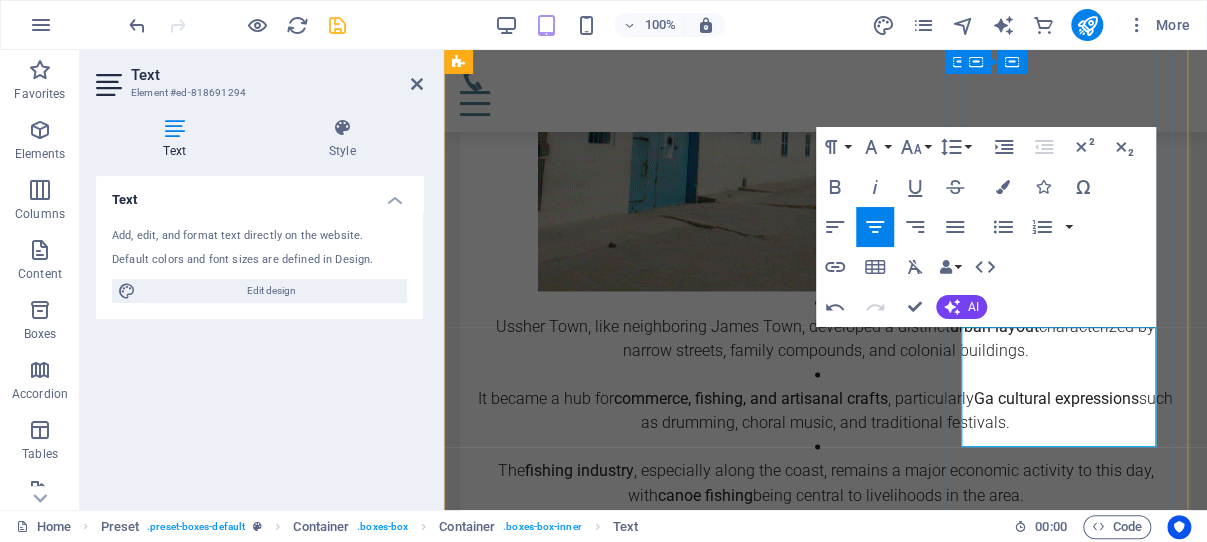 click on "Fort Ussher and Ussher town today stands as a testament to Ghana’s rich and complex colonial and cultural history." at bounding box center (825, 886) 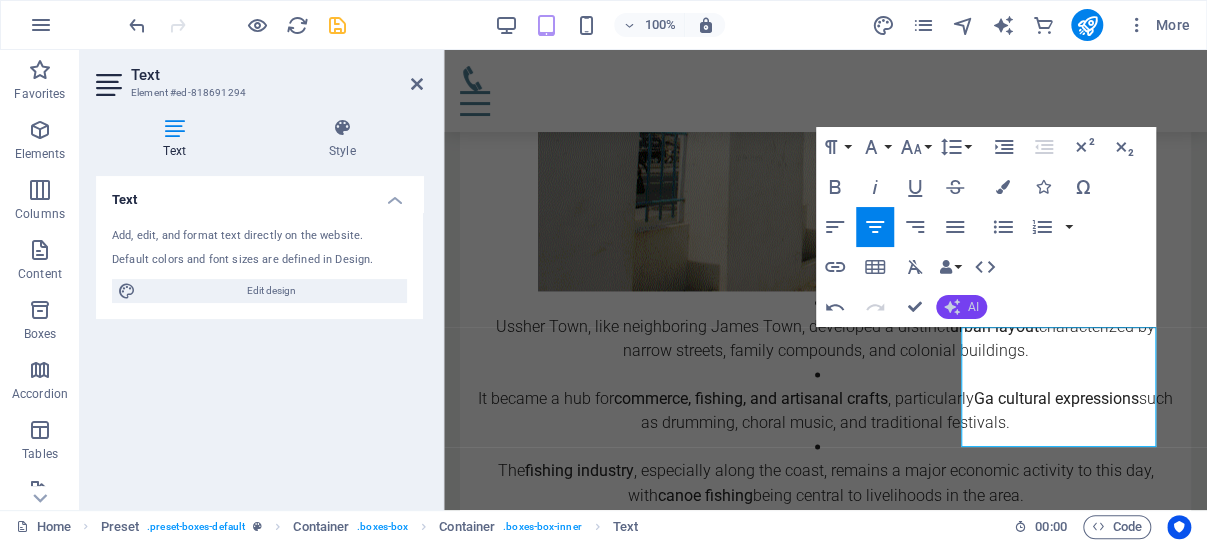 click on "AI" at bounding box center [961, 307] 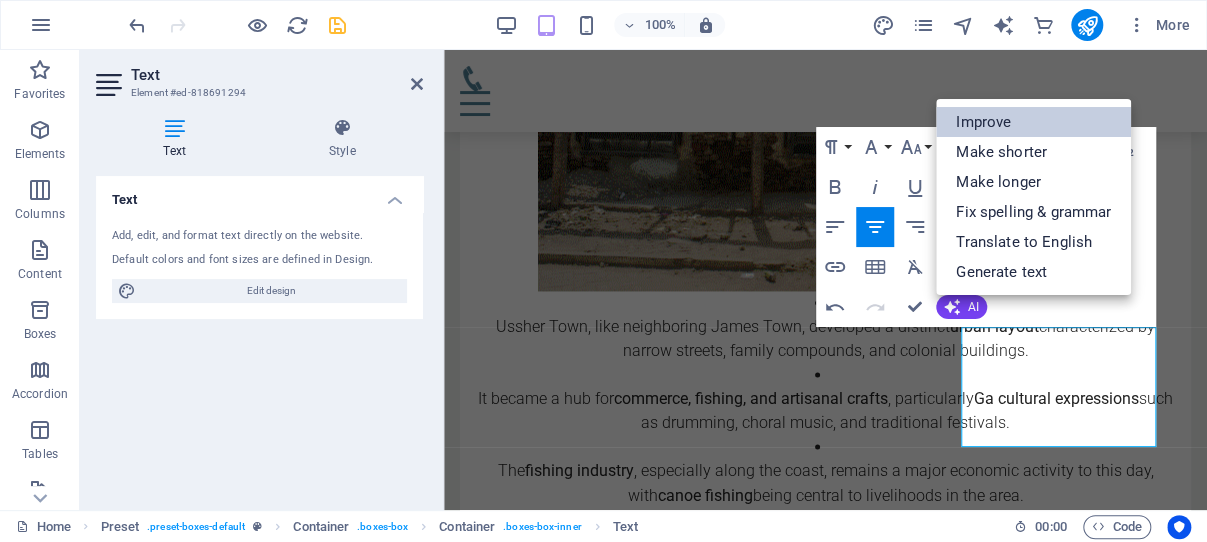 click on "Improve" at bounding box center (1033, 122) 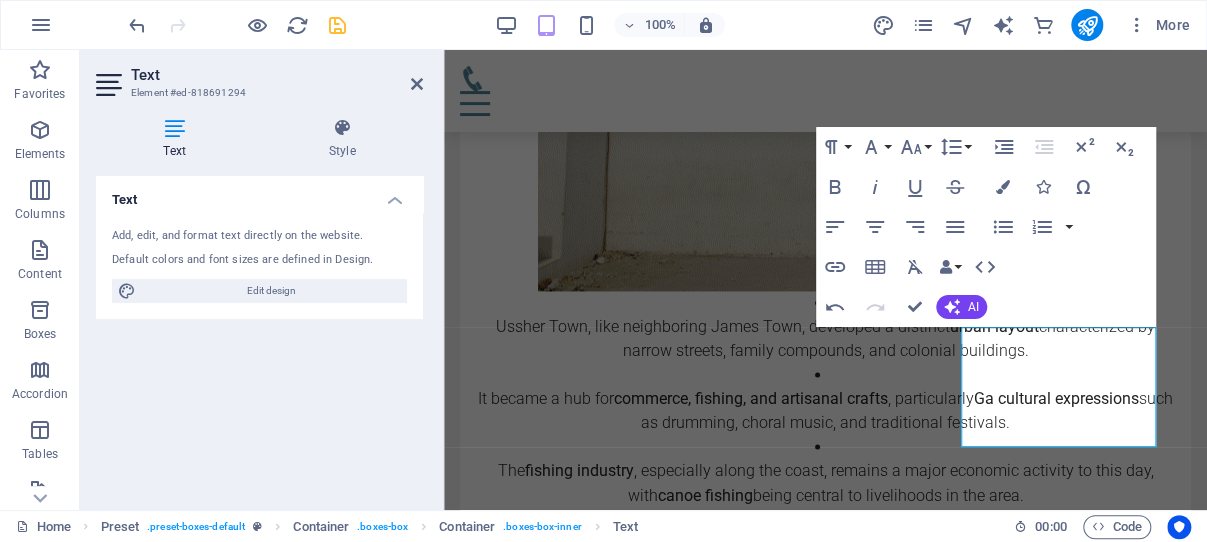 click on "Text Add, edit, and format text directly on the website. Default colors and font sizes are defined in Design. Edit design Alignment Left aligned Centered Right aligned" at bounding box center [259, 335] 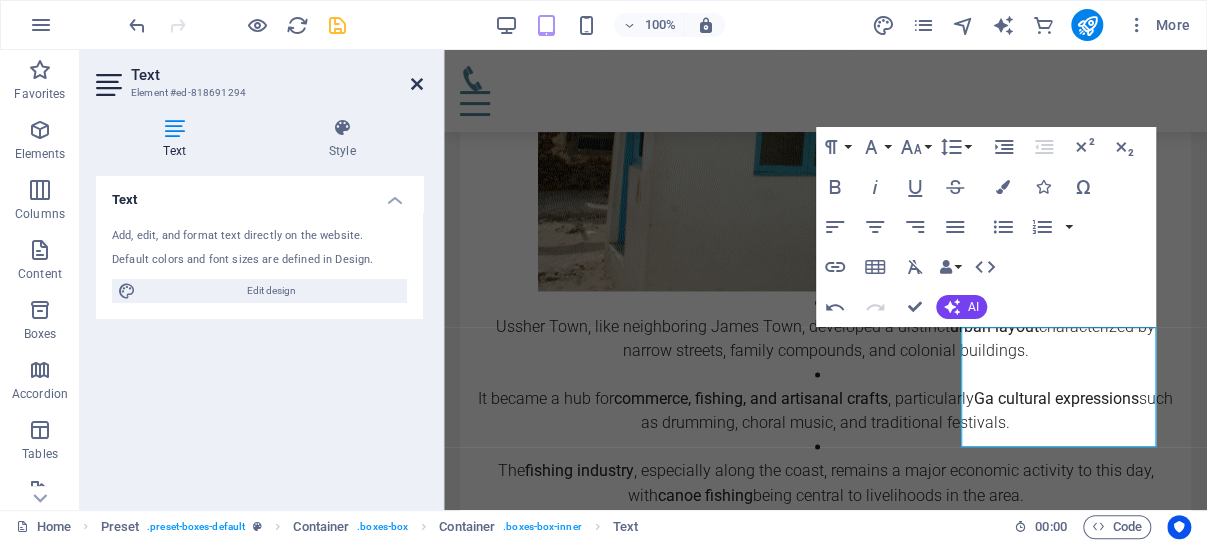 click at bounding box center [417, 84] 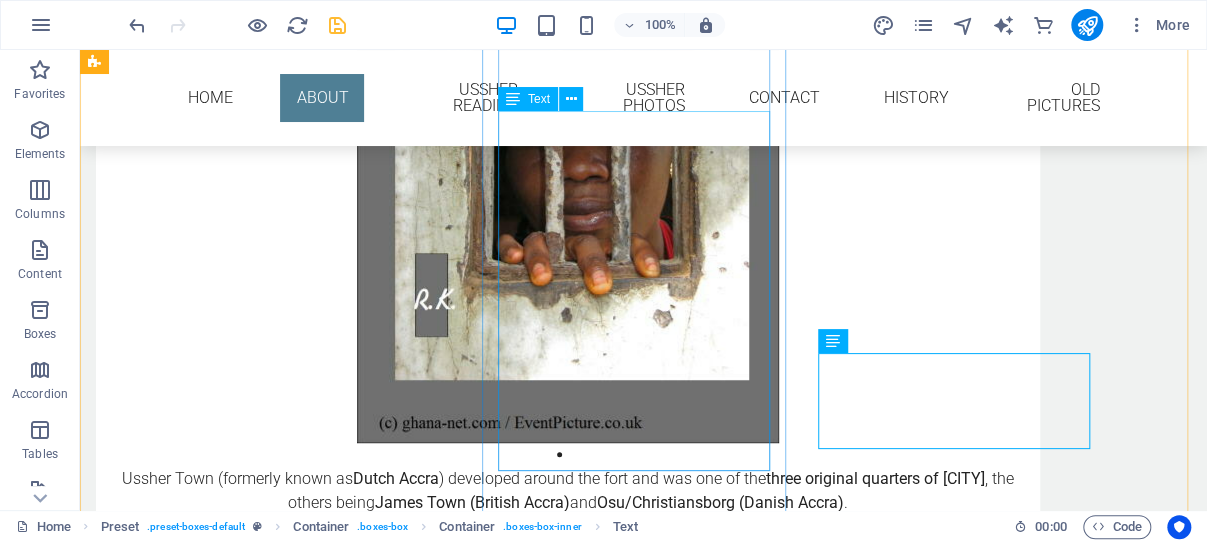 scroll, scrollTop: 3808, scrollLeft: 0, axis: vertical 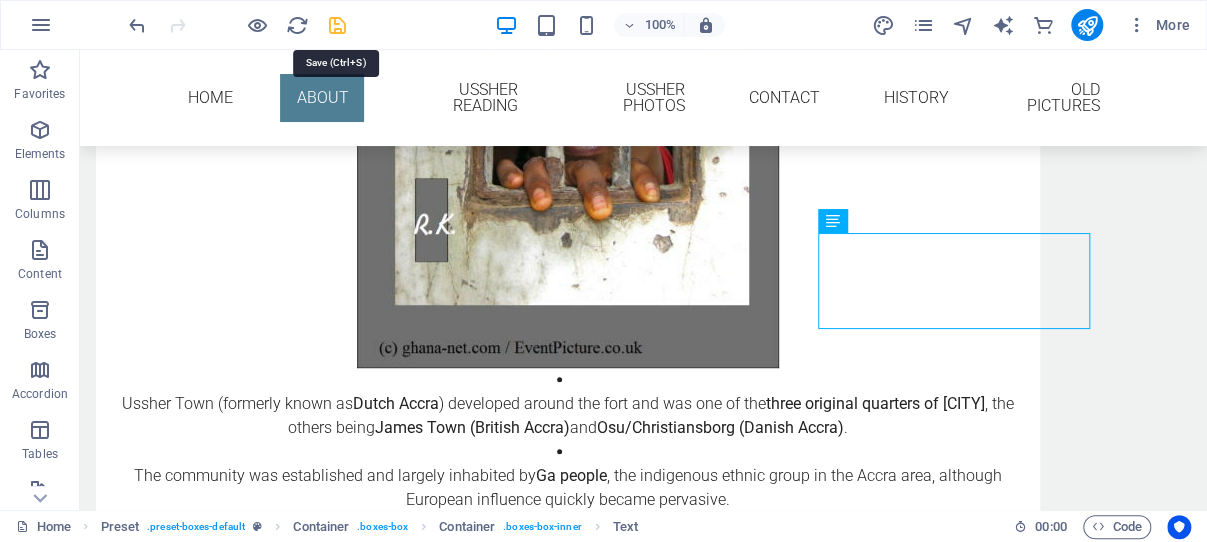 drag, startPoint x: 338, startPoint y: 24, endPoint x: 229, endPoint y: 2, distance: 111.19802 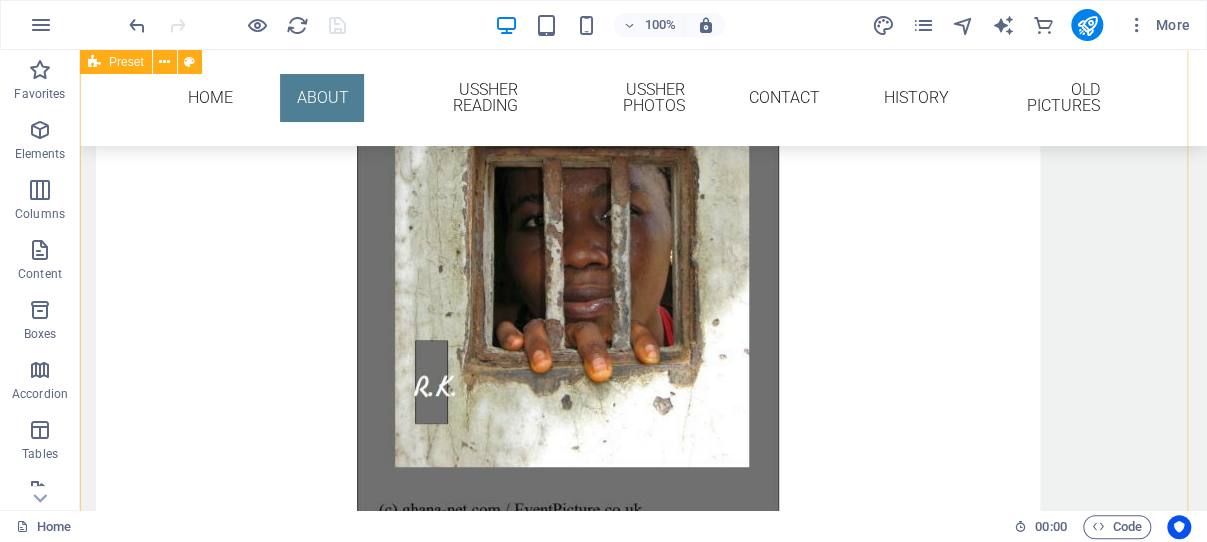 scroll, scrollTop: 3702, scrollLeft: 0, axis: vertical 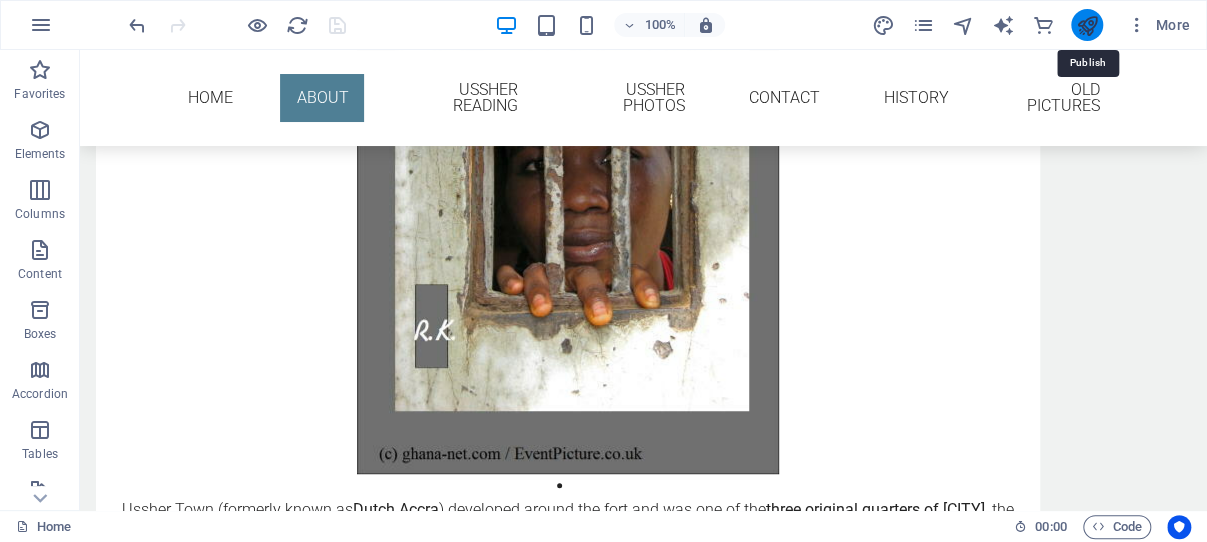 click at bounding box center (1086, 25) 